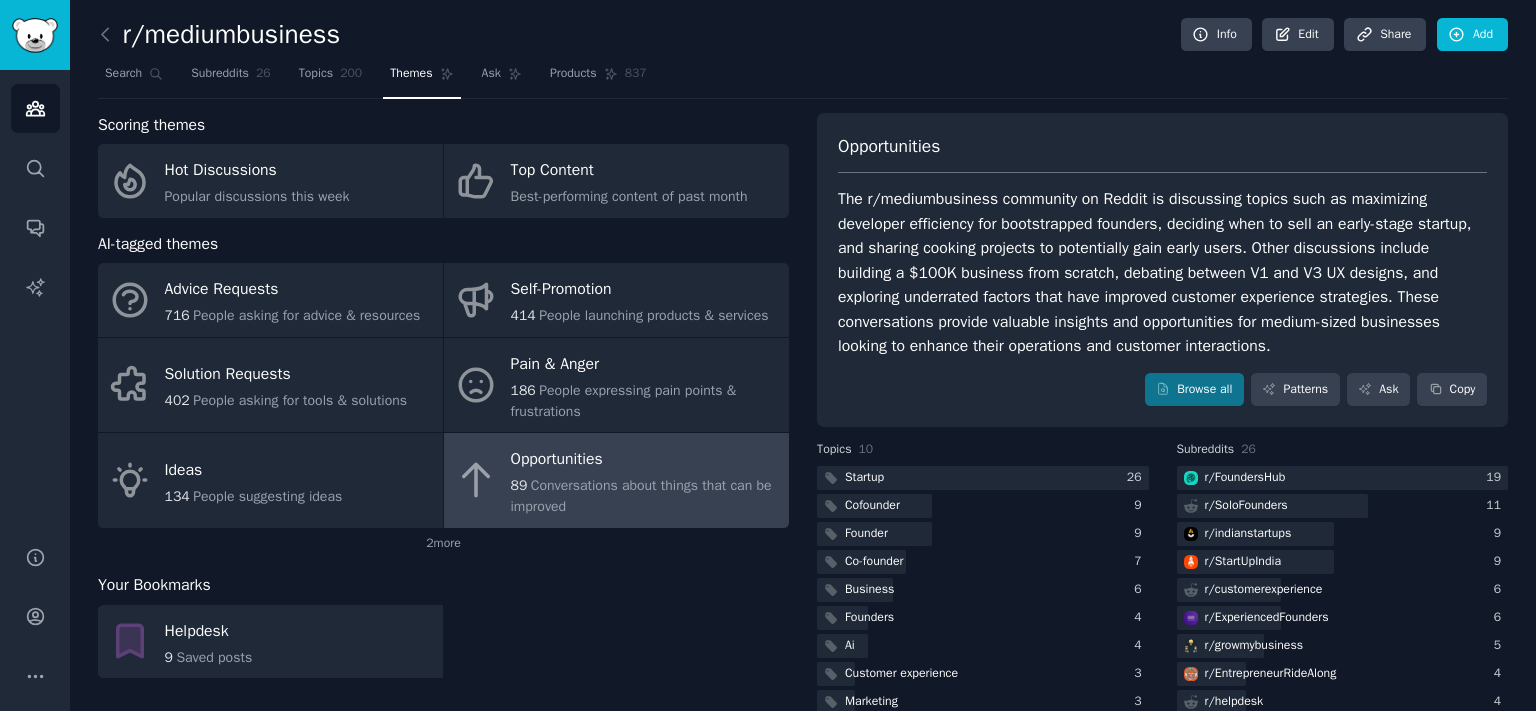 scroll, scrollTop: 0, scrollLeft: 0, axis: both 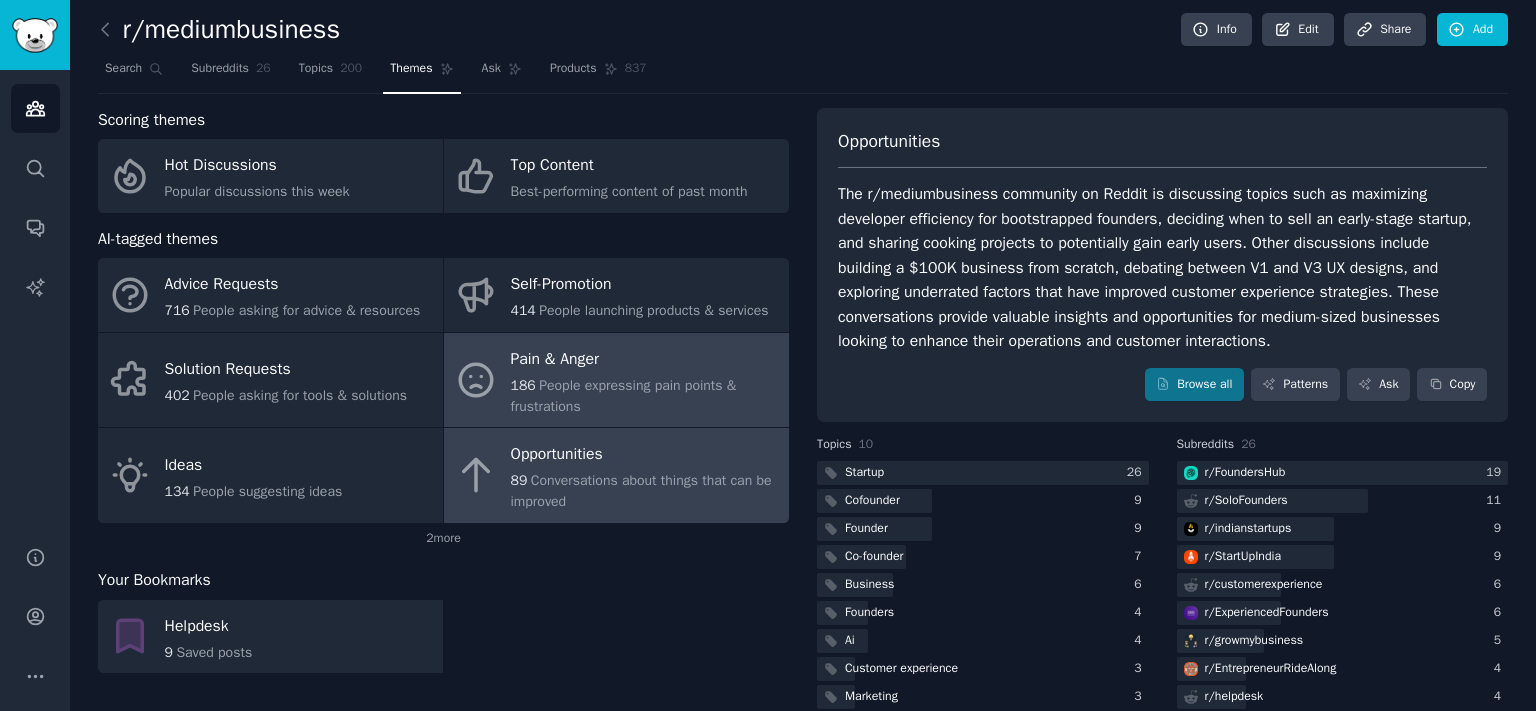 click on "Pain & Anger" at bounding box center (645, 359) 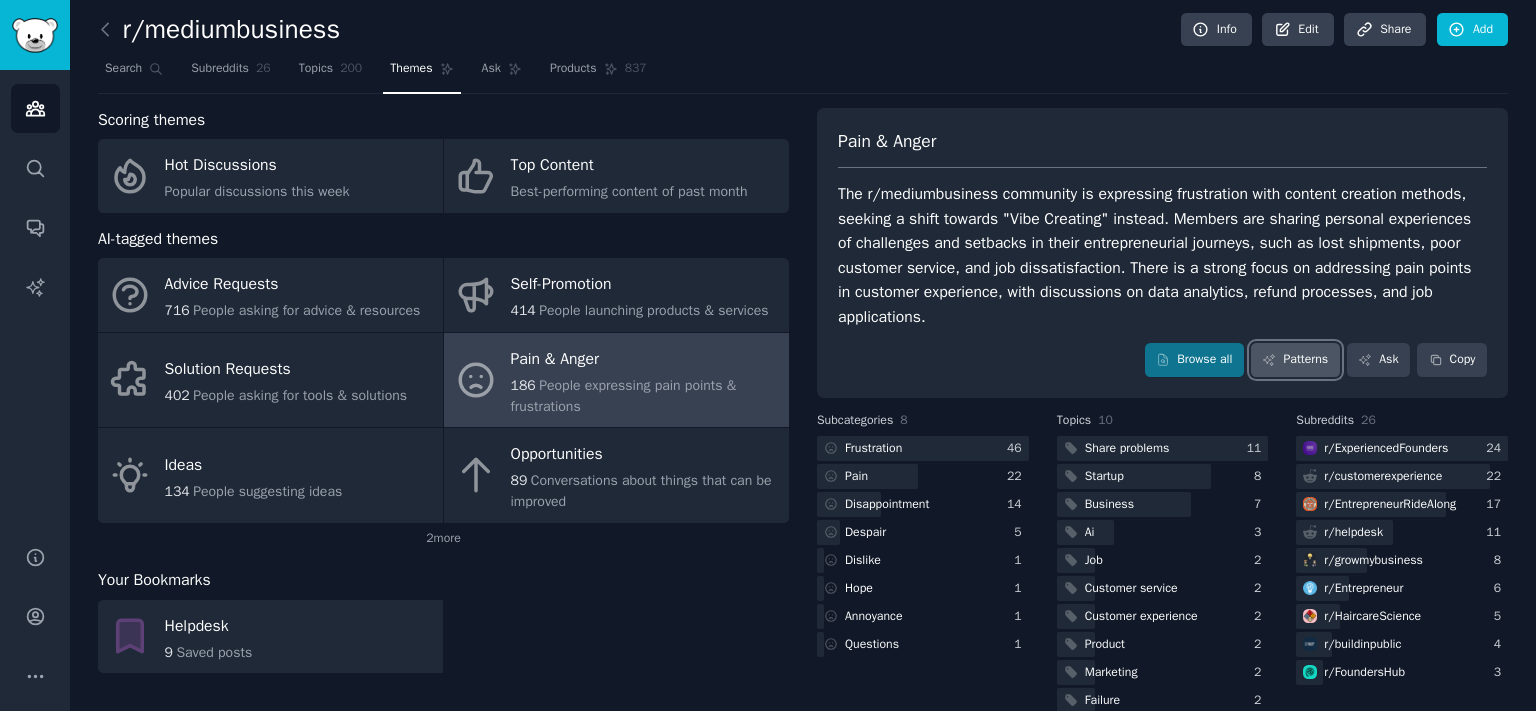 click on "Patterns" at bounding box center [1295, 360] 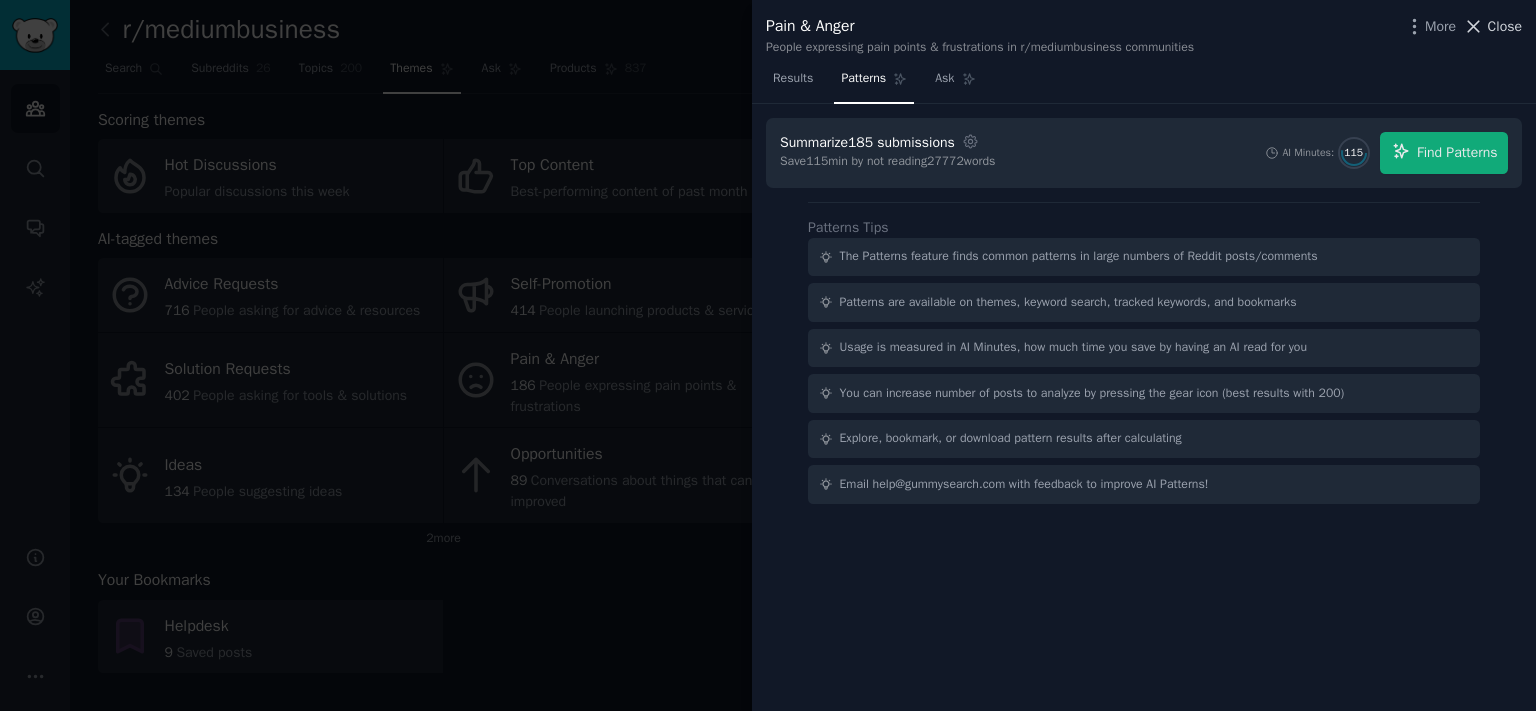 type 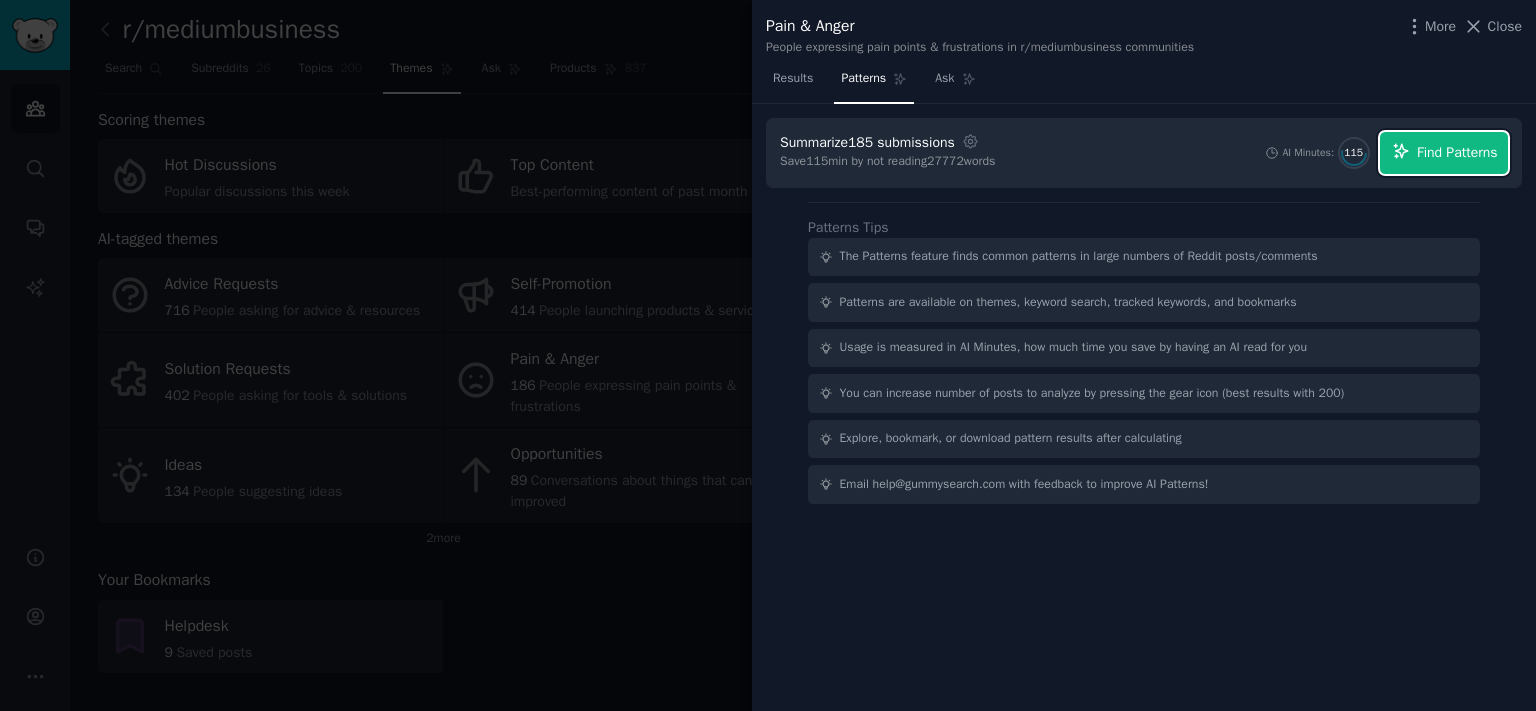 click on "Find Patterns" at bounding box center (1457, 152) 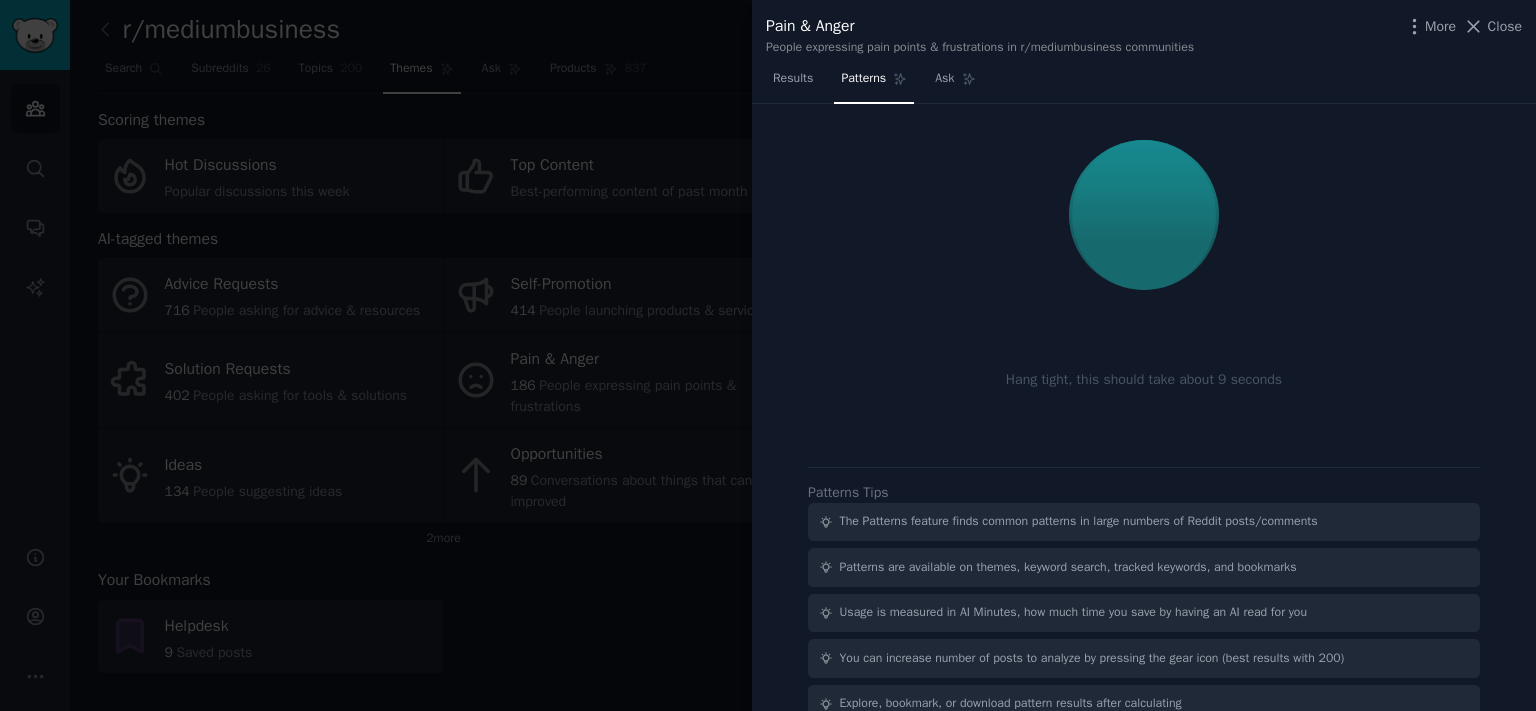 scroll, scrollTop: 0, scrollLeft: 0, axis: both 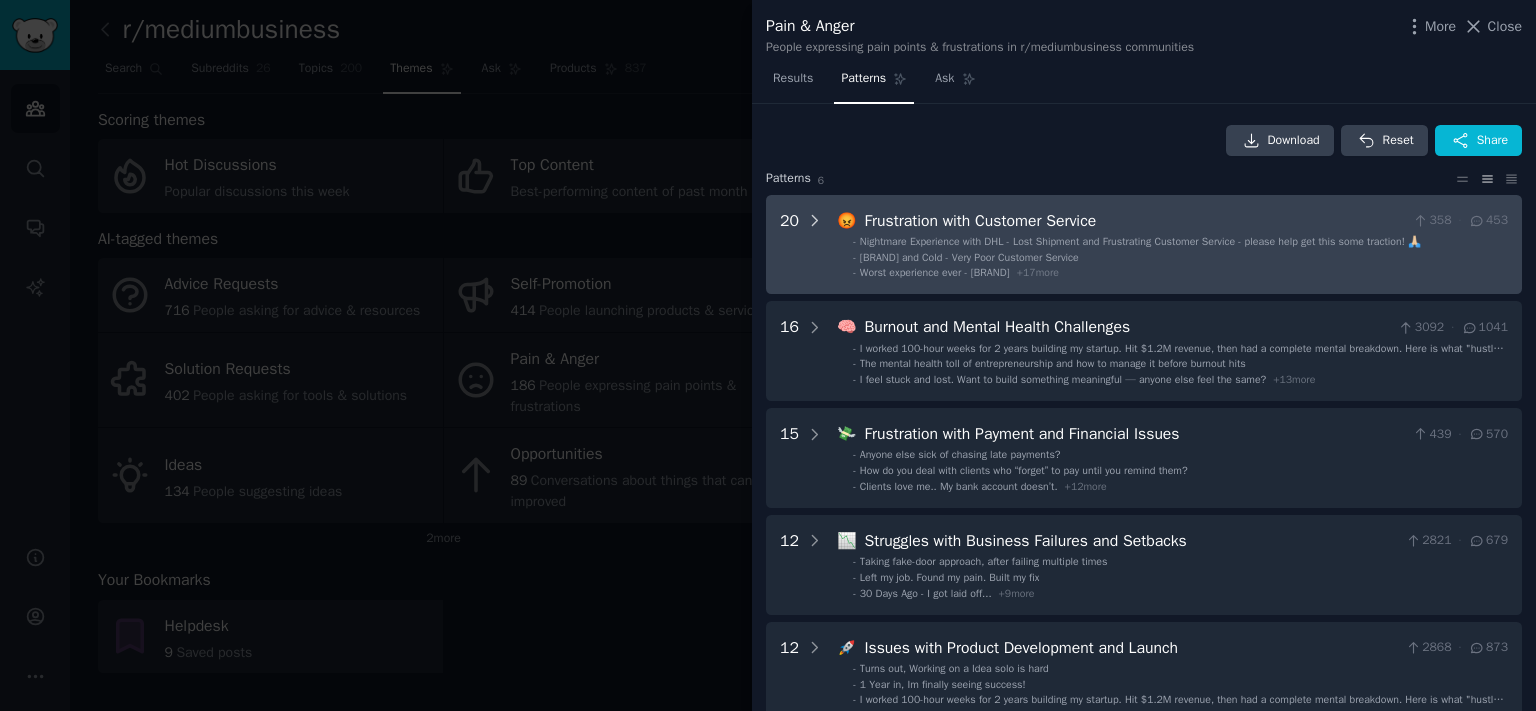 click 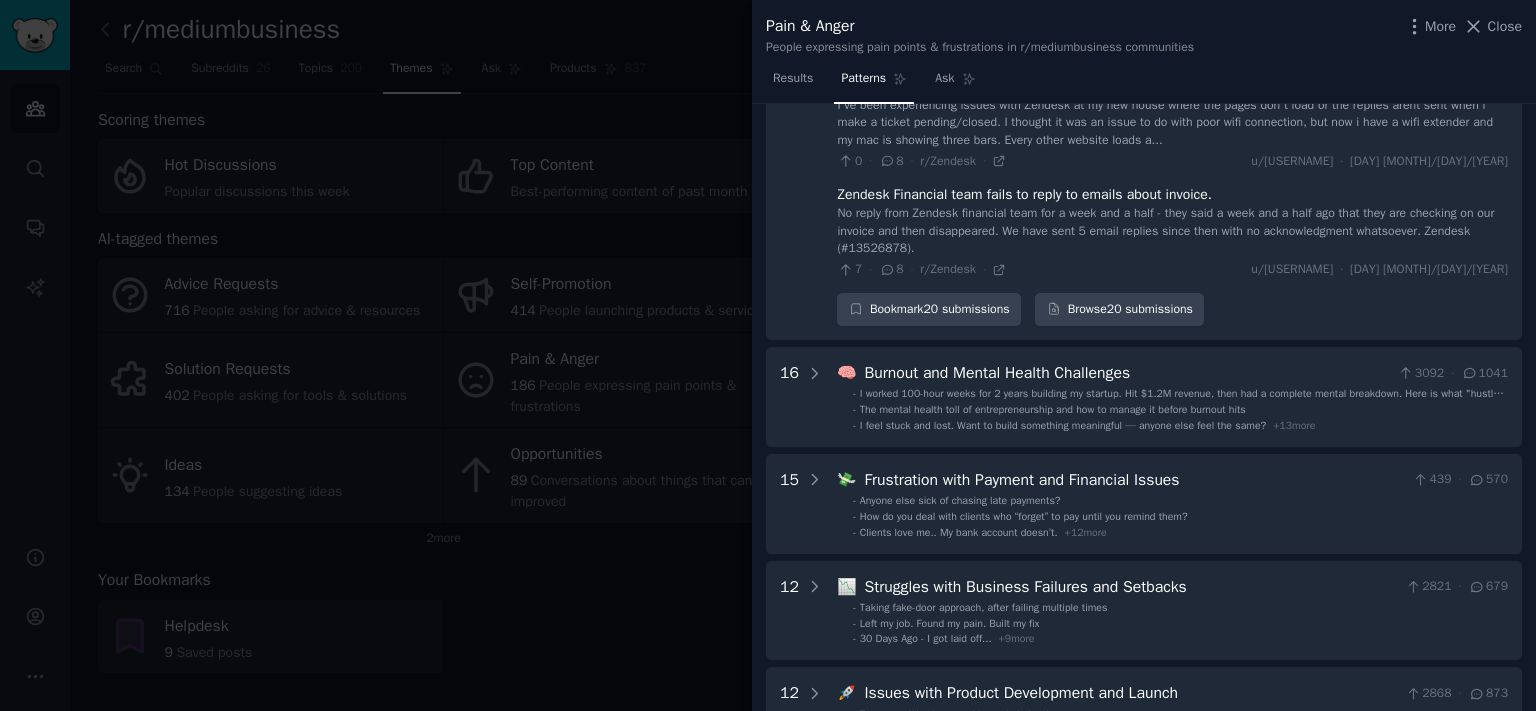 scroll, scrollTop: 1747, scrollLeft: 0, axis: vertical 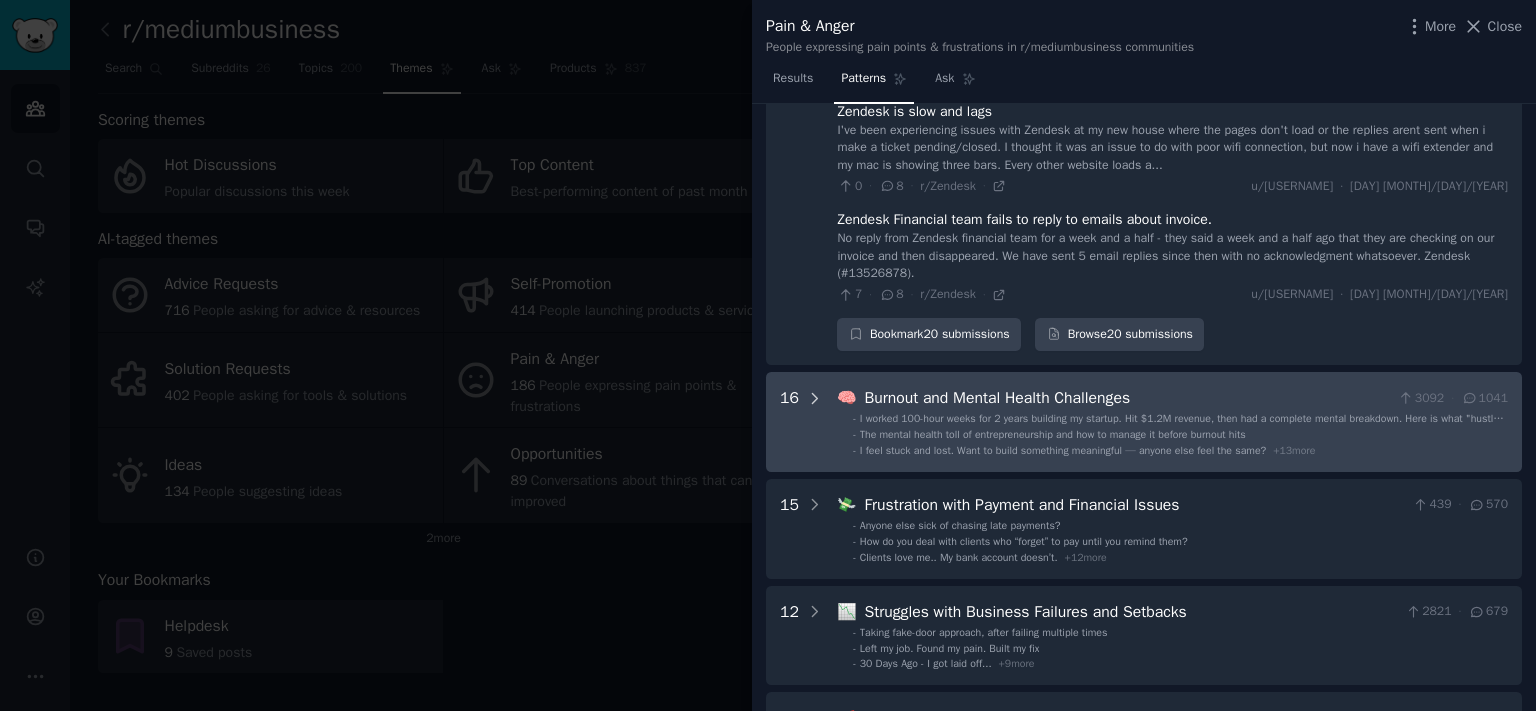 click at bounding box center (815, 422) 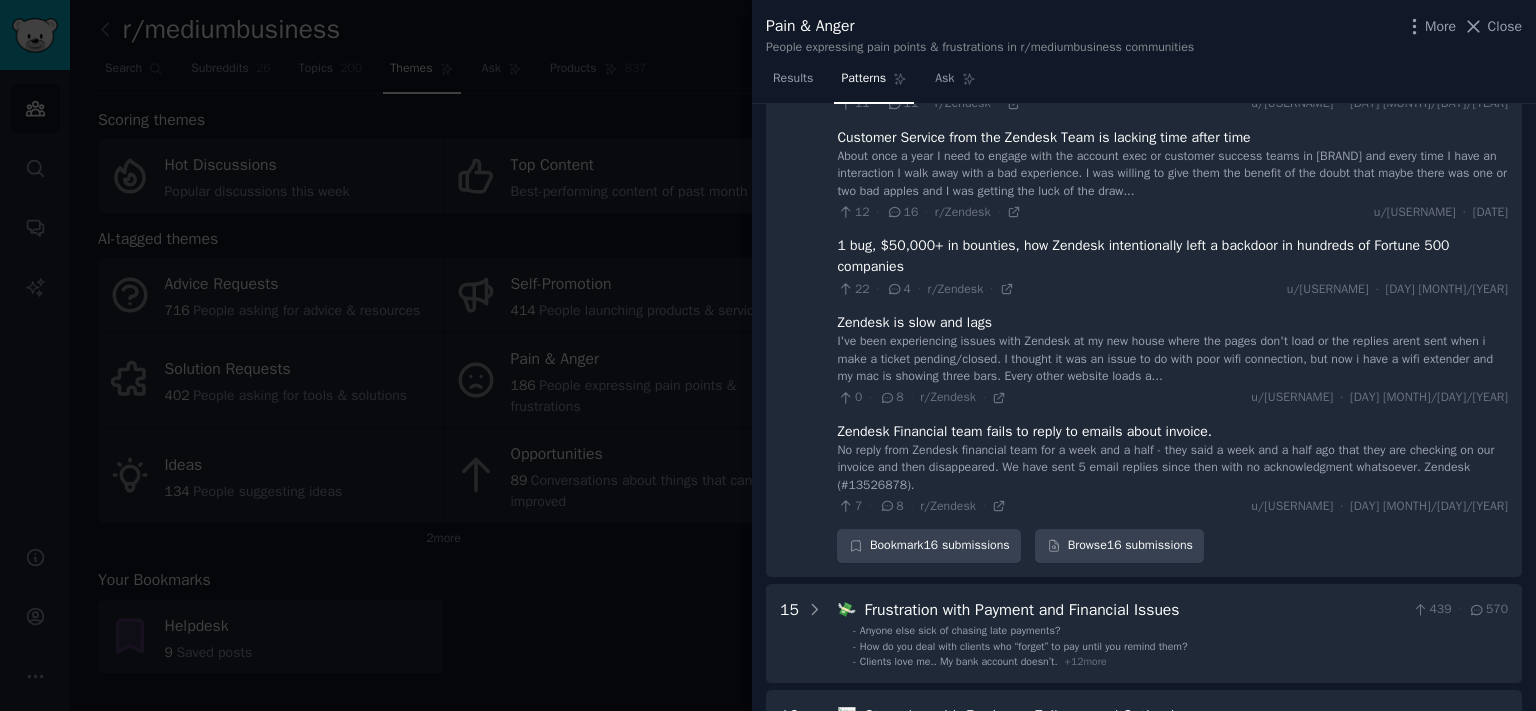 scroll, scrollTop: 3312, scrollLeft: 0, axis: vertical 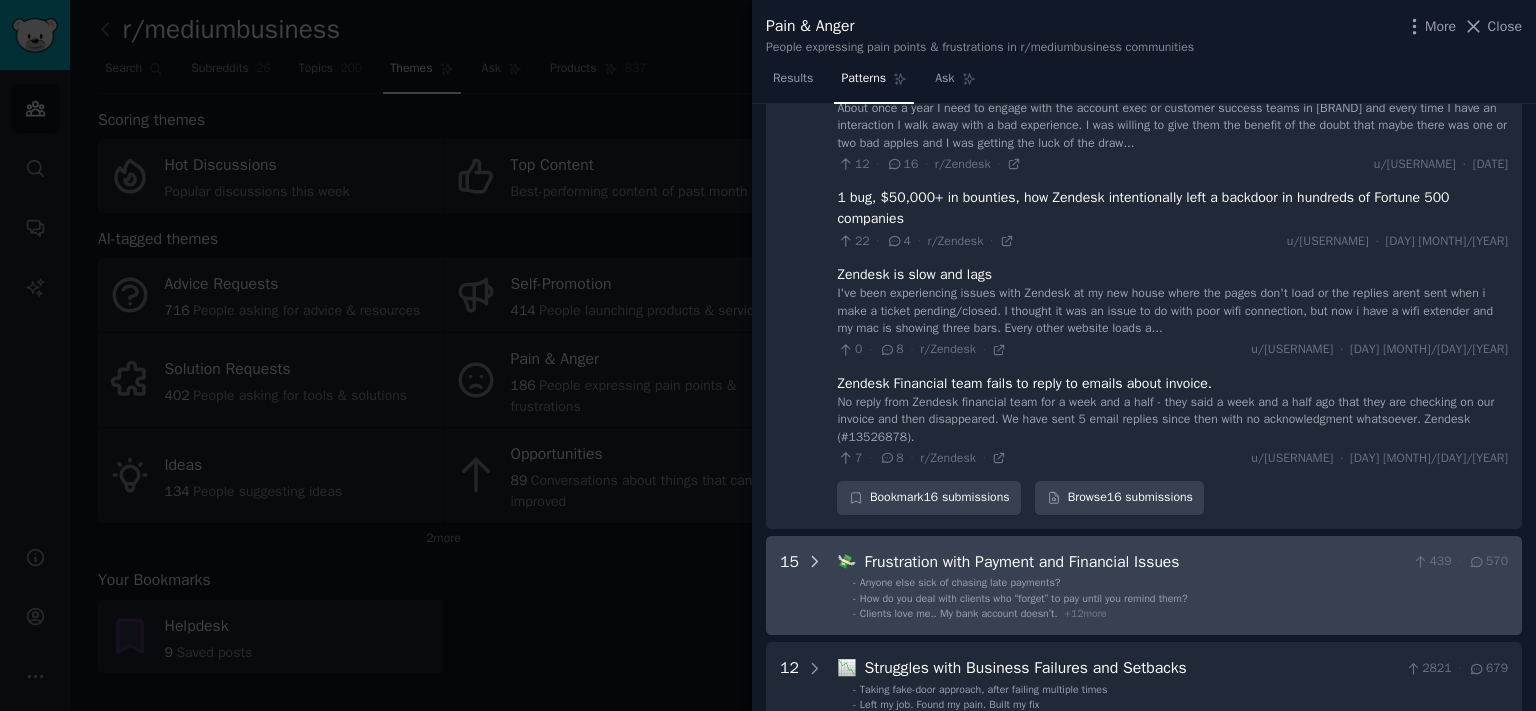 click 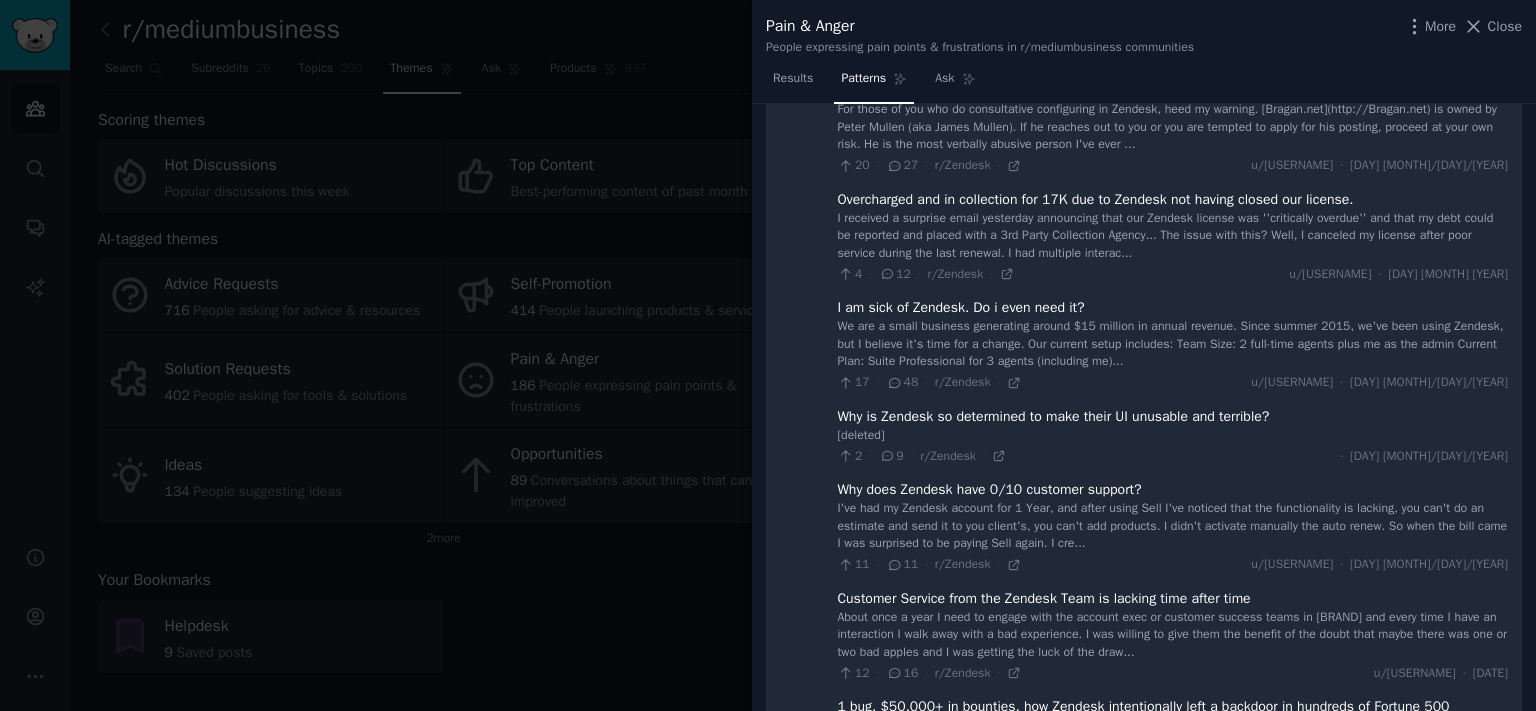scroll, scrollTop: 5175, scrollLeft: 0, axis: vertical 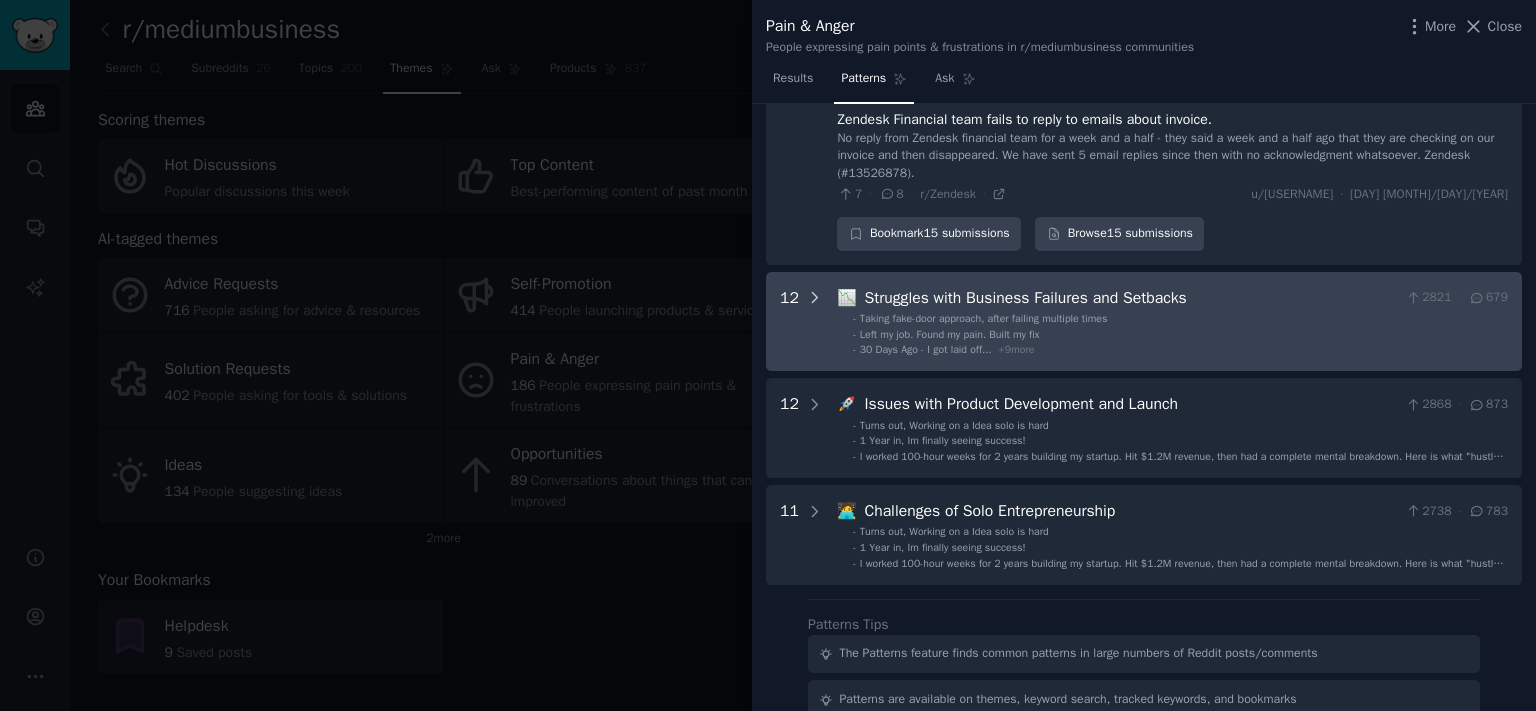 click 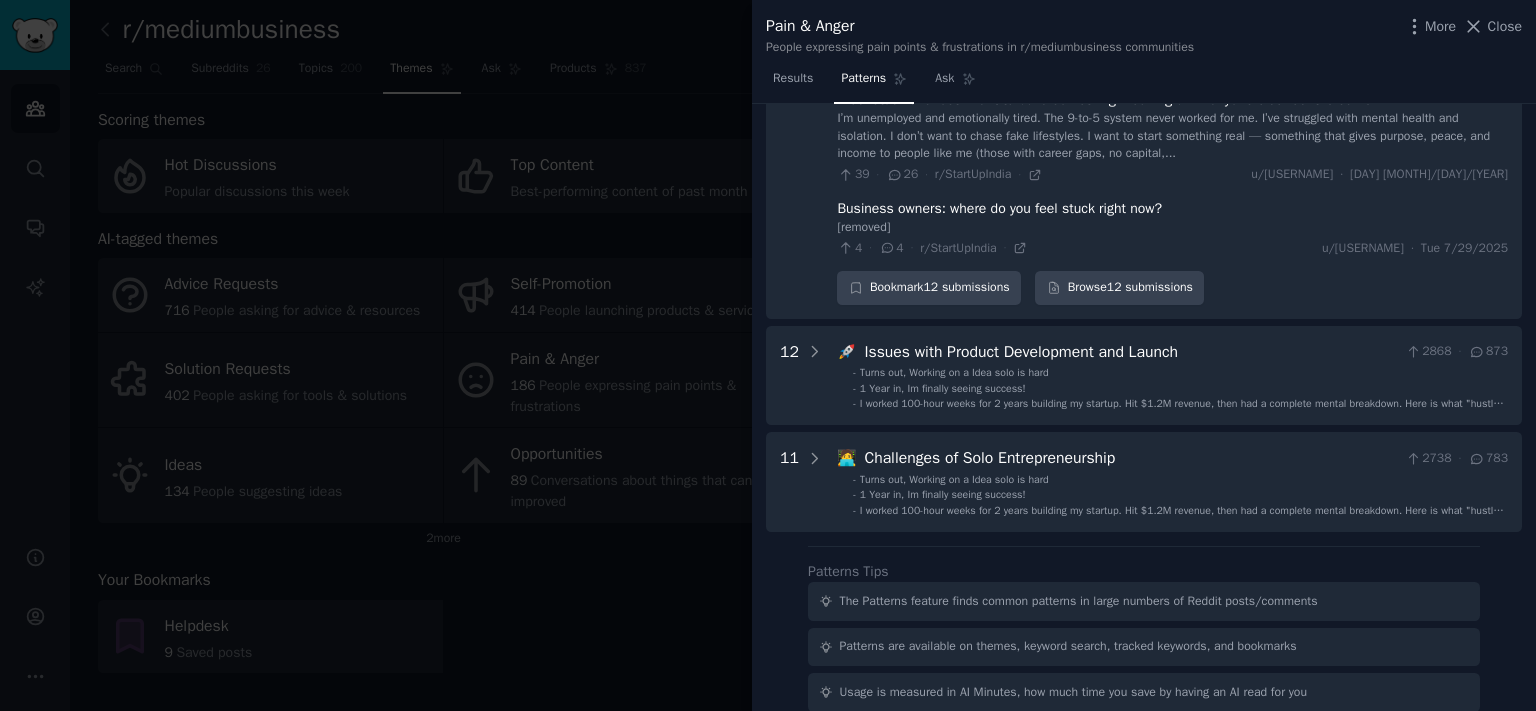 scroll, scrollTop: 6541, scrollLeft: 0, axis: vertical 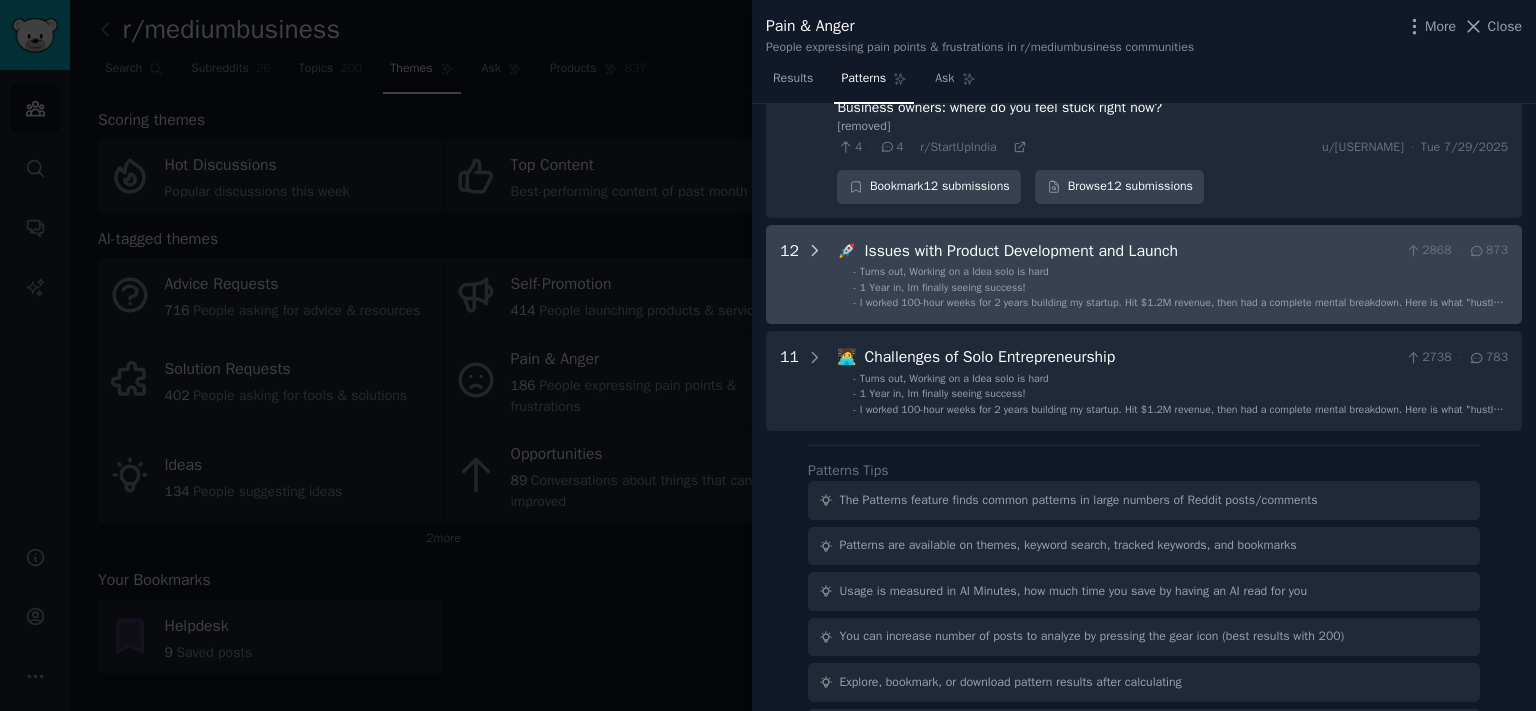 click 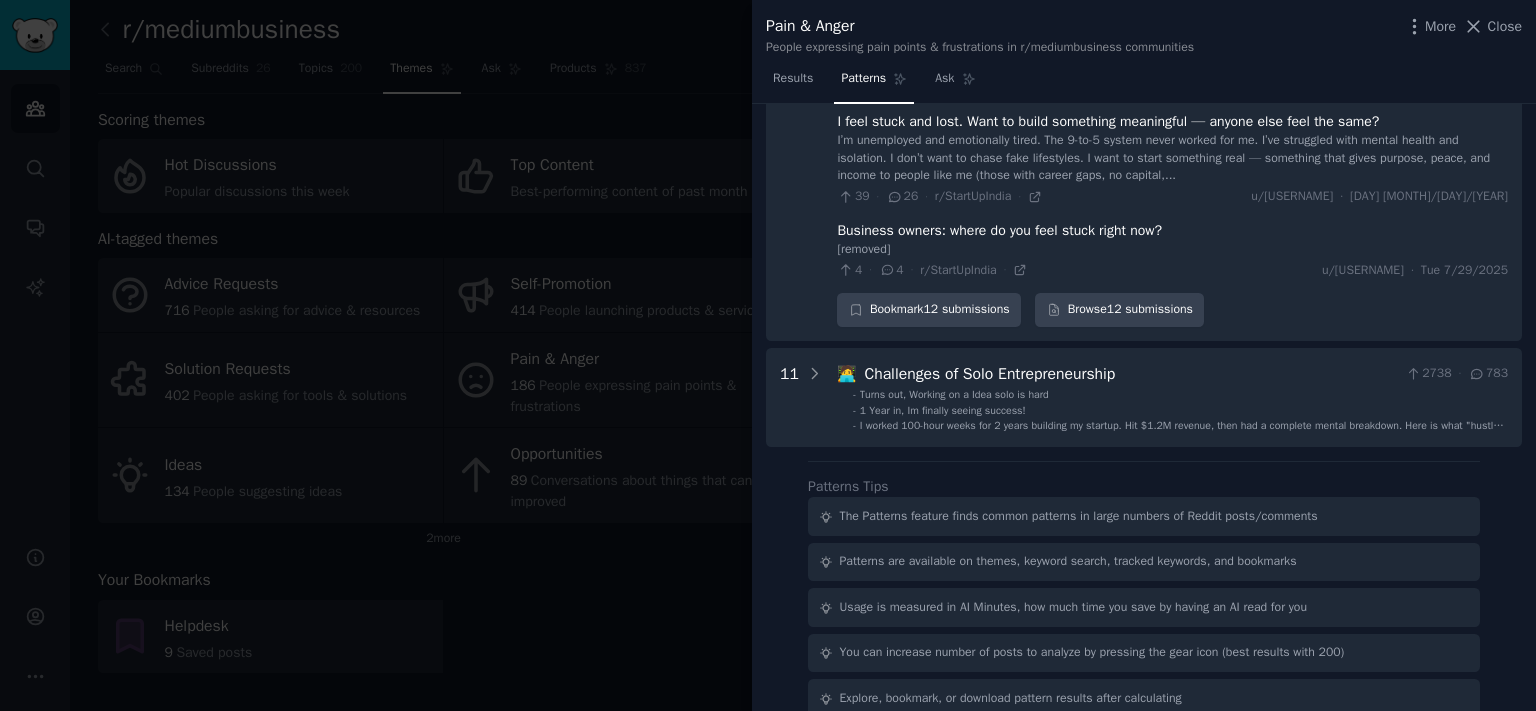 scroll, scrollTop: 7813, scrollLeft: 0, axis: vertical 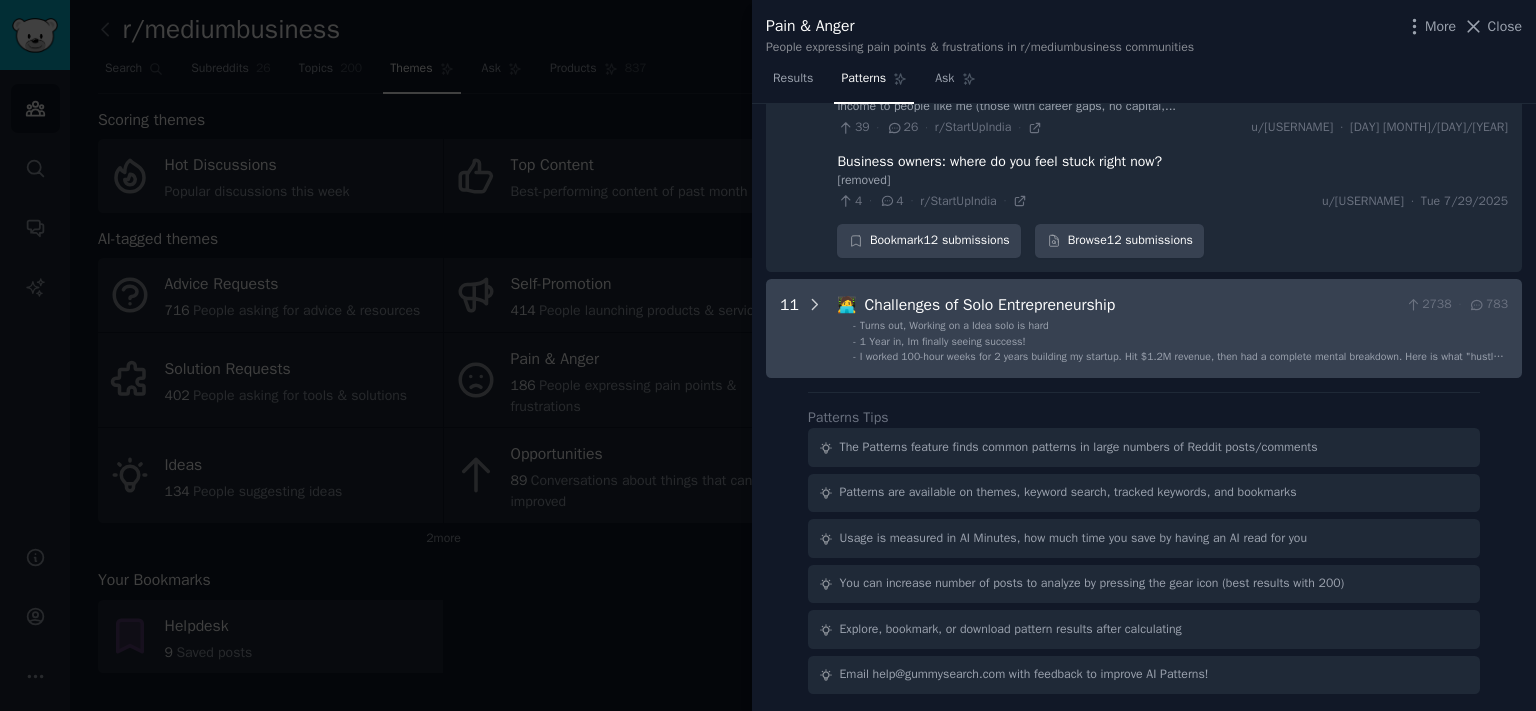 click 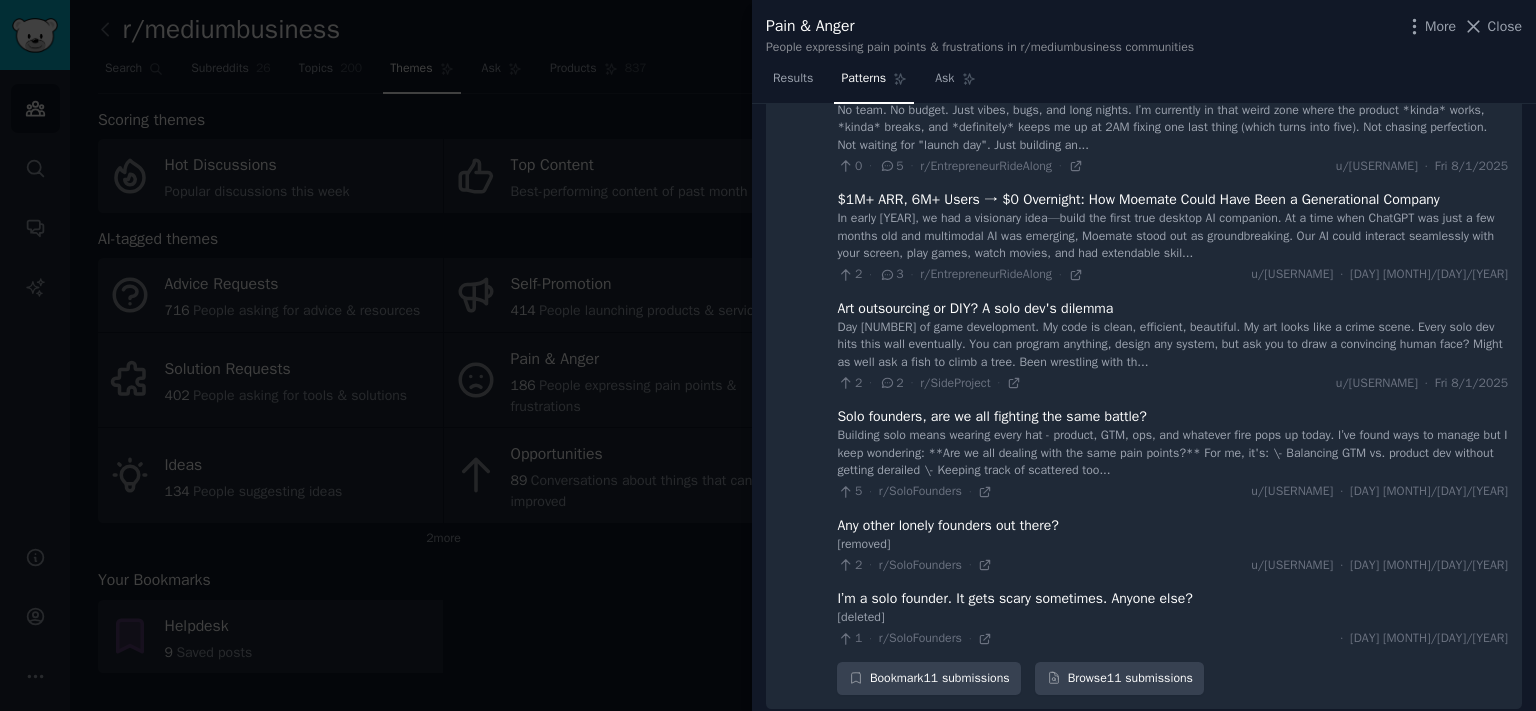 scroll, scrollTop: 8516, scrollLeft: 0, axis: vertical 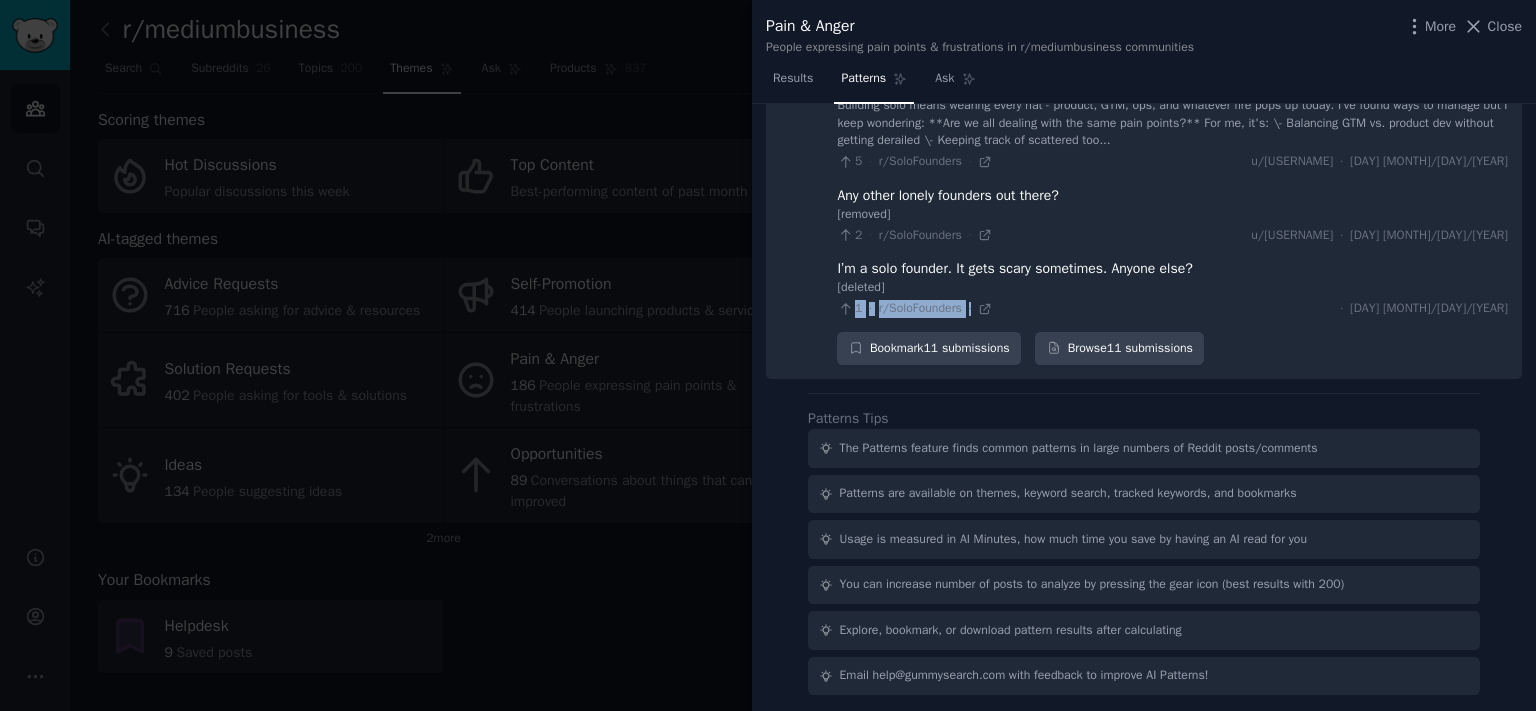 drag, startPoint x: 864, startPoint y: 218, endPoint x: 1075, endPoint y: 308, distance: 229.39267 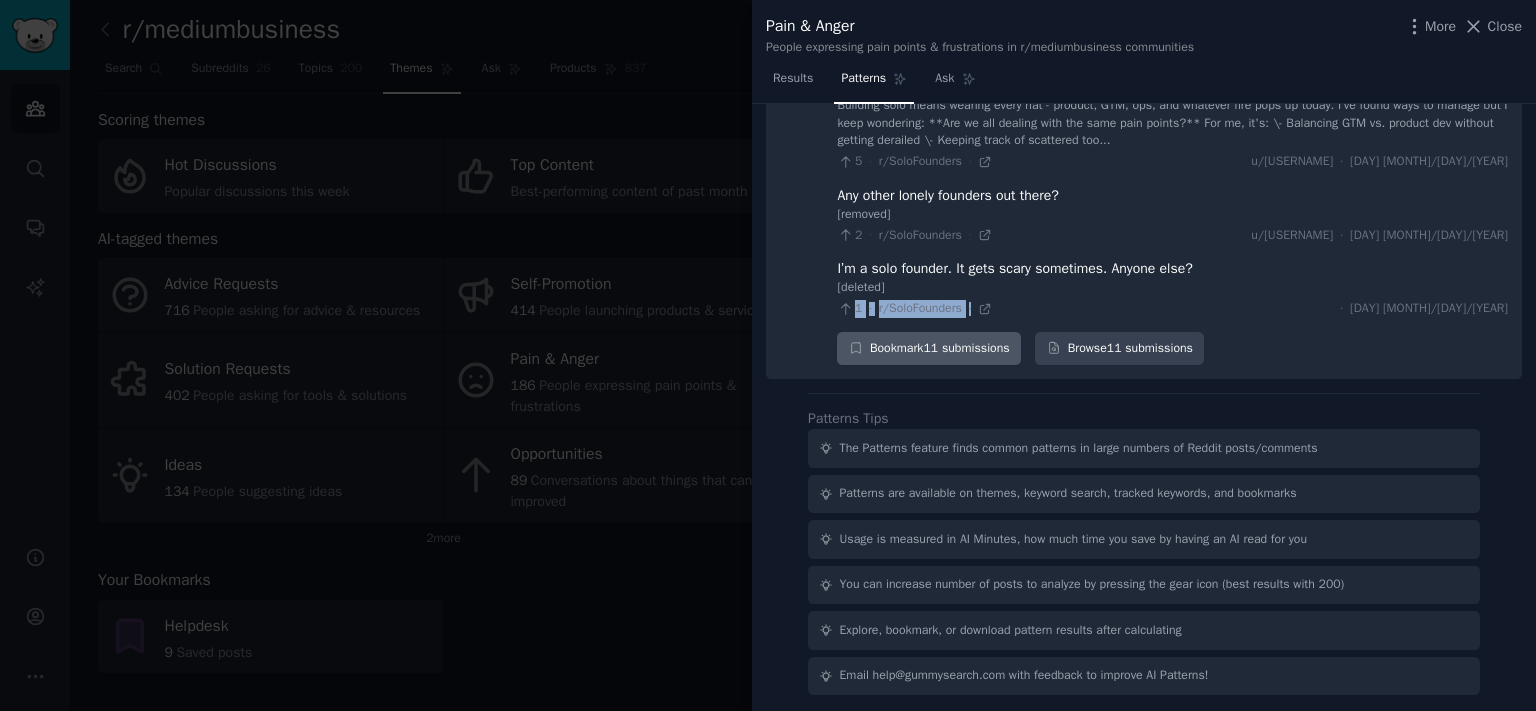 copy on "1 · r/SoloFounders ·" 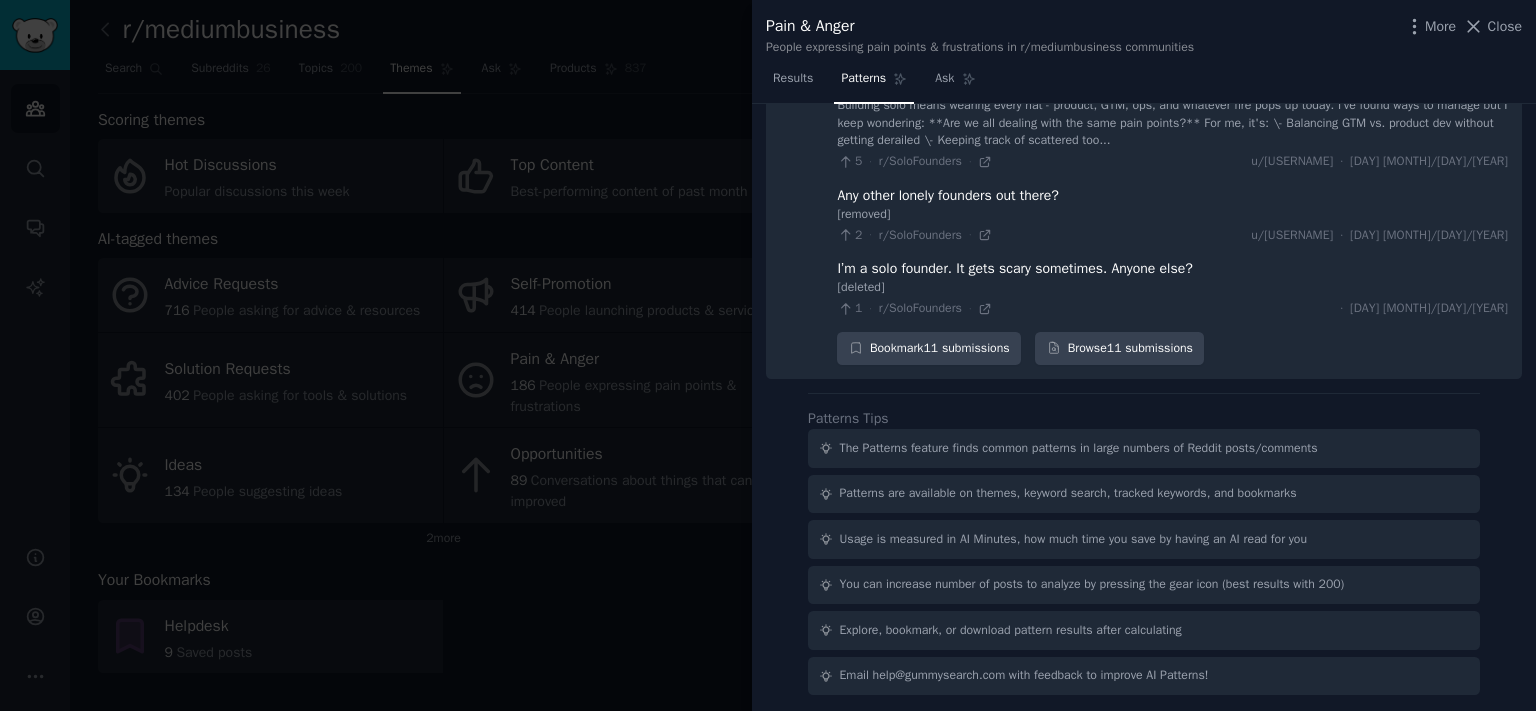 click on "1 · r/SoloFounders · · Mon 5/26/2025" at bounding box center (1172, 309) 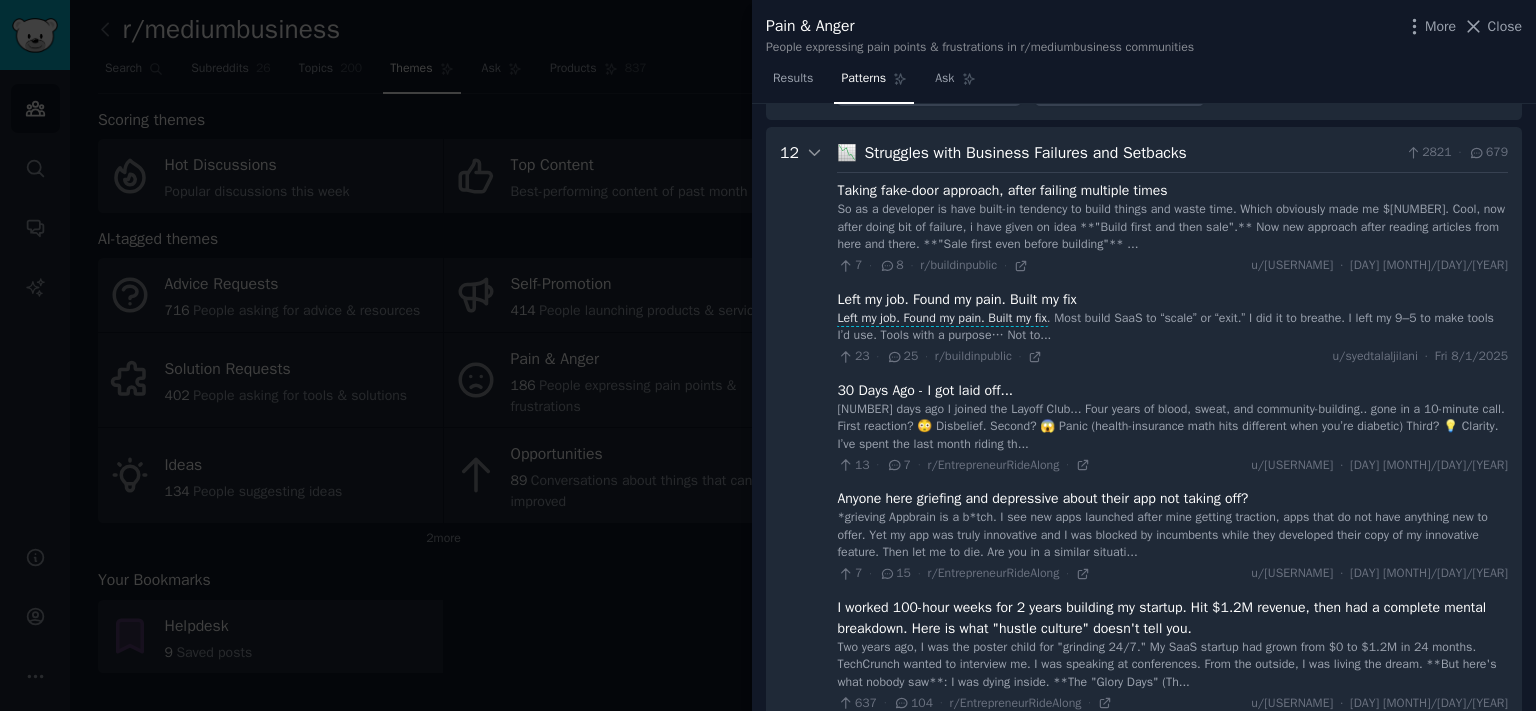 scroll, scrollTop: 5094, scrollLeft: 0, axis: vertical 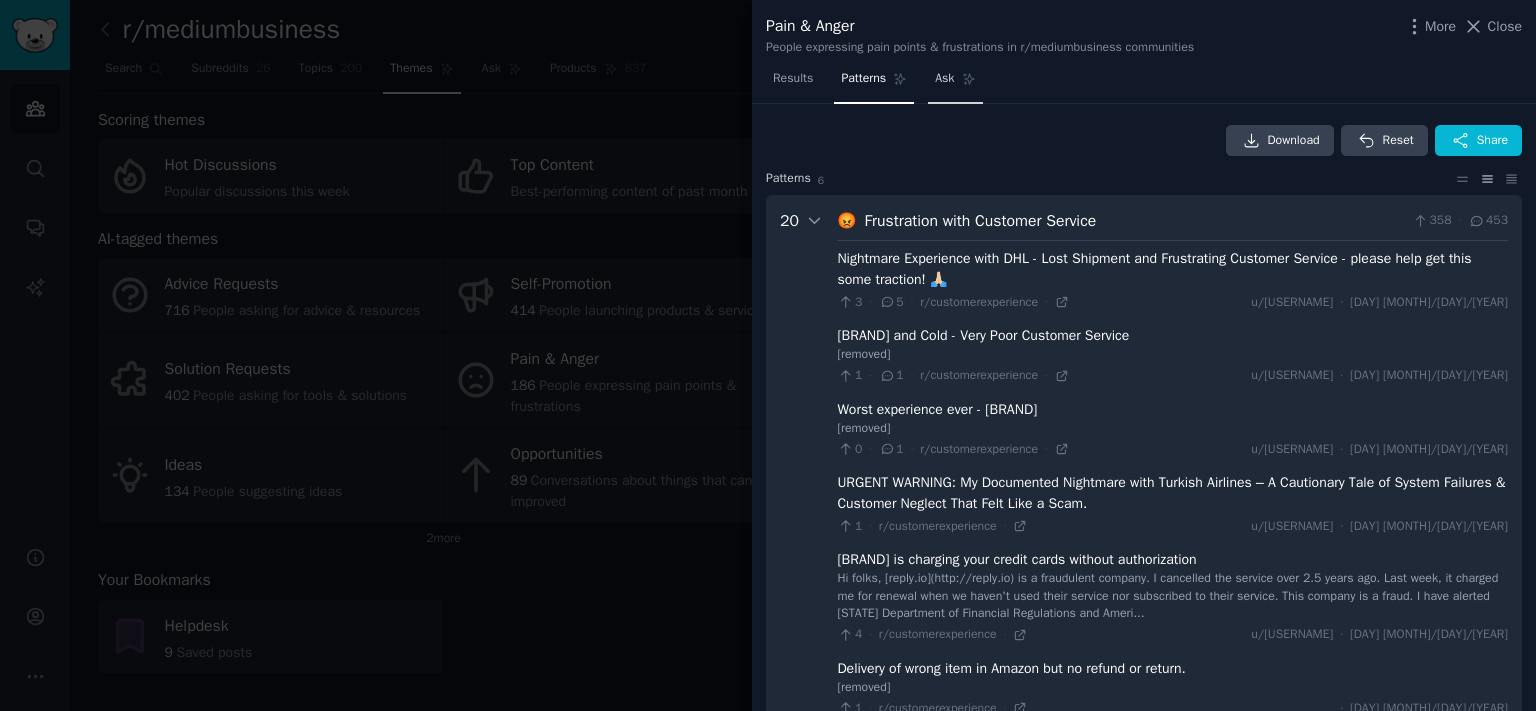 click on "Ask" at bounding box center [944, 79] 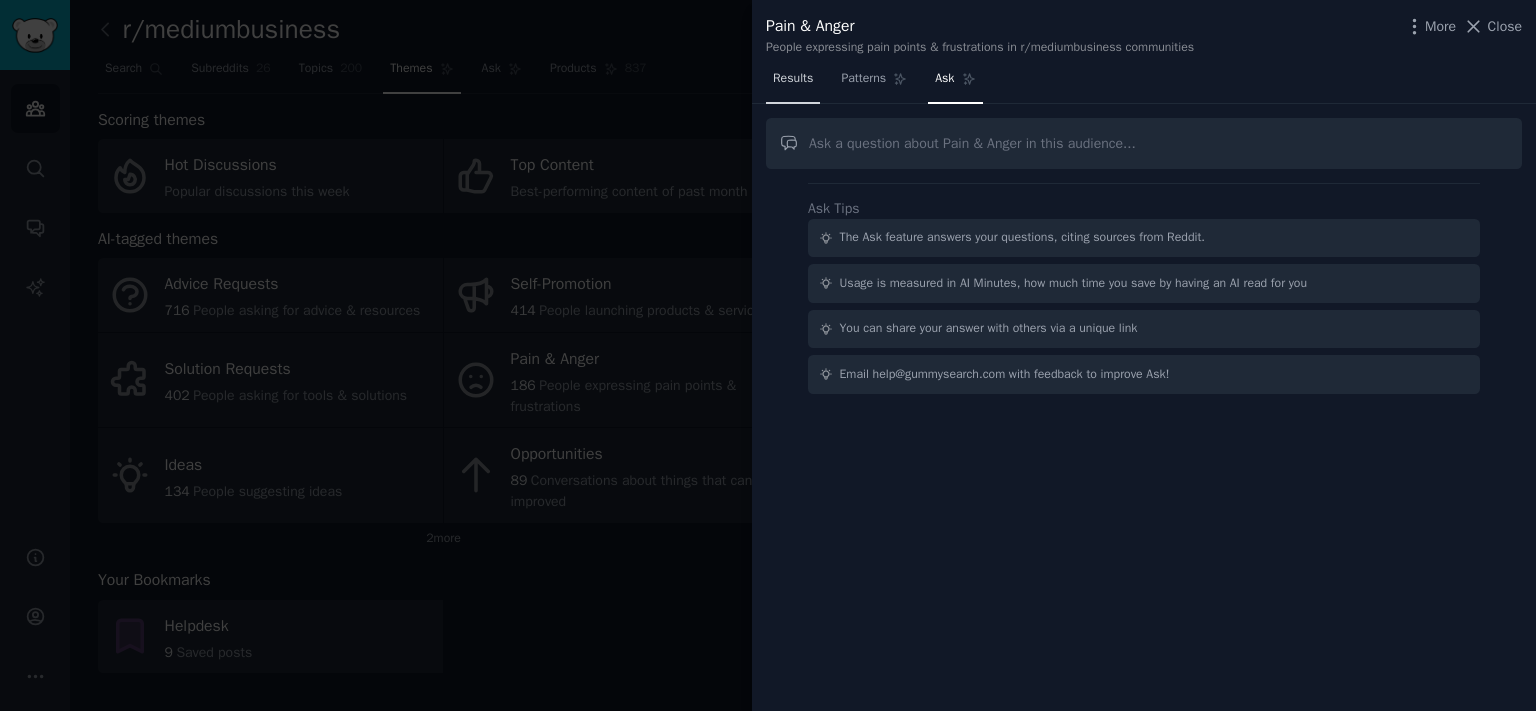 click on "Results" at bounding box center [793, 79] 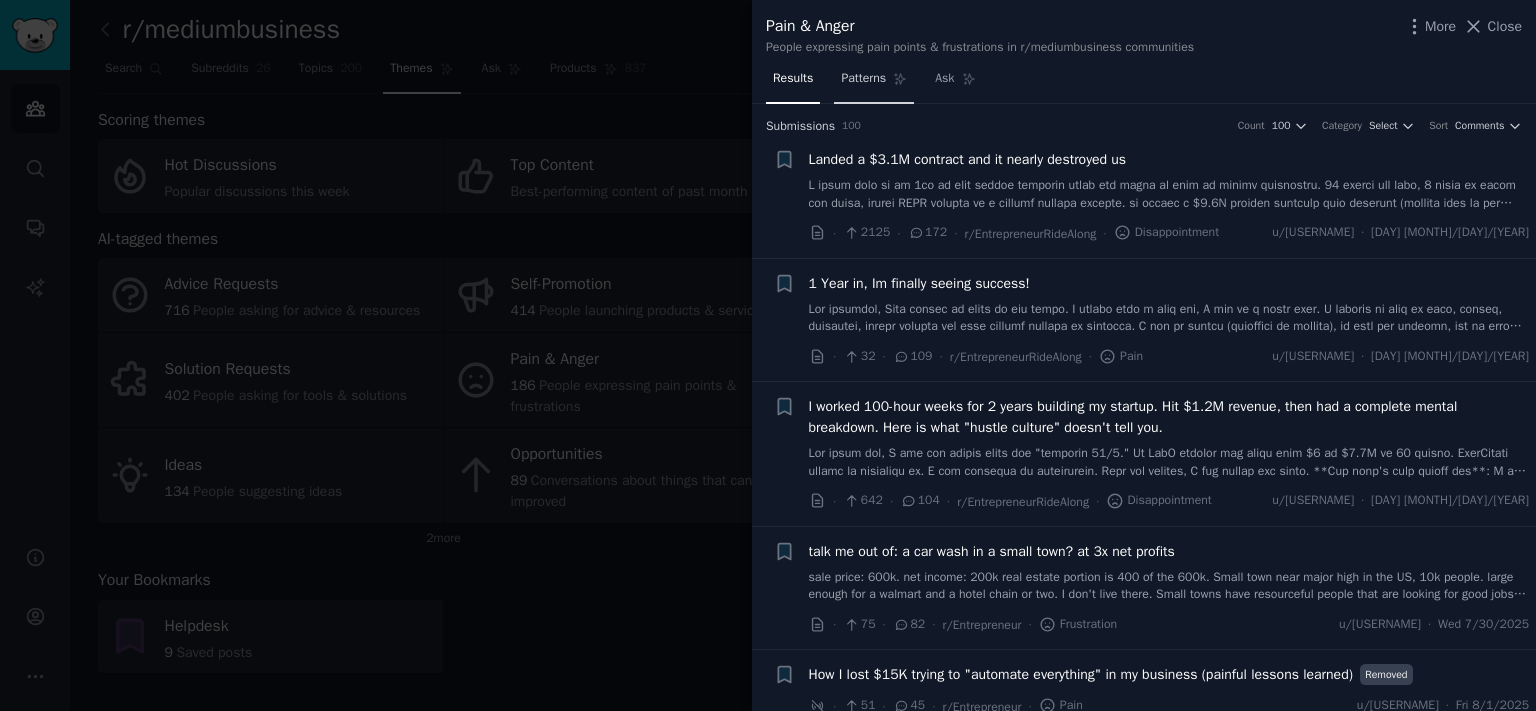 click on "Patterns" at bounding box center (874, 83) 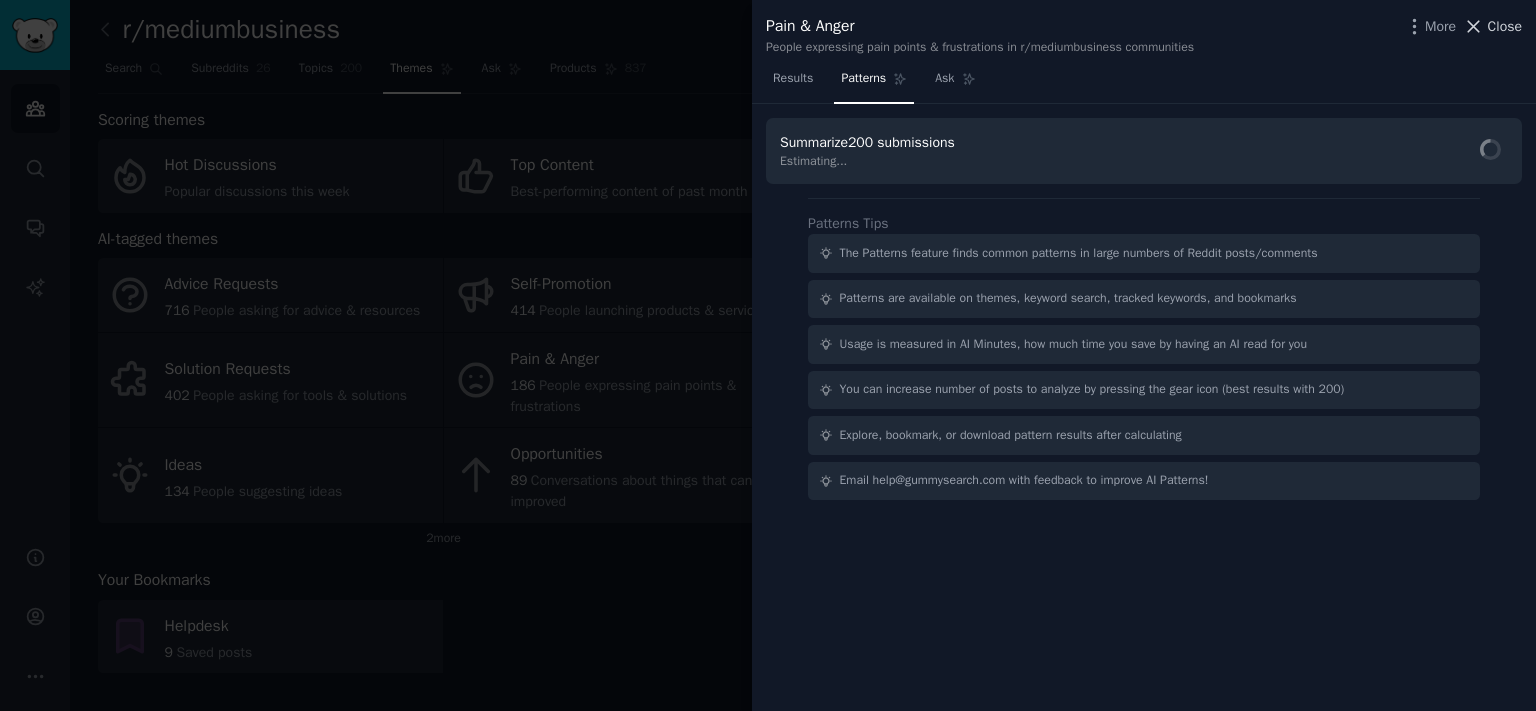 click on "Close" at bounding box center (1505, 26) 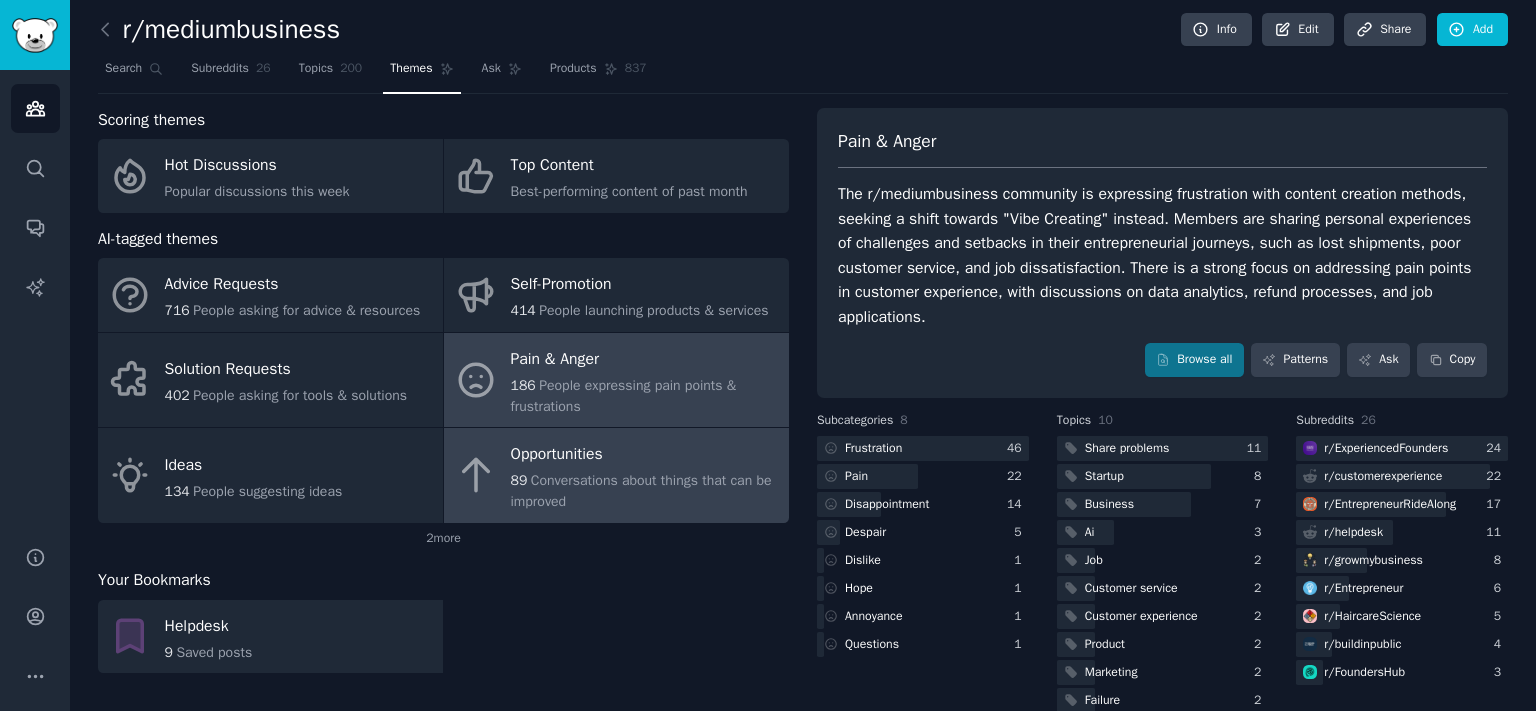 click on "Conversations about things that can be improved" at bounding box center (641, 491) 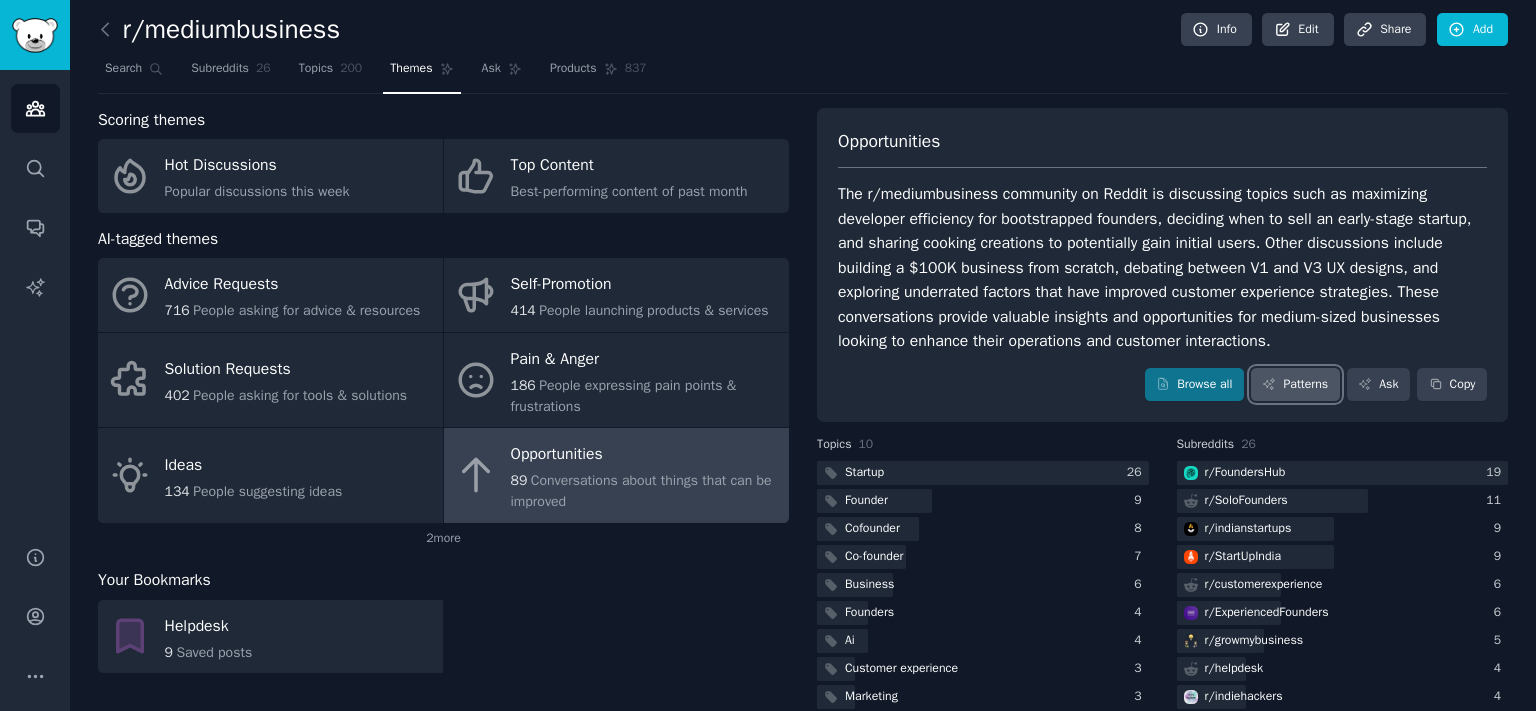 click on "Patterns" at bounding box center (1295, 385) 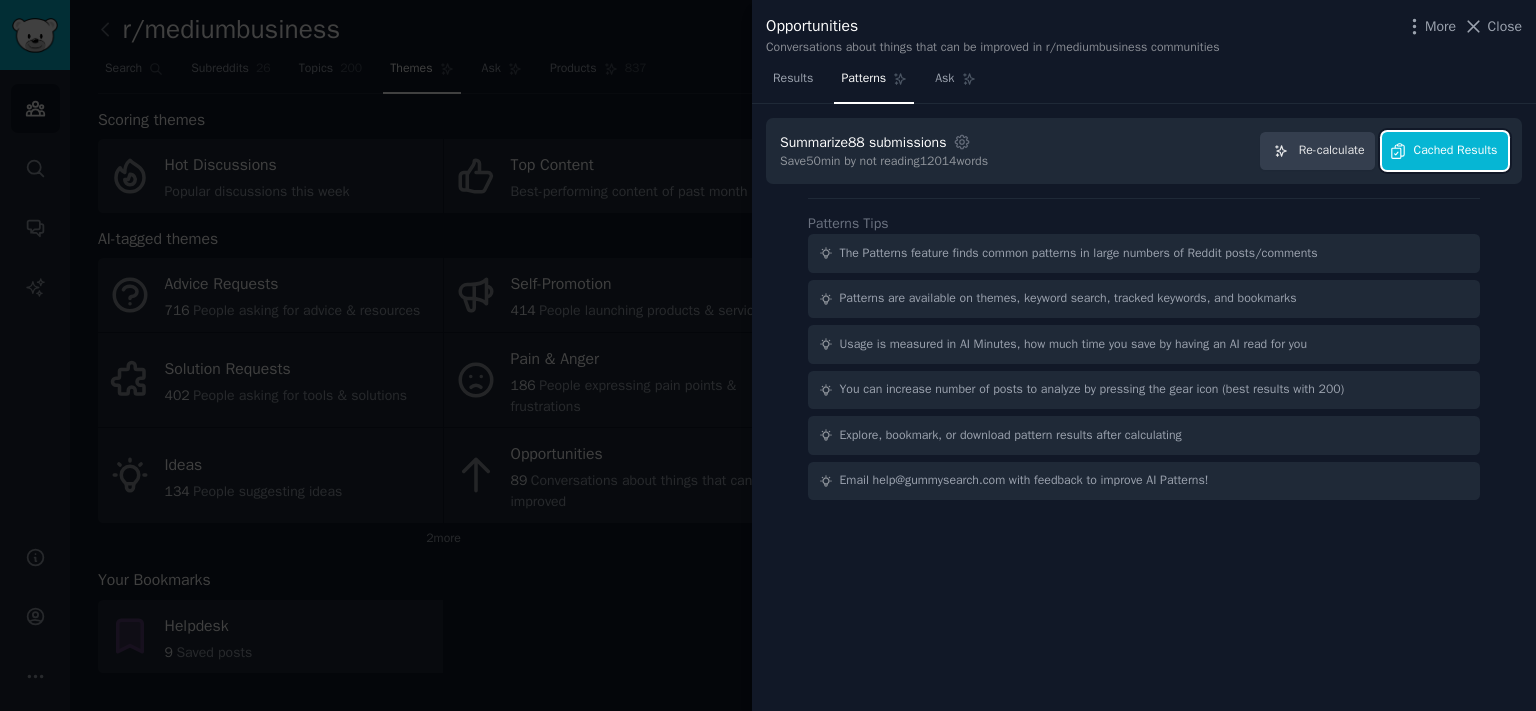 click on "Cached Results" at bounding box center [1445, 151] 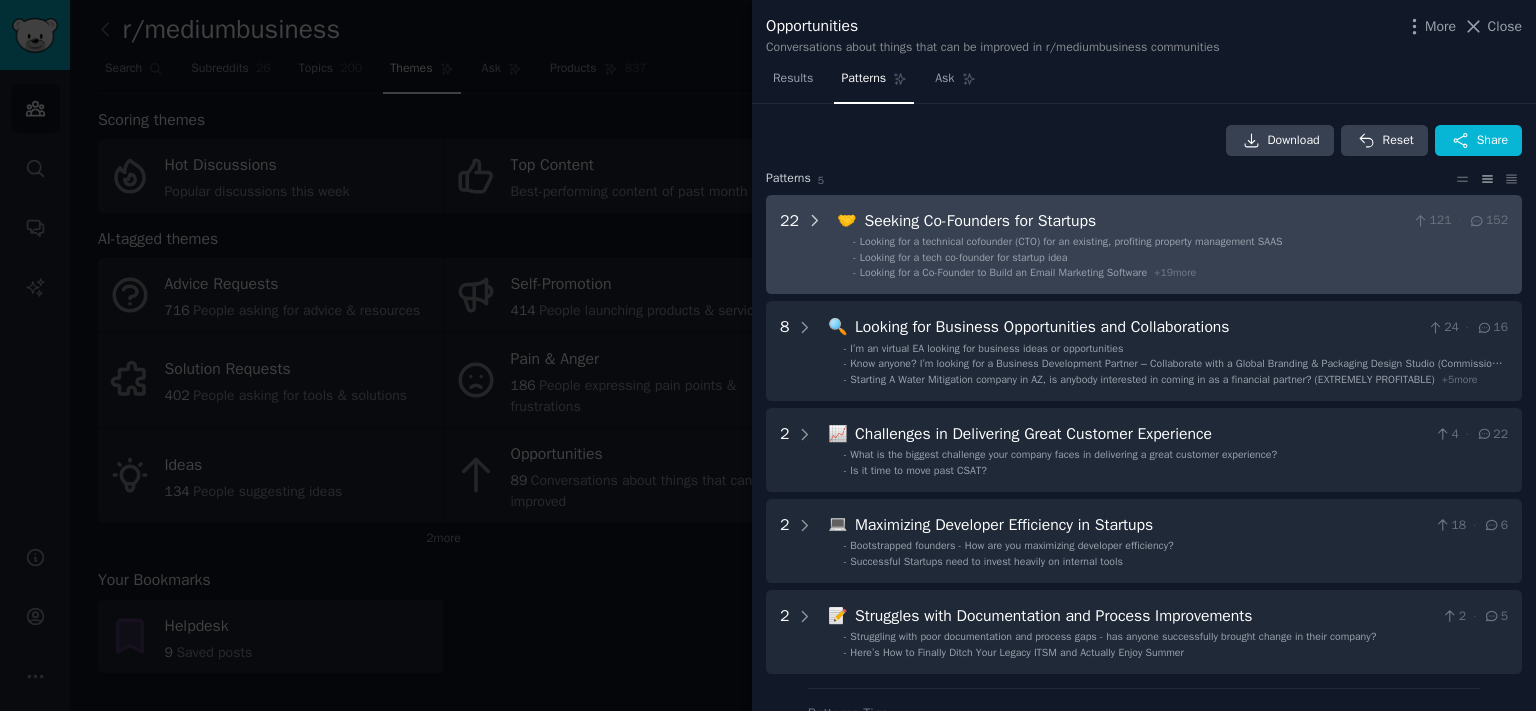 click 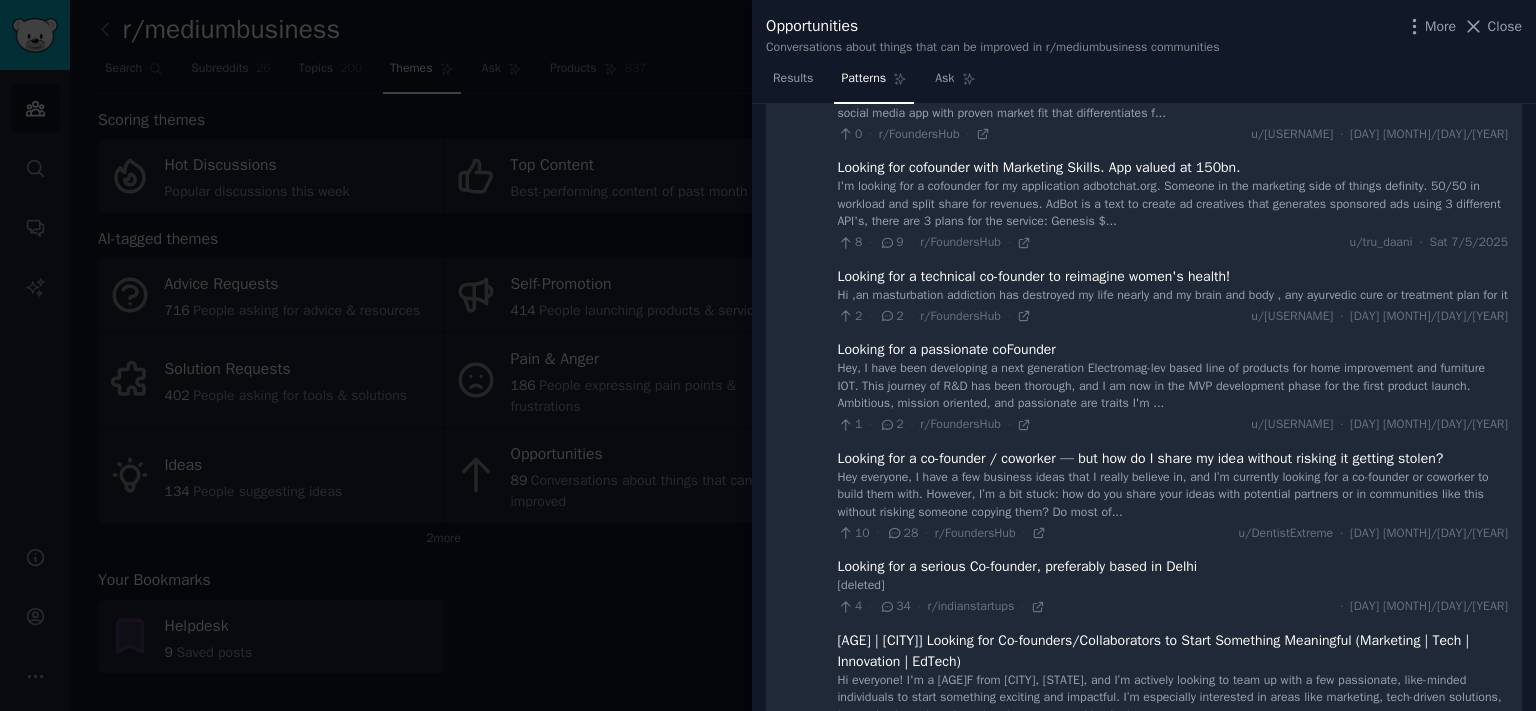 scroll, scrollTop: 2299, scrollLeft: 0, axis: vertical 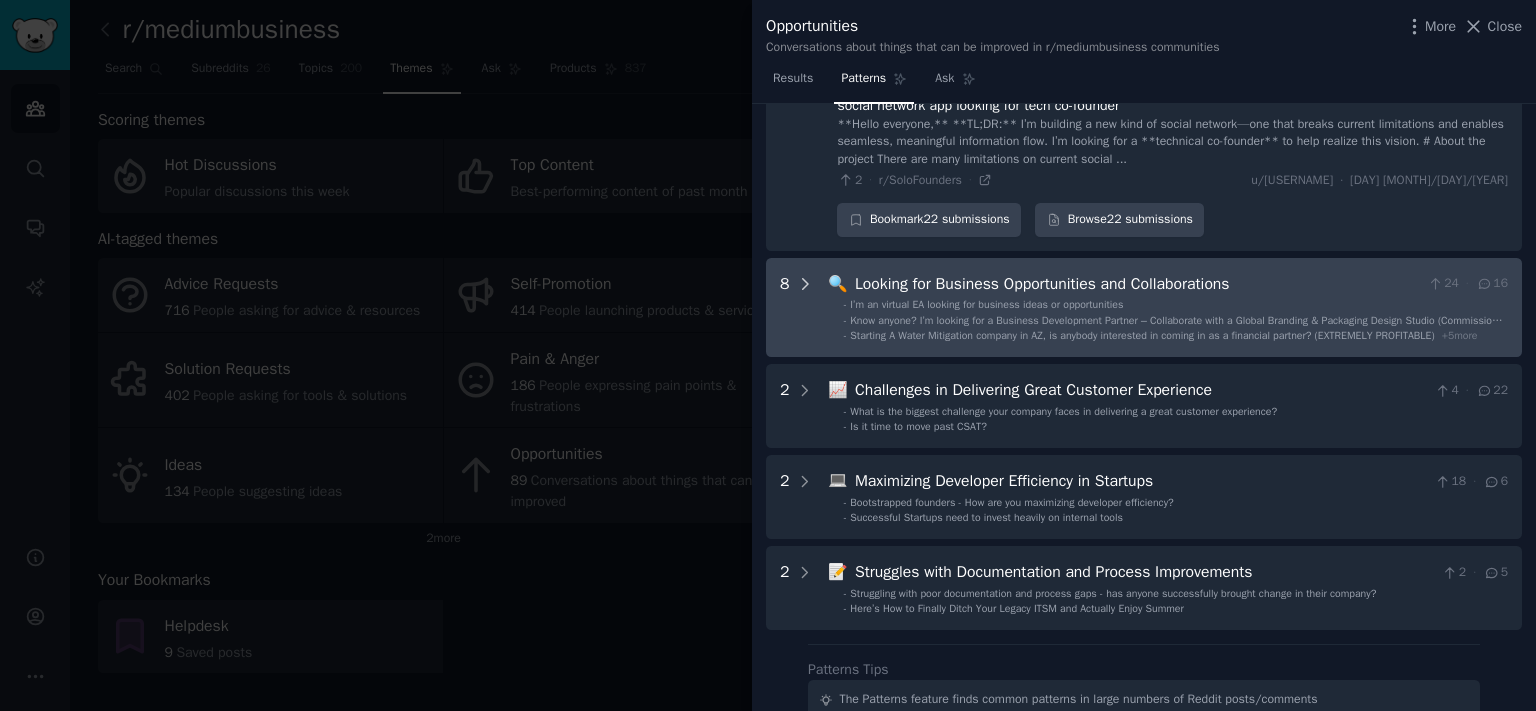 click 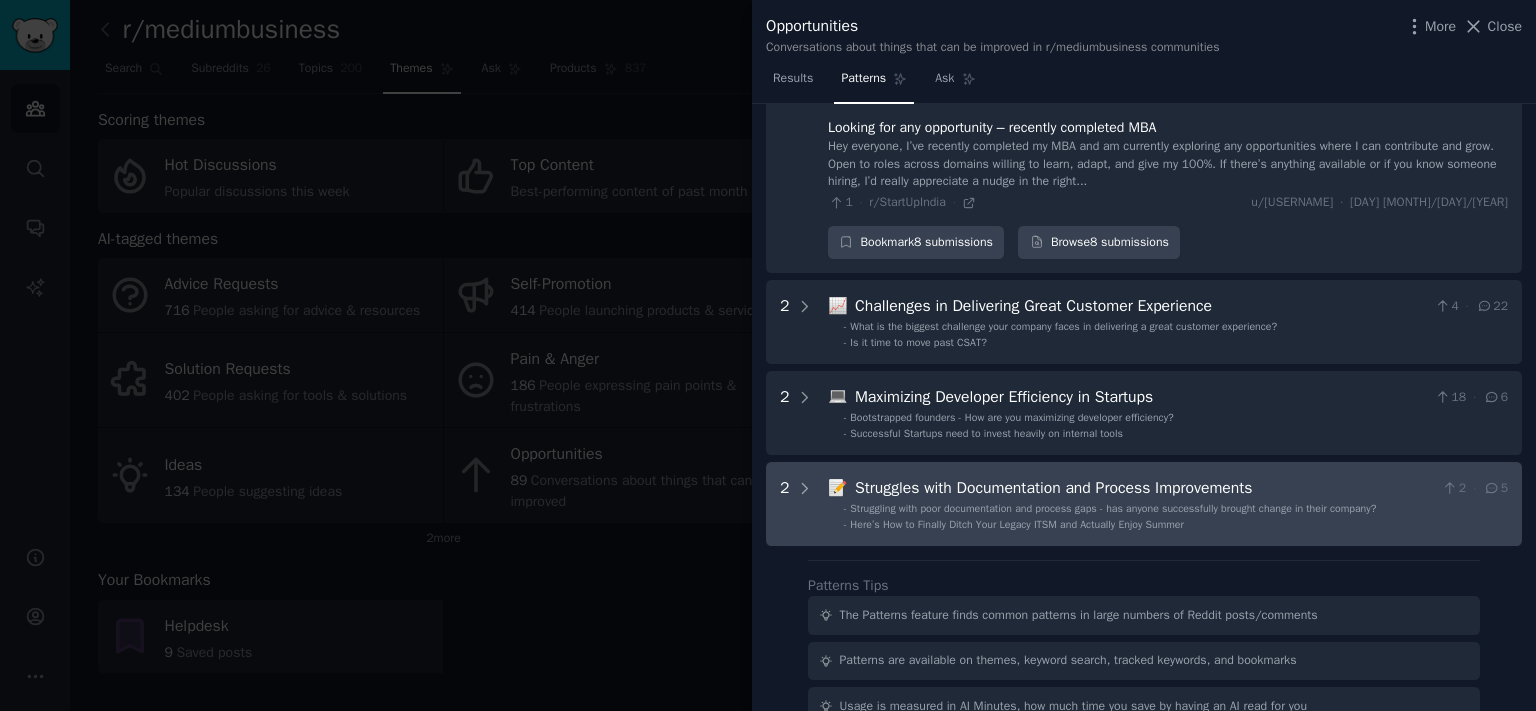 scroll, scrollTop: 3142, scrollLeft: 0, axis: vertical 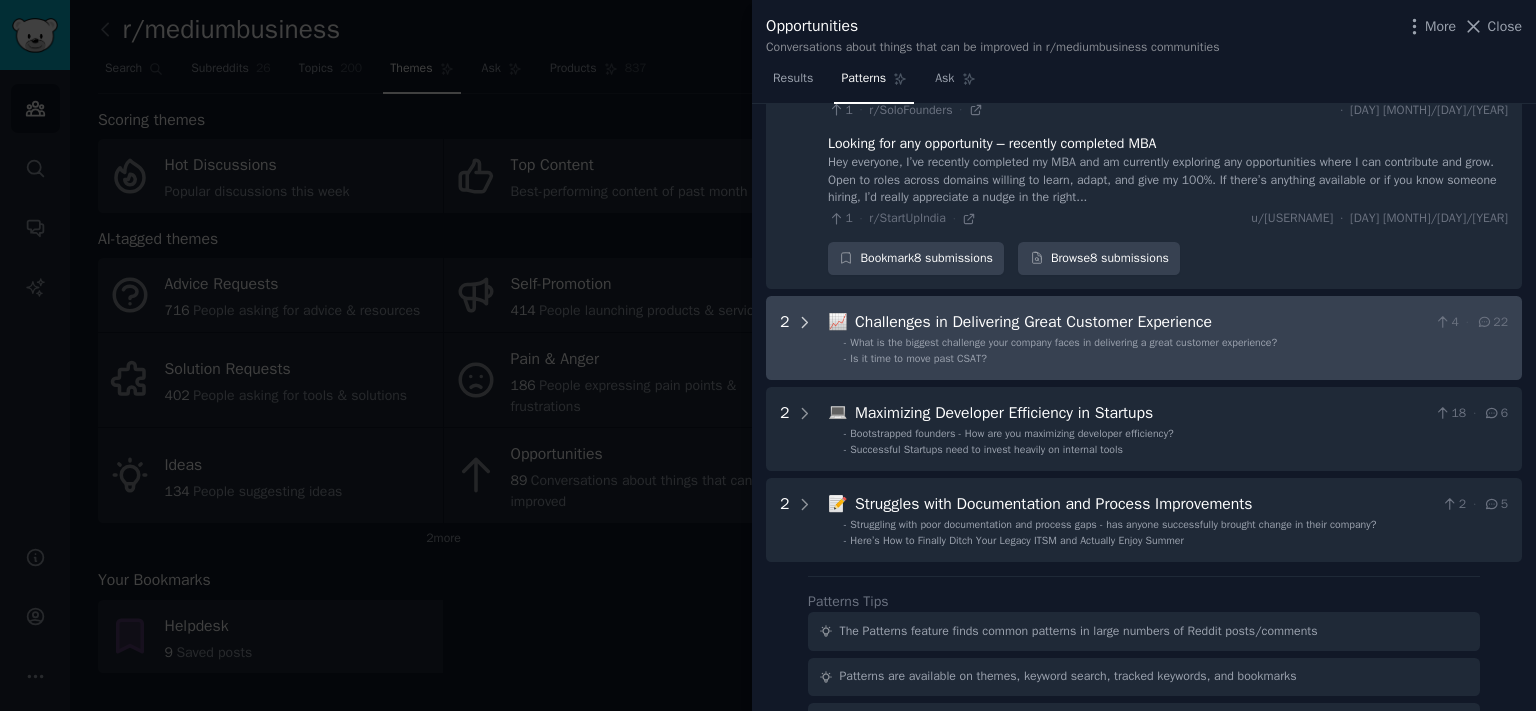 click 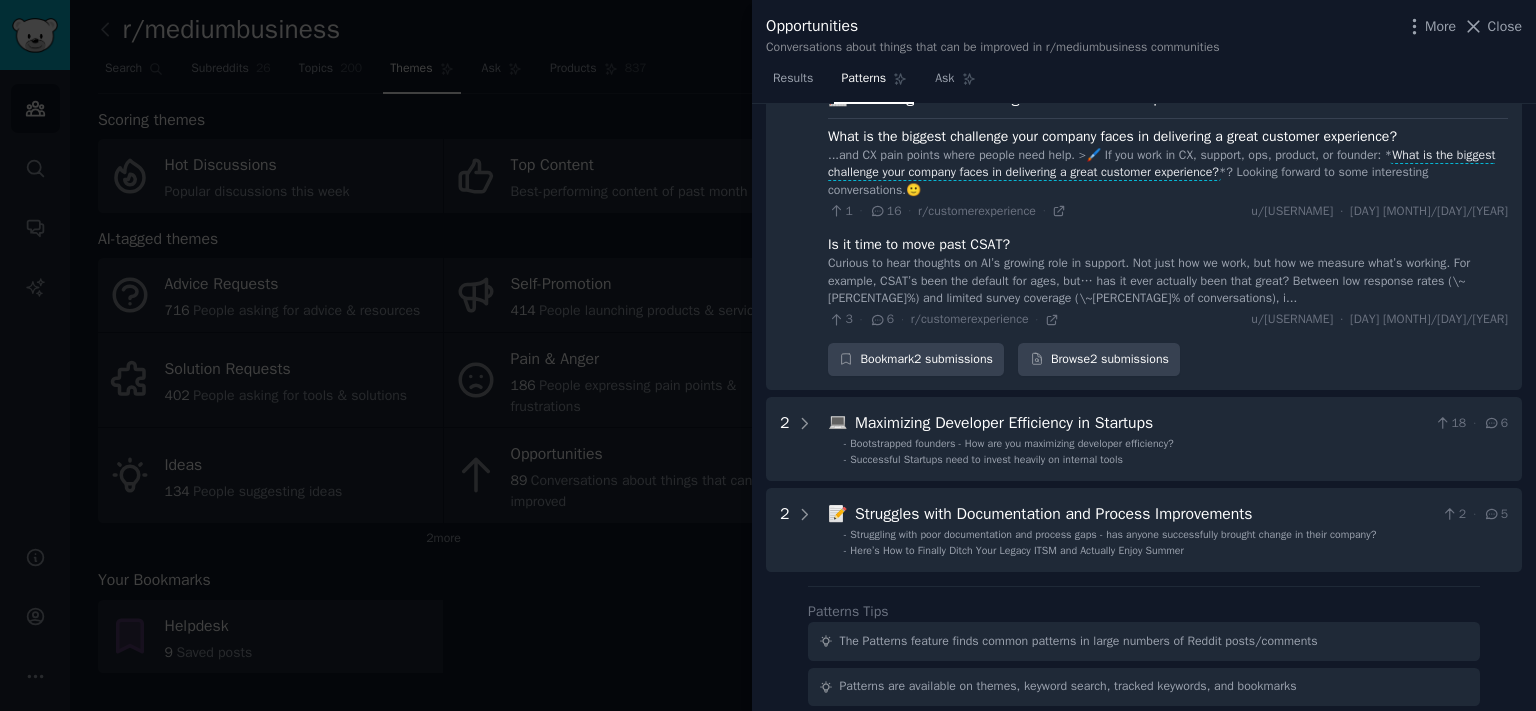 scroll, scrollTop: 3596, scrollLeft: 0, axis: vertical 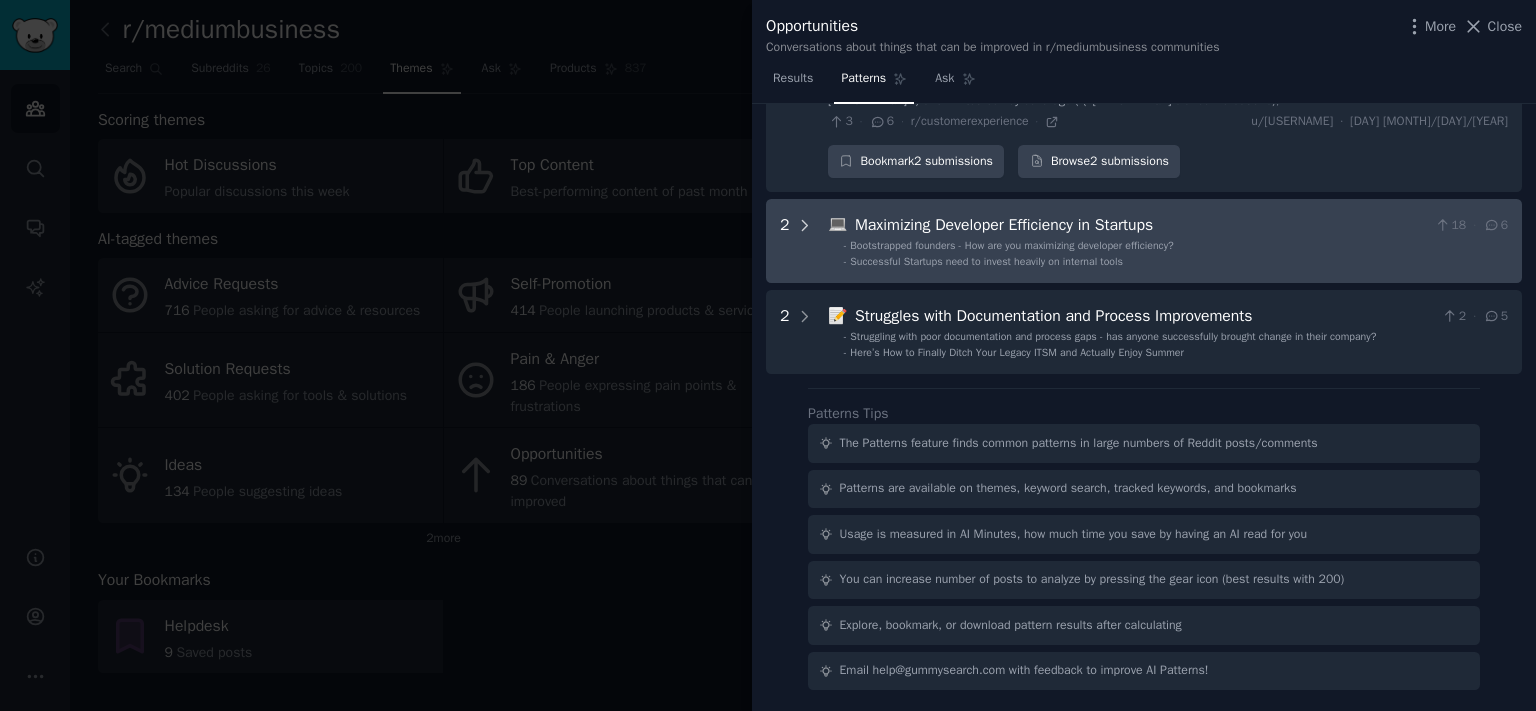 click 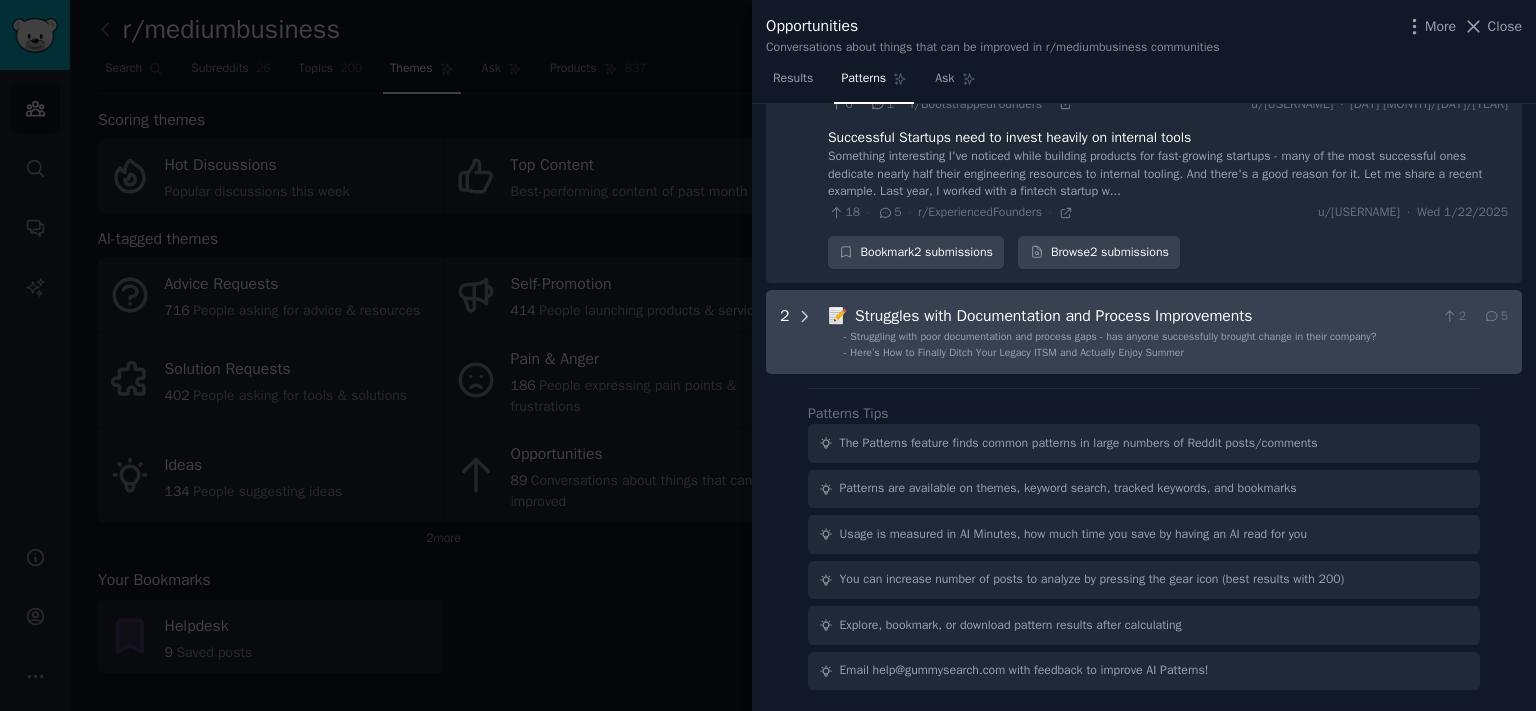 click 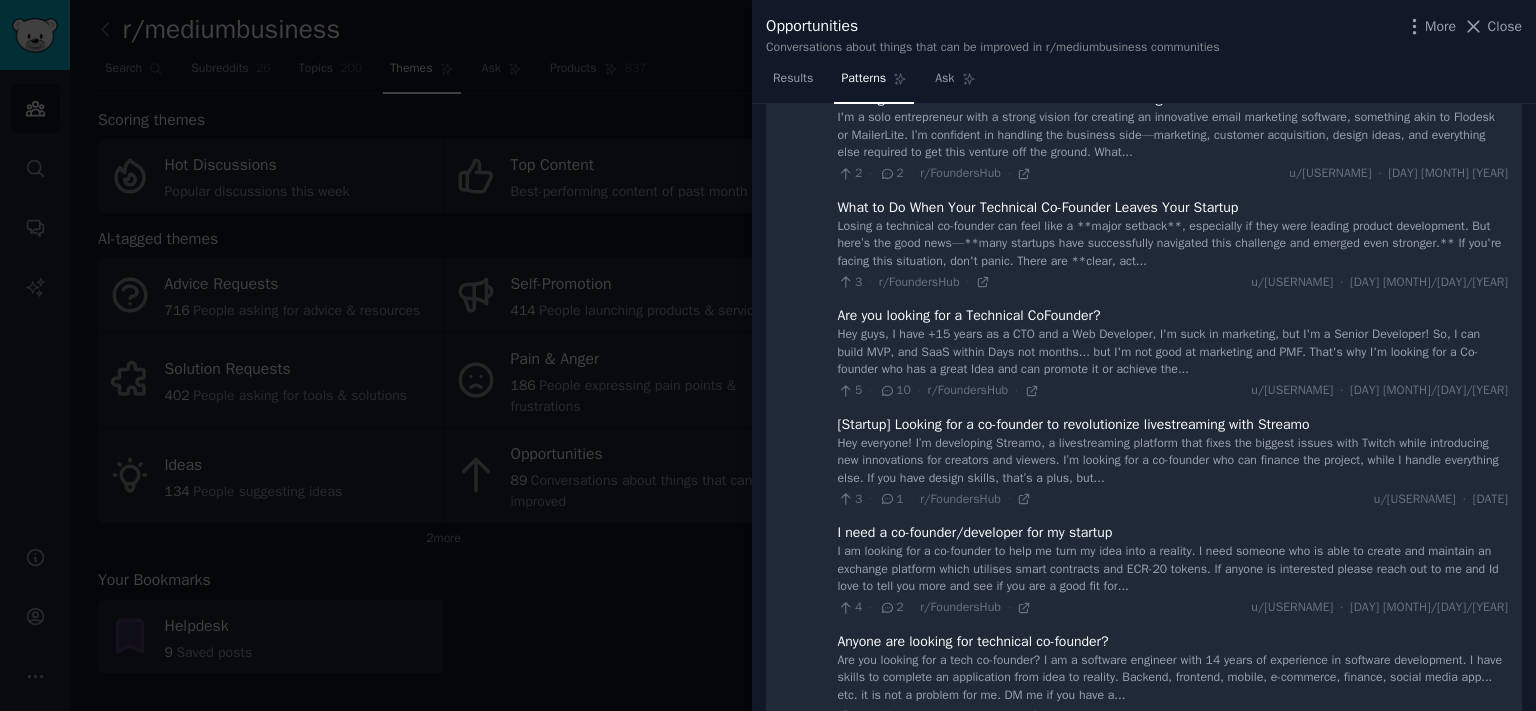 scroll, scrollTop: 0, scrollLeft: 0, axis: both 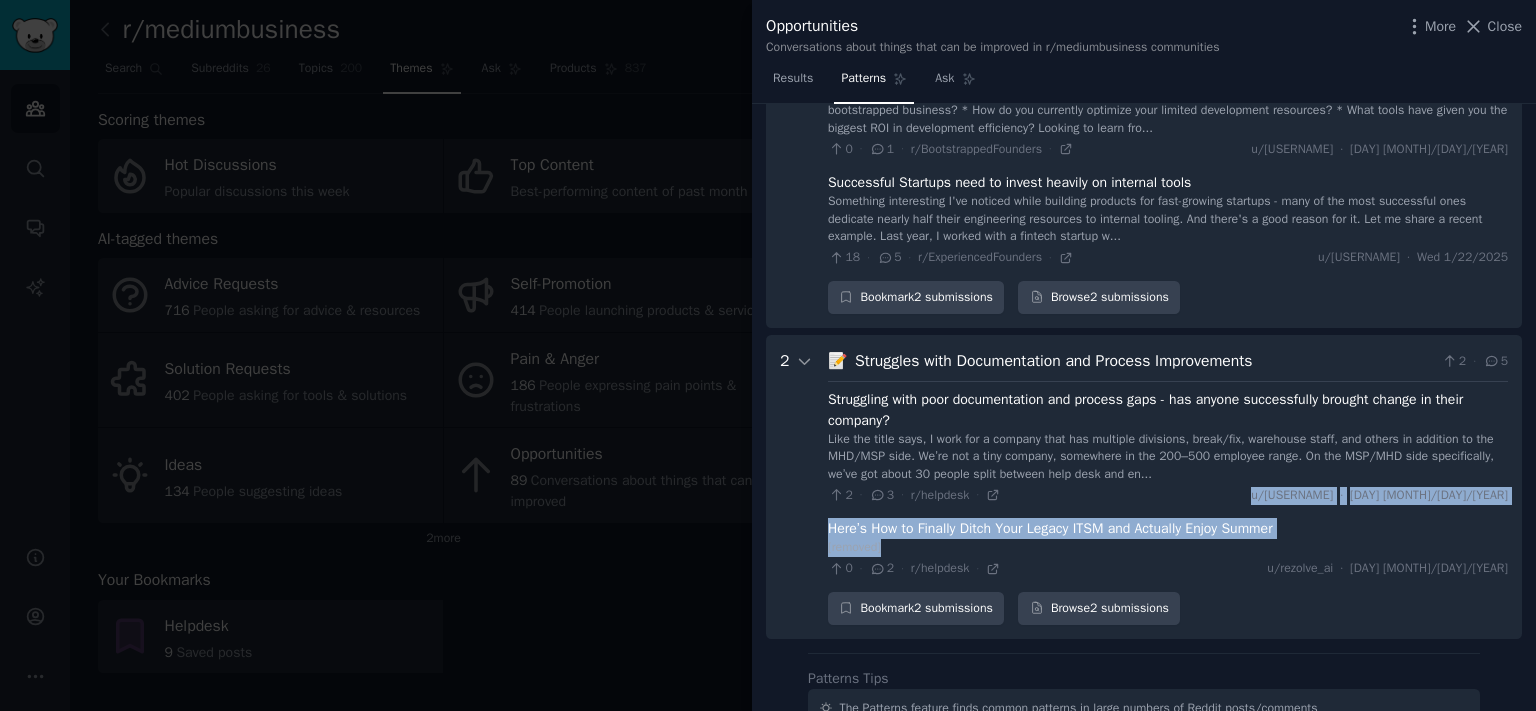 drag, startPoint x: 835, startPoint y: 211, endPoint x: 1316, endPoint y: 574, distance: 602.60266 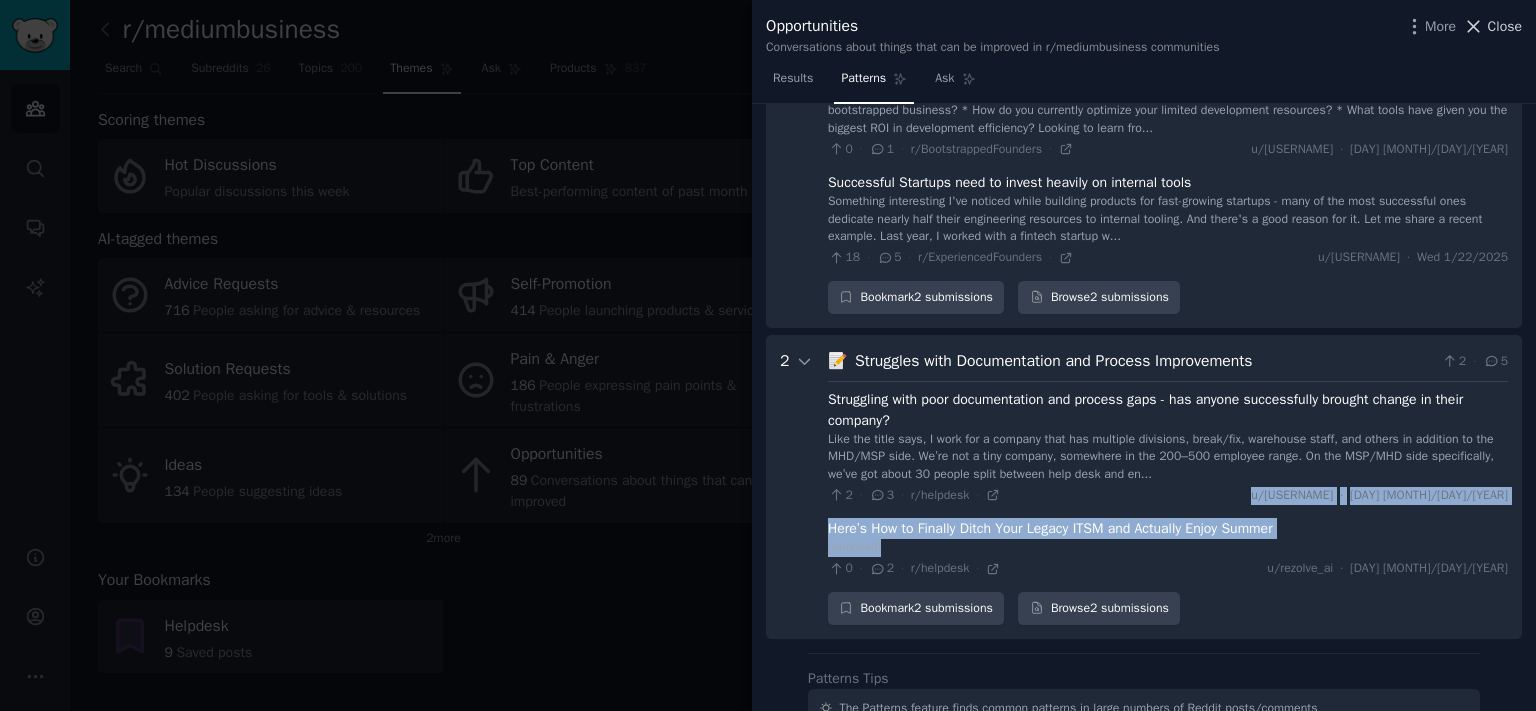 click on "Close" at bounding box center [1505, 26] 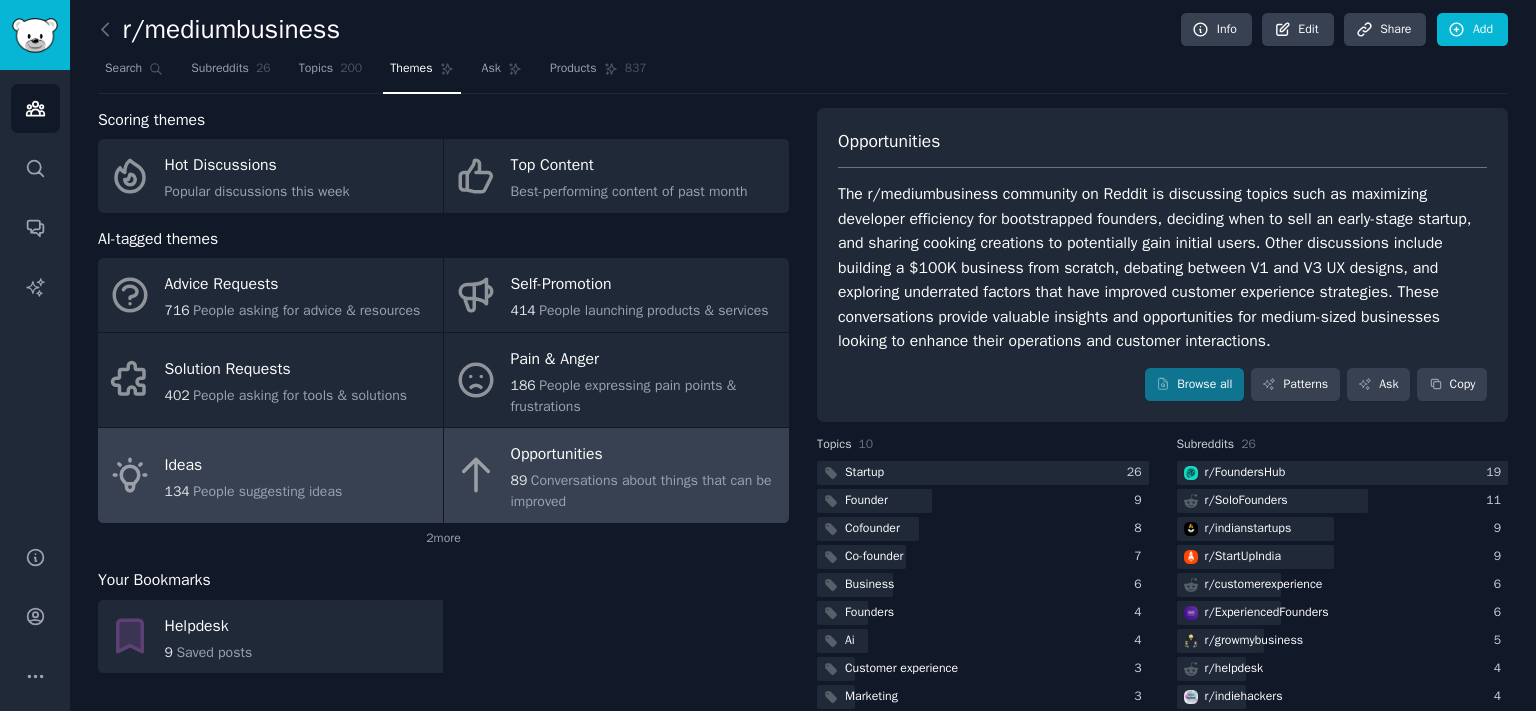 click on "People suggesting ideas" at bounding box center (267, 491) 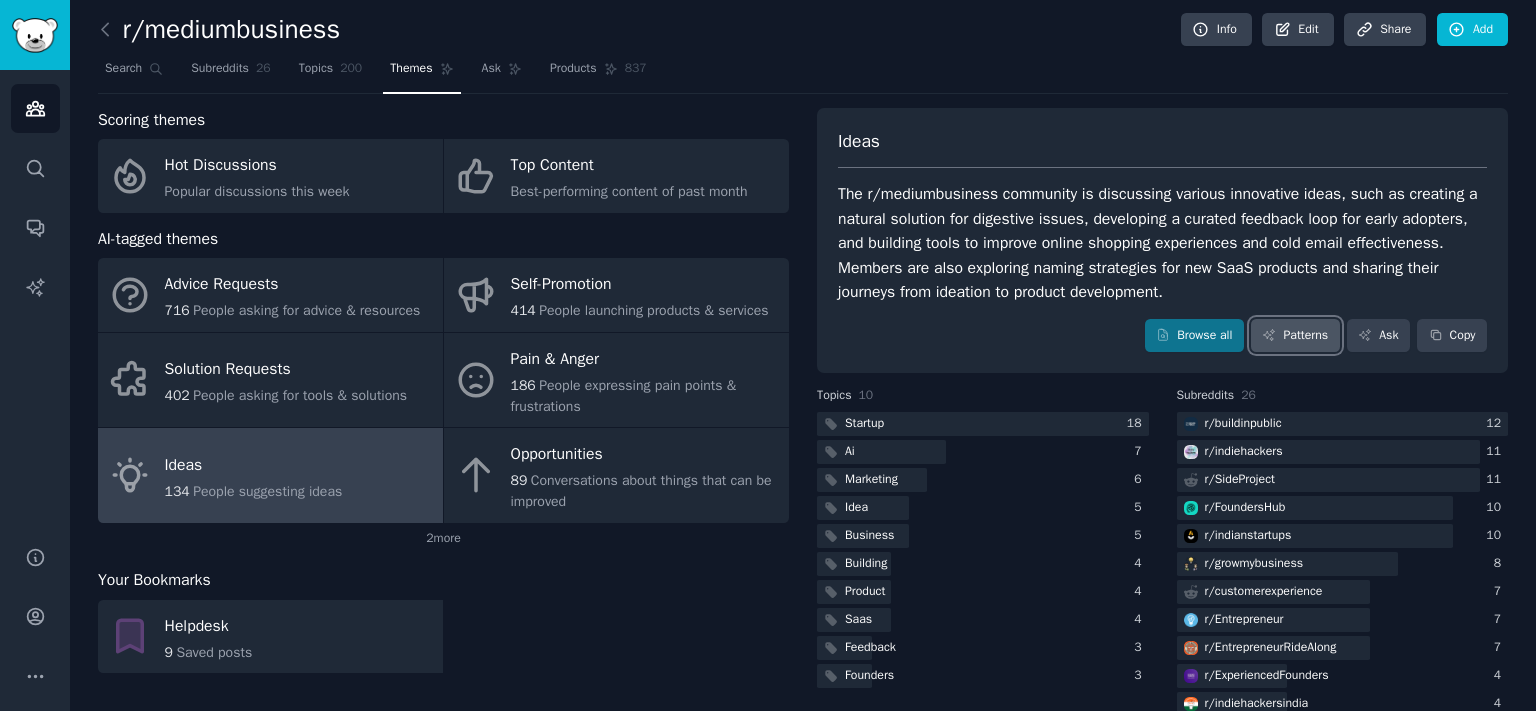 click on "Patterns" at bounding box center [1295, 336] 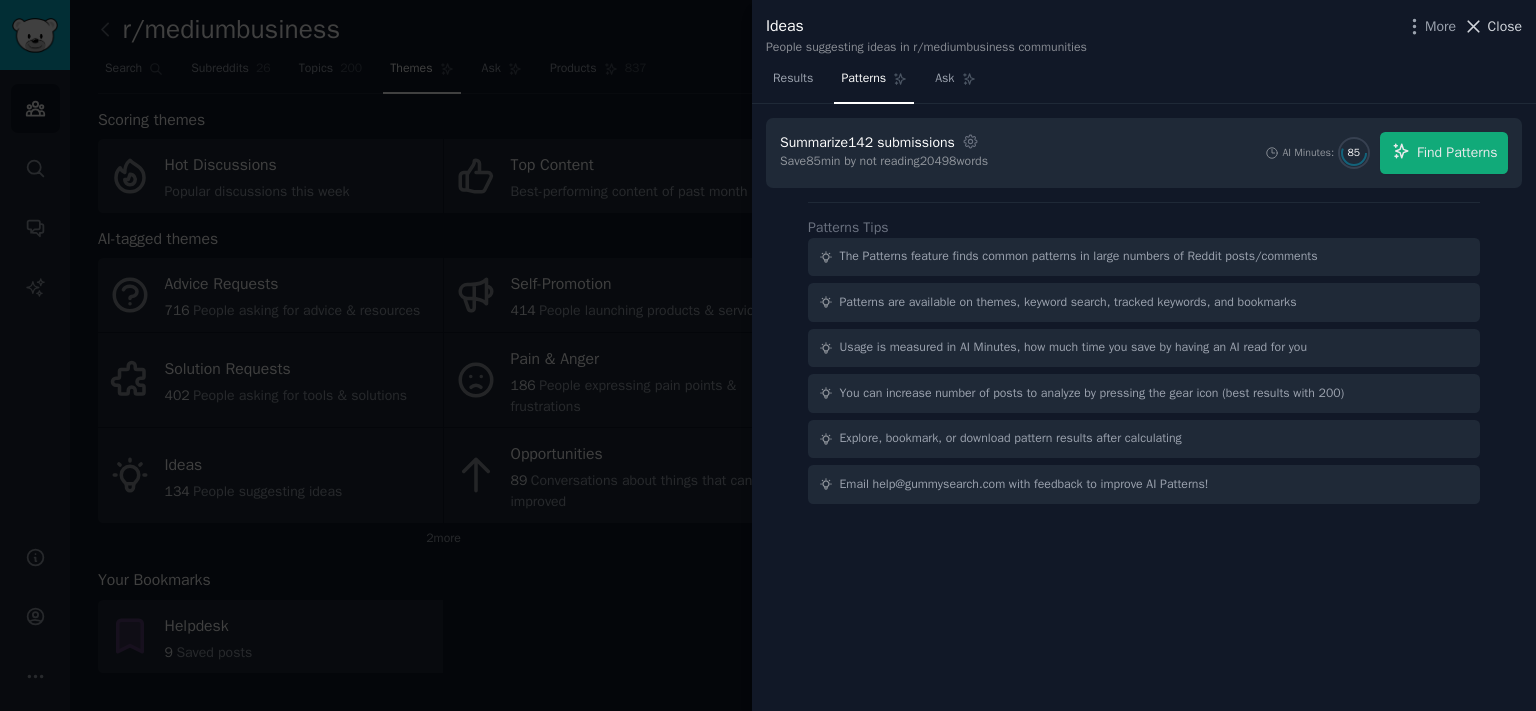 click on "Close" at bounding box center (1492, 26) 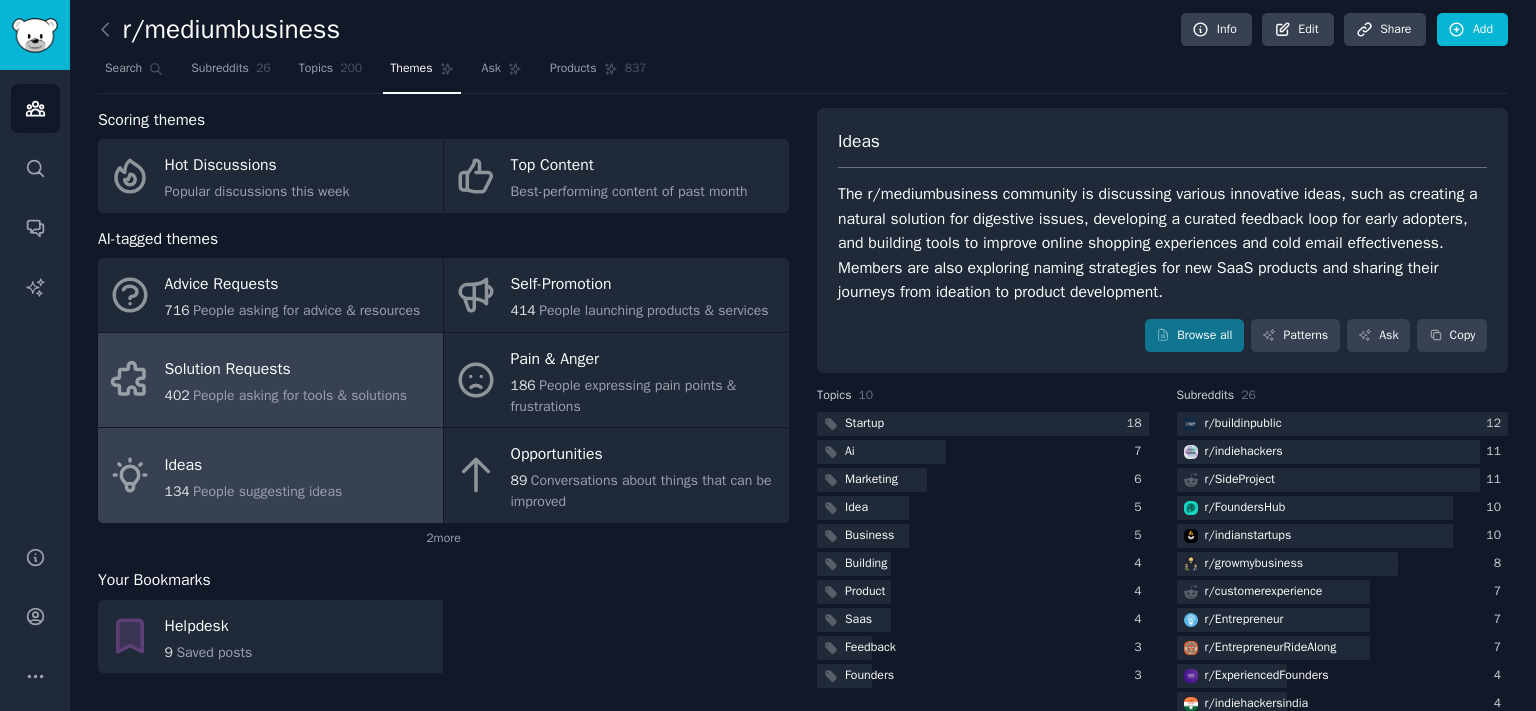 click on "Solution Requests" at bounding box center [286, 370] 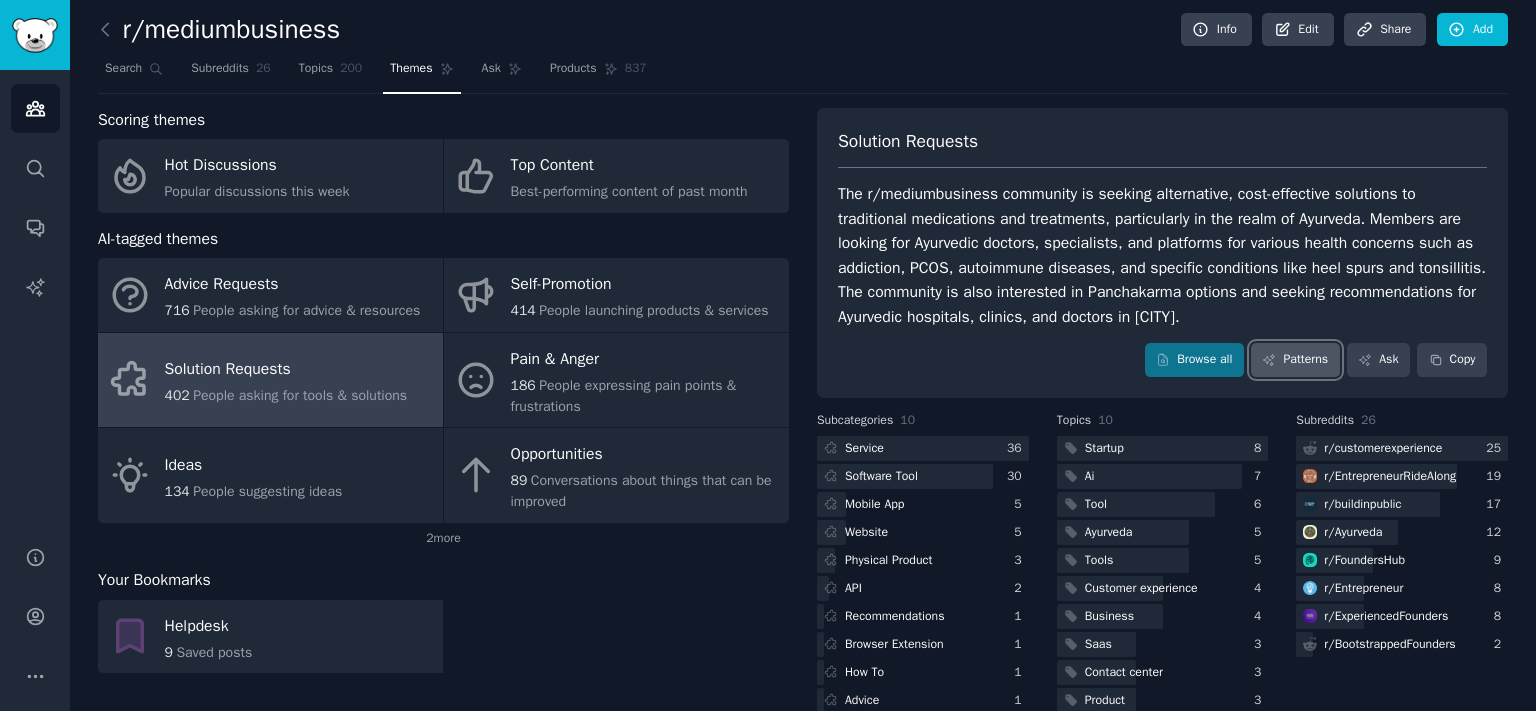 click on "Patterns" at bounding box center [1295, 360] 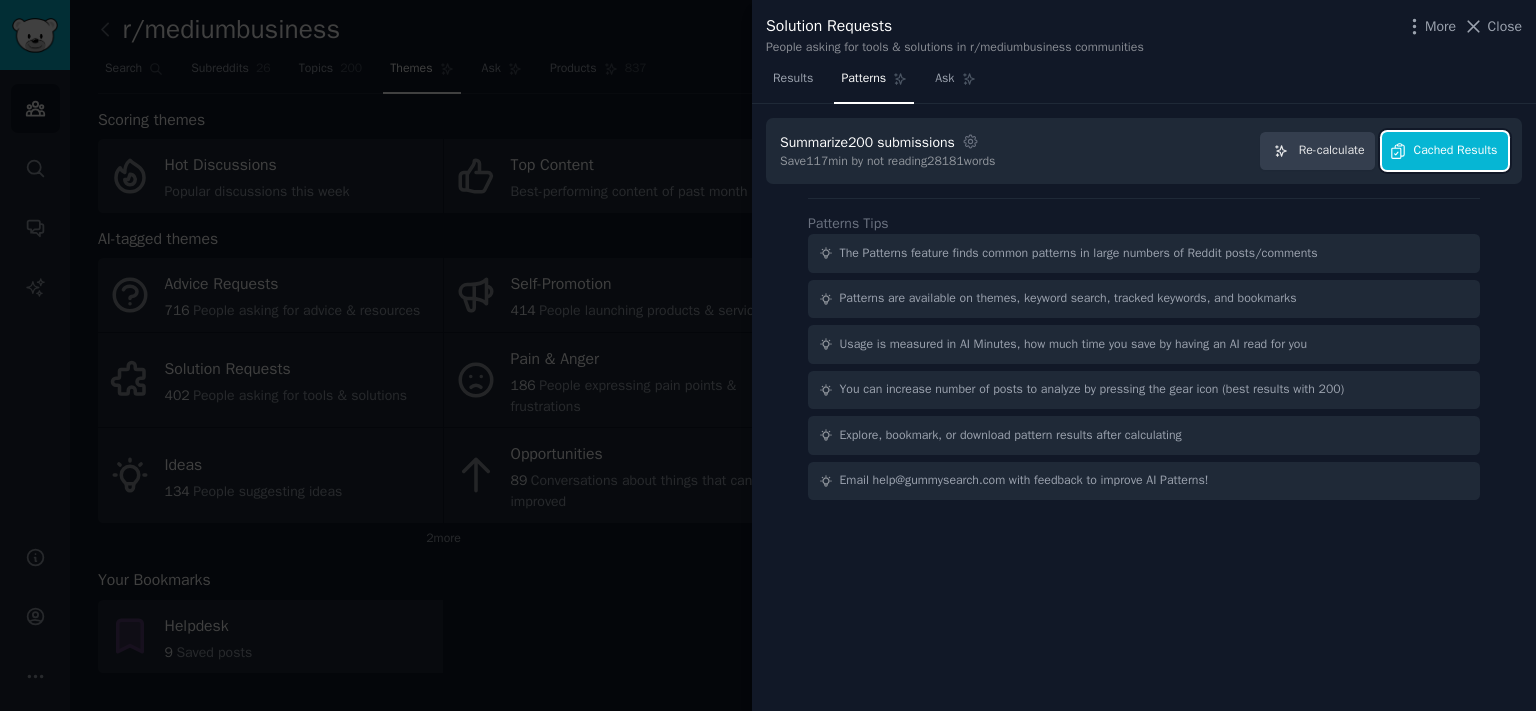 click on "Cached Results" at bounding box center (1445, 151) 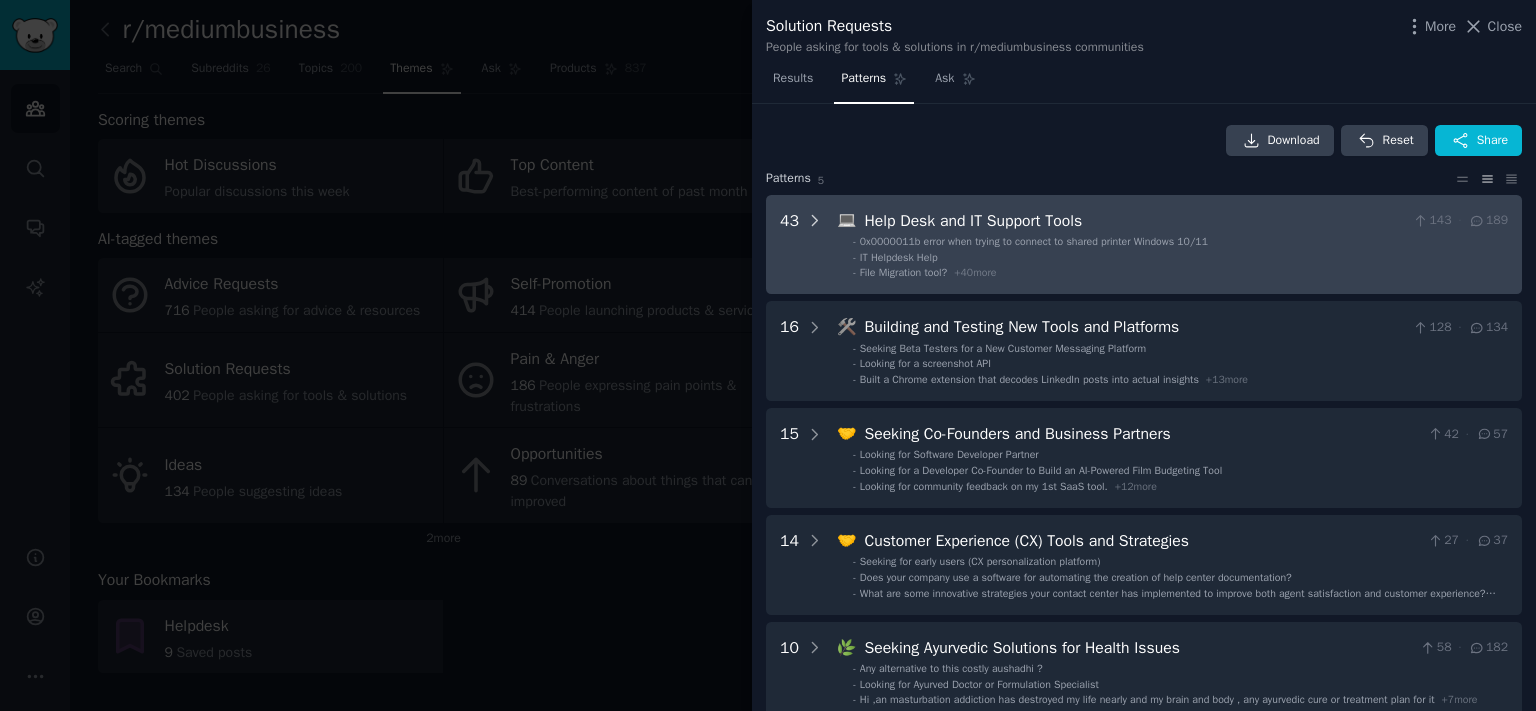 click 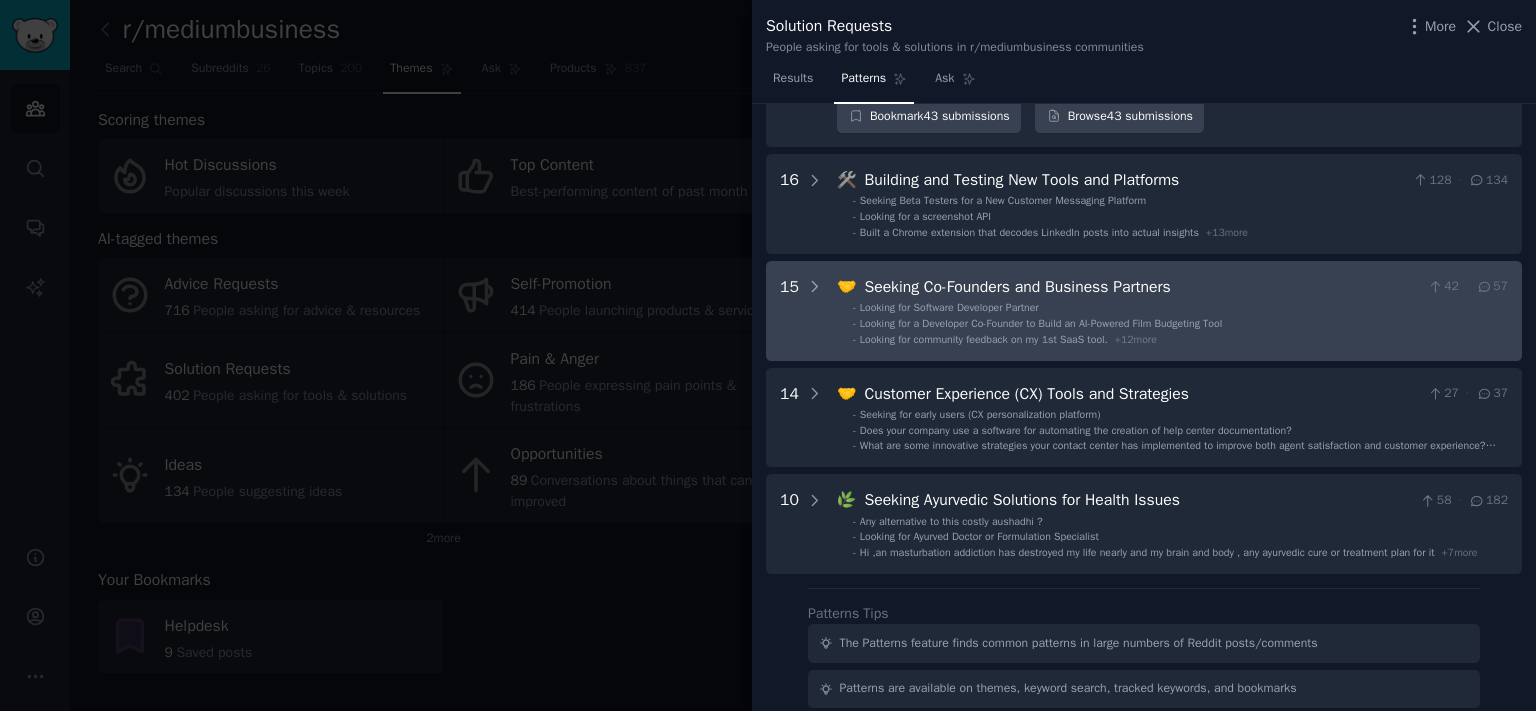scroll, scrollTop: 4284, scrollLeft: 0, axis: vertical 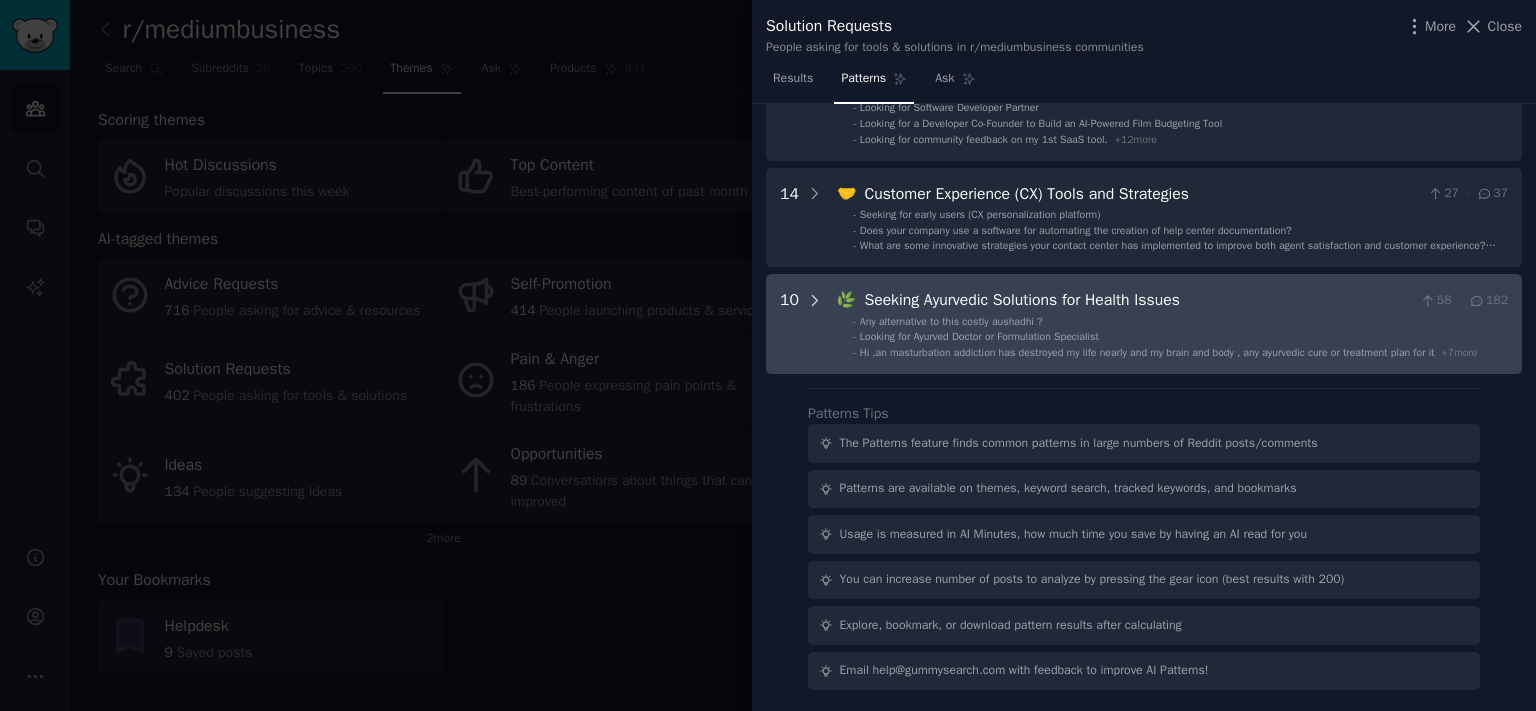 click at bounding box center (815, 324) 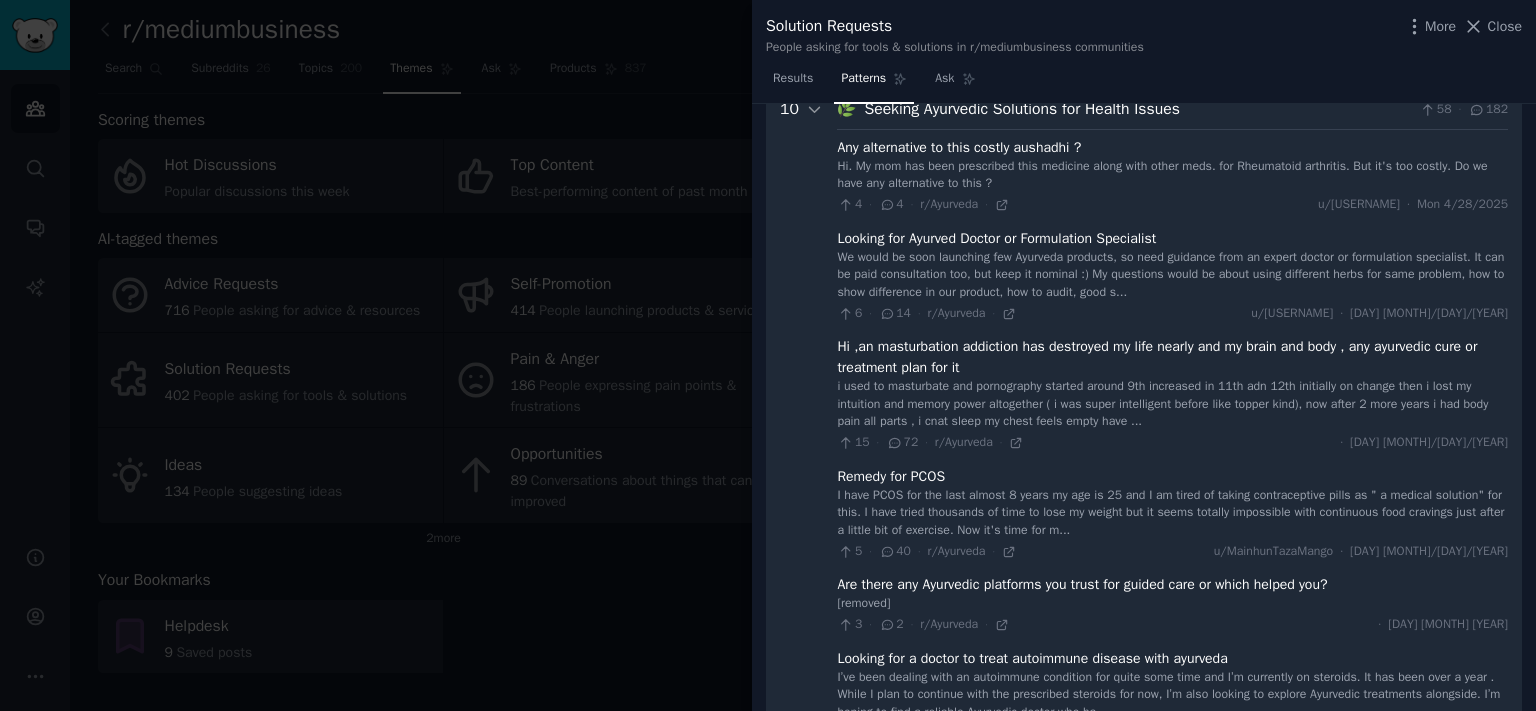 scroll, scrollTop: 4124, scrollLeft: 0, axis: vertical 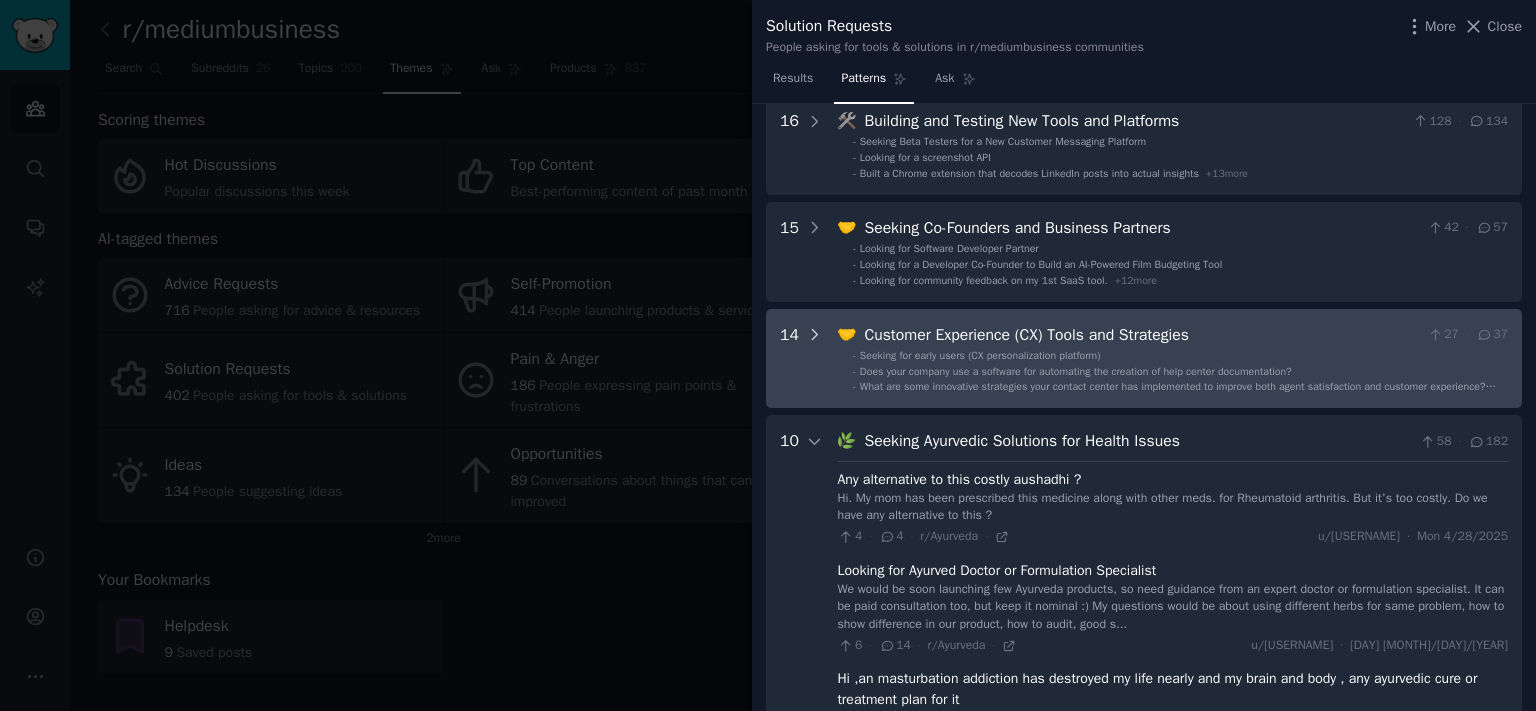 click 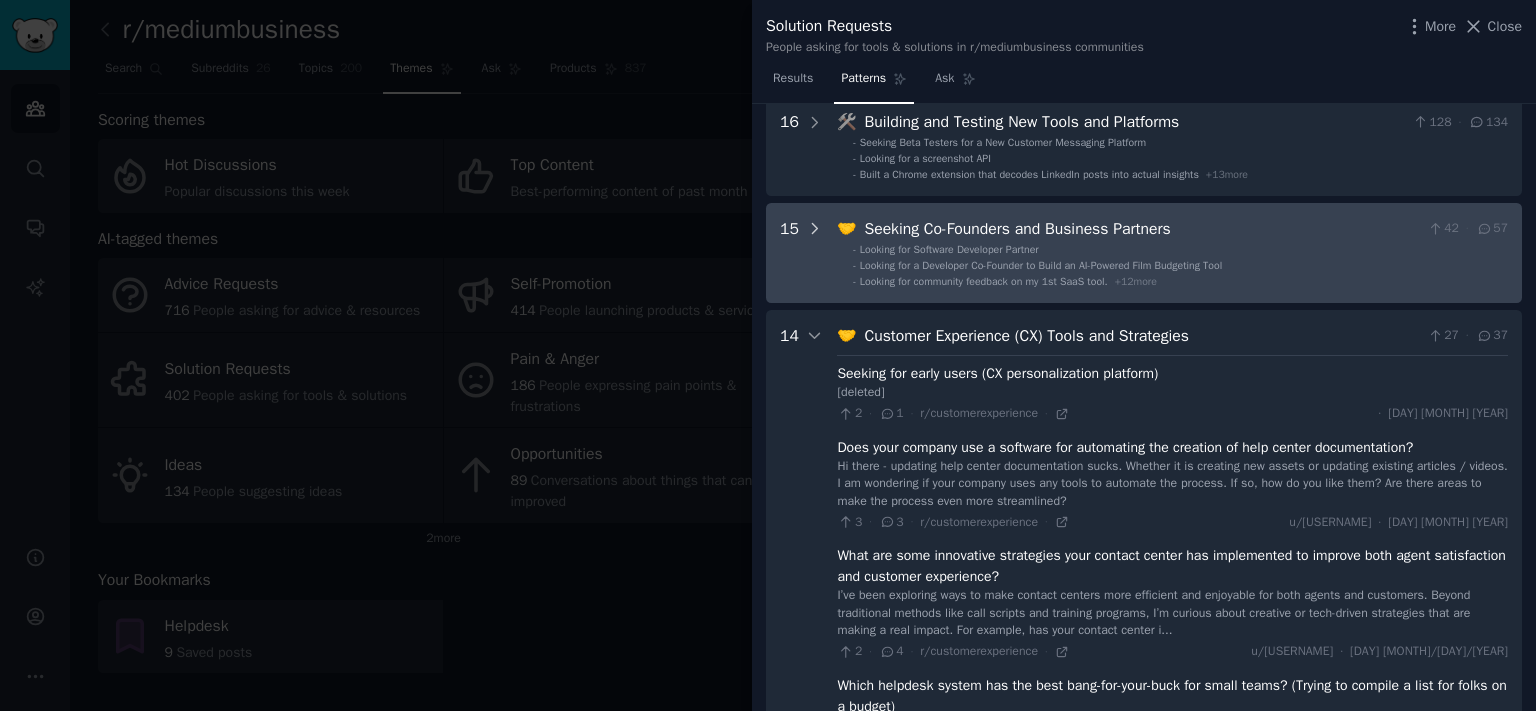 click 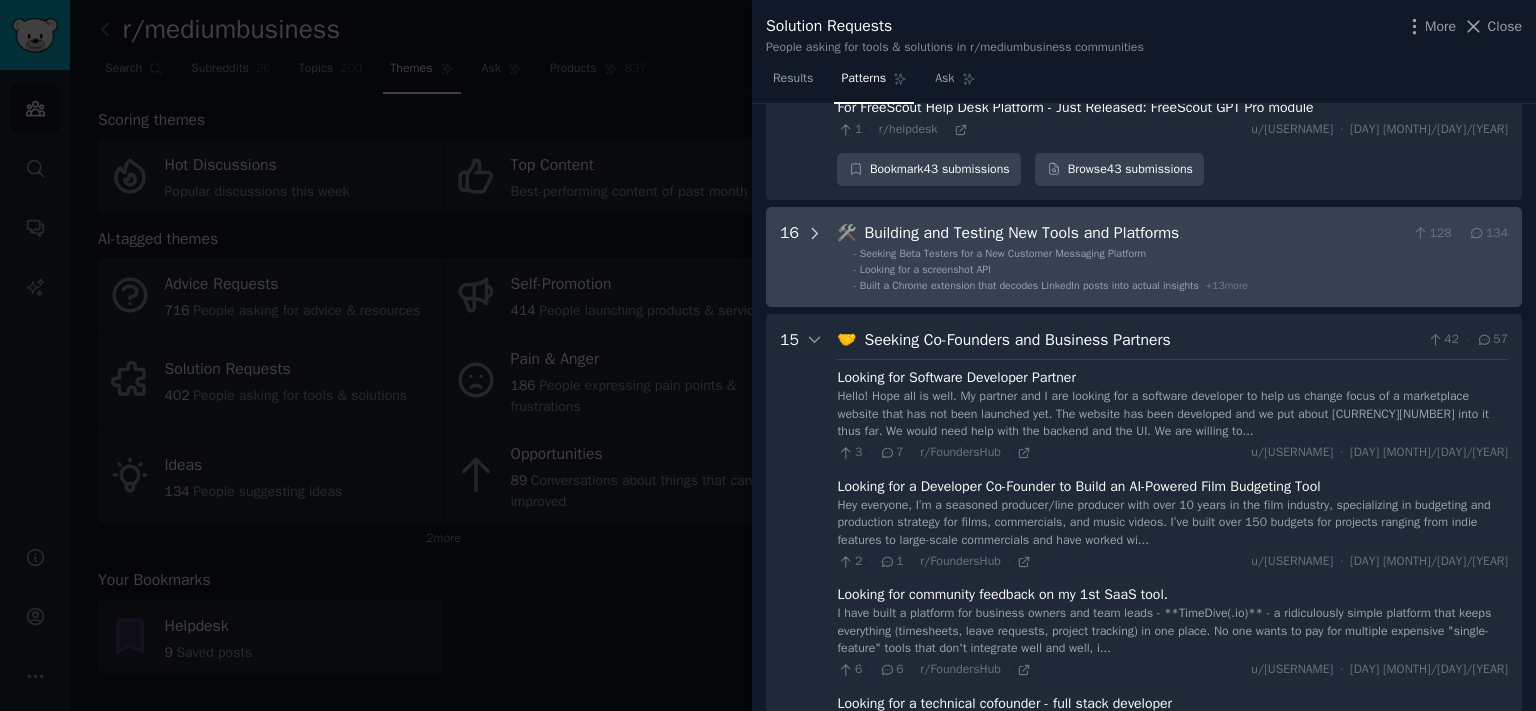 click 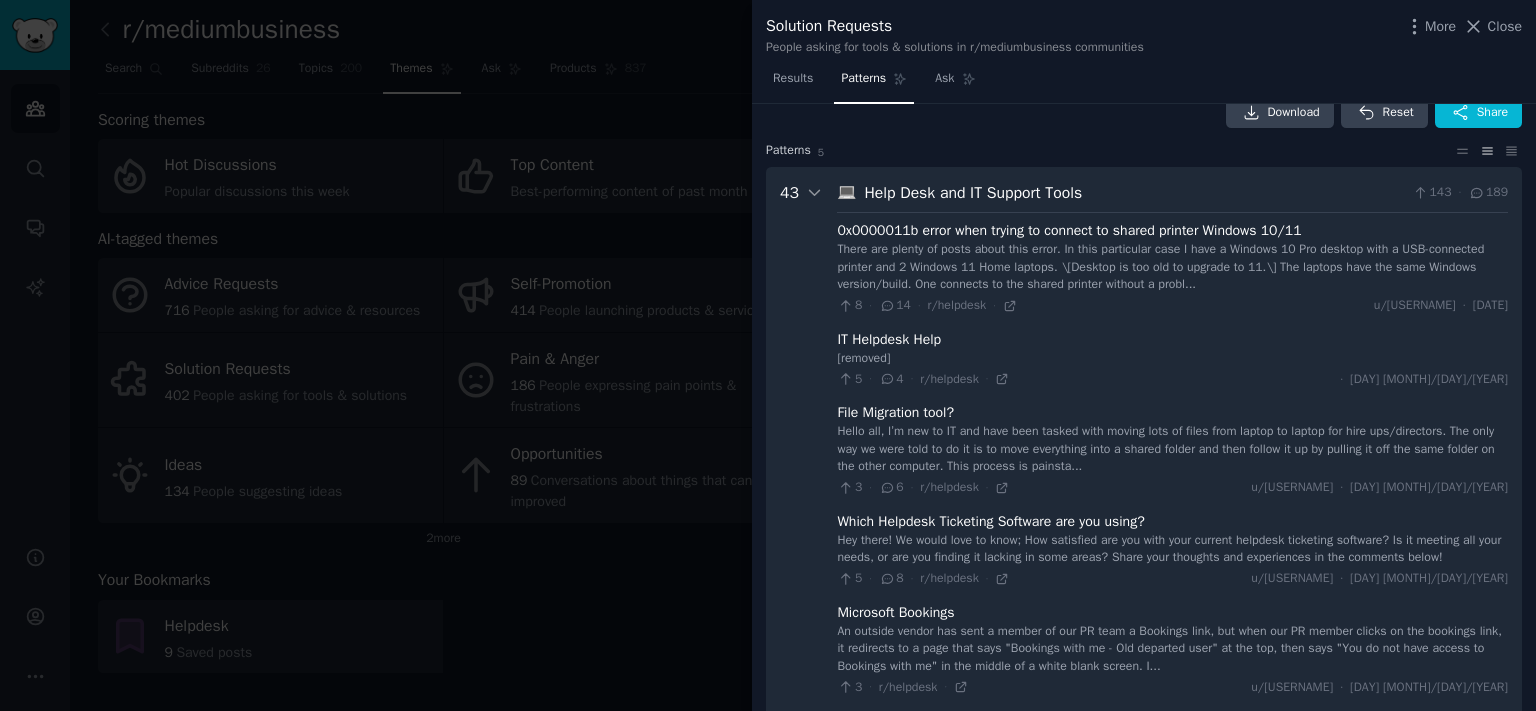 scroll, scrollTop: 0, scrollLeft: 0, axis: both 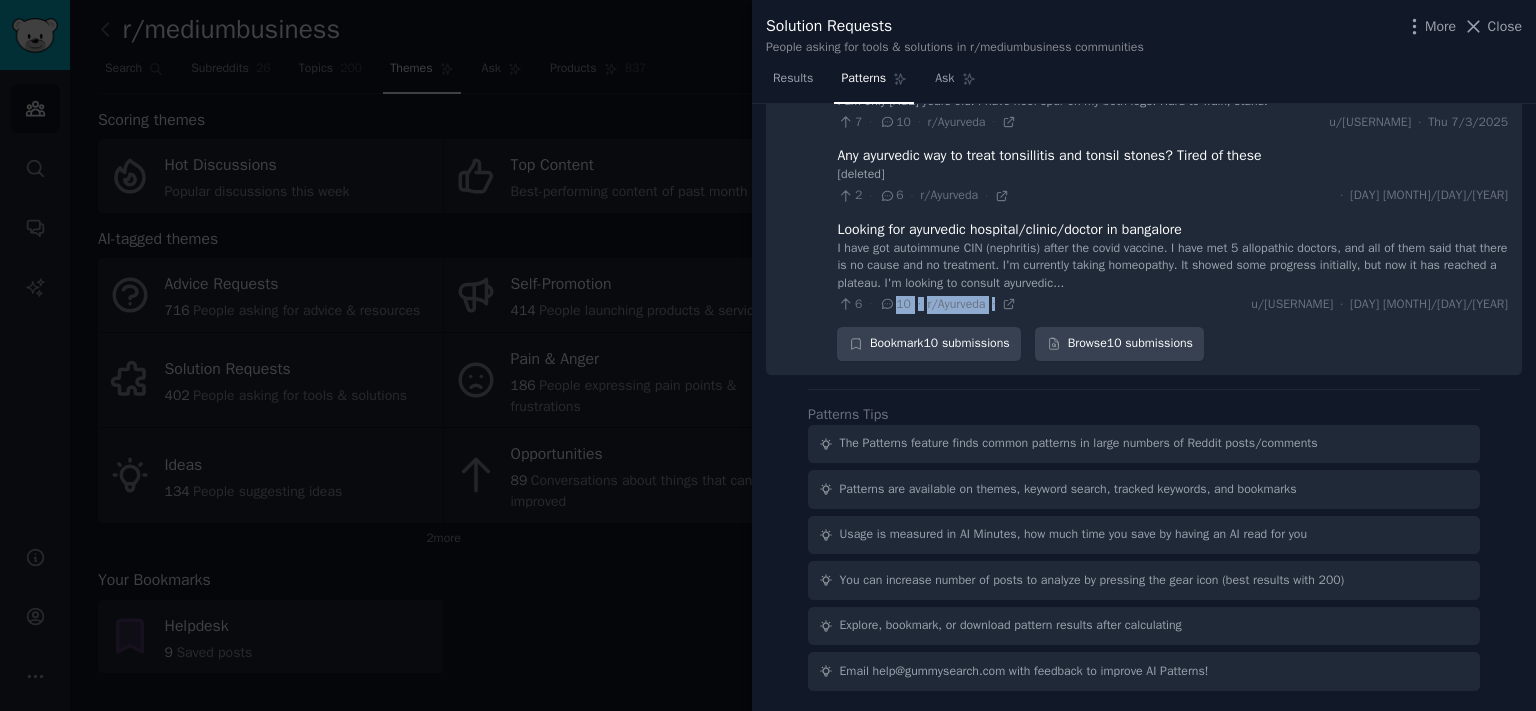 drag, startPoint x: 862, startPoint y: 210, endPoint x: 1050, endPoint y: 302, distance: 209.3036 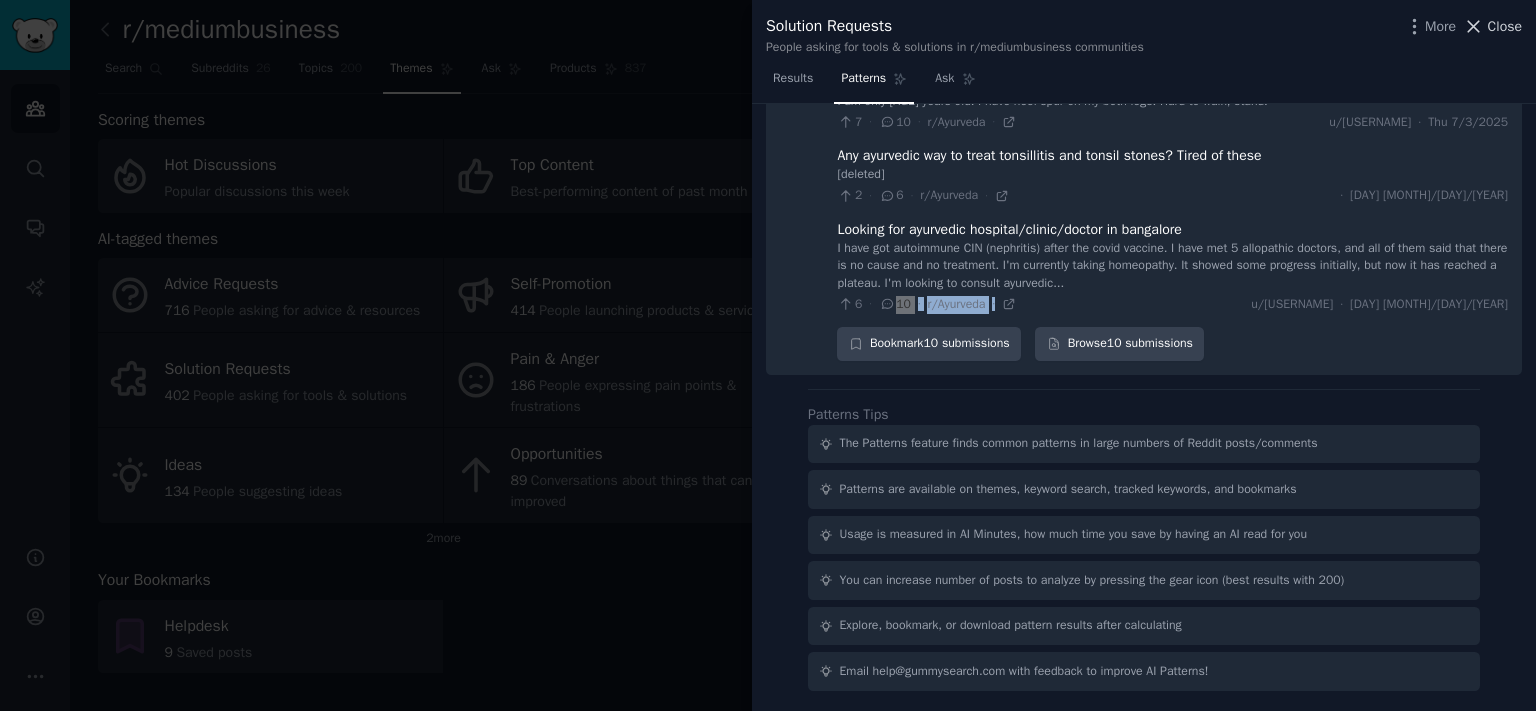 click 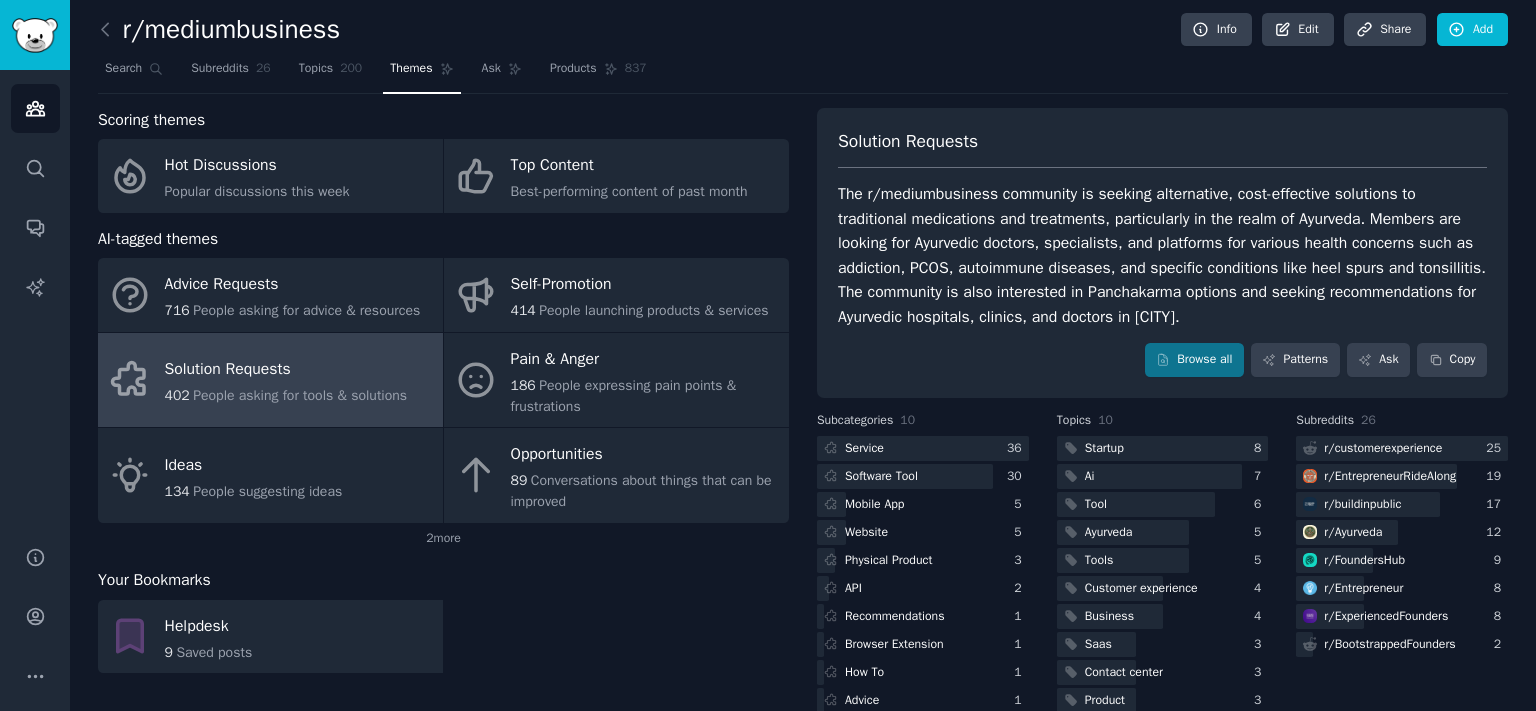 click on "Advice Requests 716 People asking for advice & resources Self-Promotion 414 People launching products & services Solution Requests 402 People asking for tools & solutions Pain & Anger 186 People expressing pain points & frustrations Ideas 134 People suggesting ideas Opportunities 89 Conversations about things that can be improved" 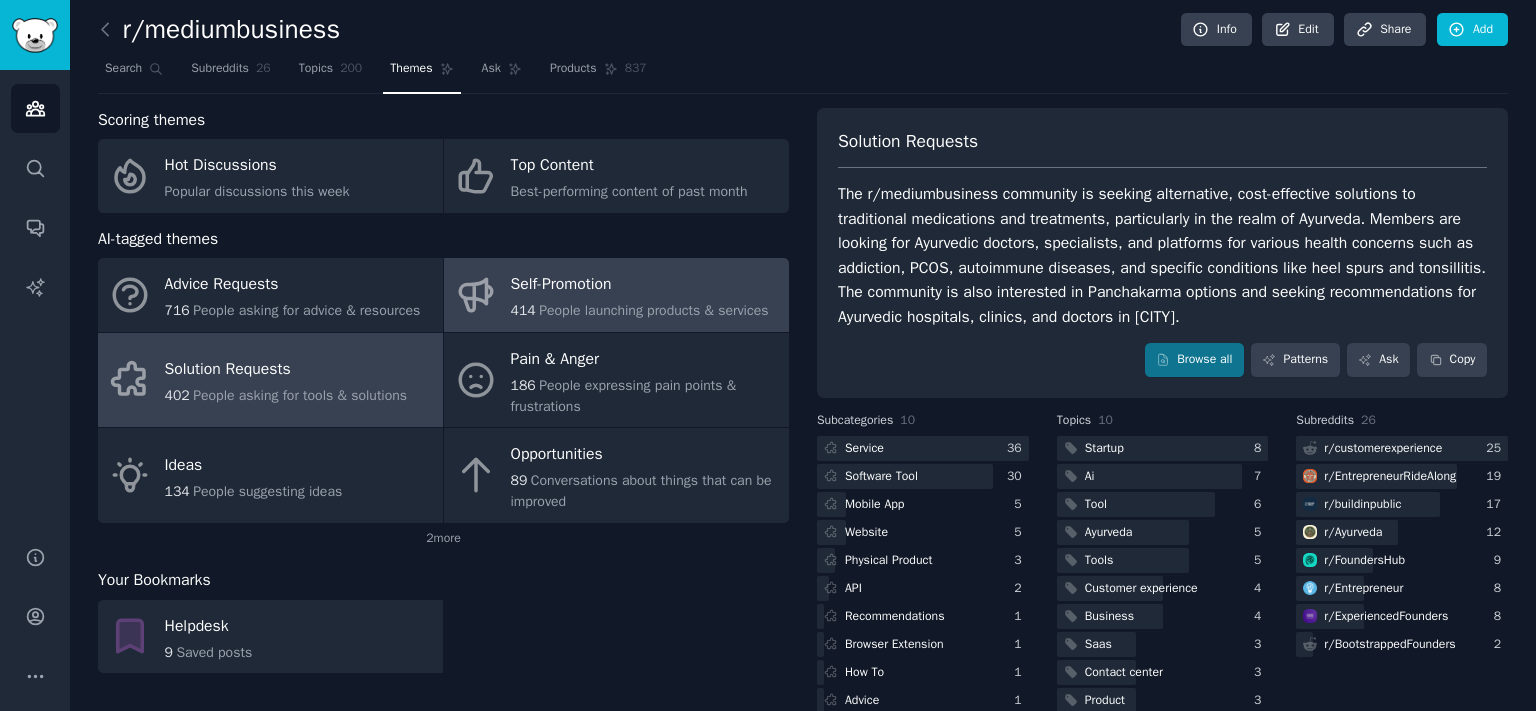 click on "Self-Promotion" at bounding box center (640, 285) 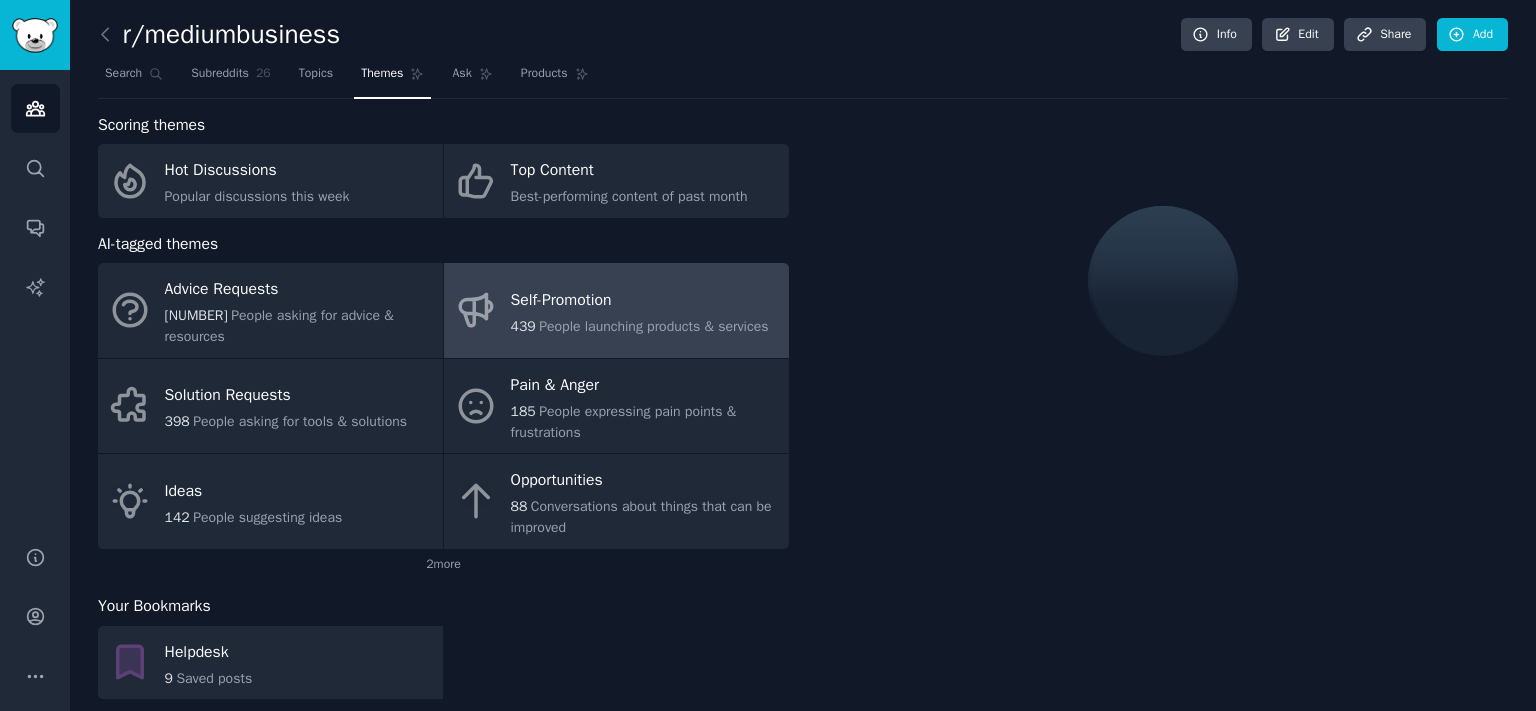 scroll, scrollTop: 0, scrollLeft: 0, axis: both 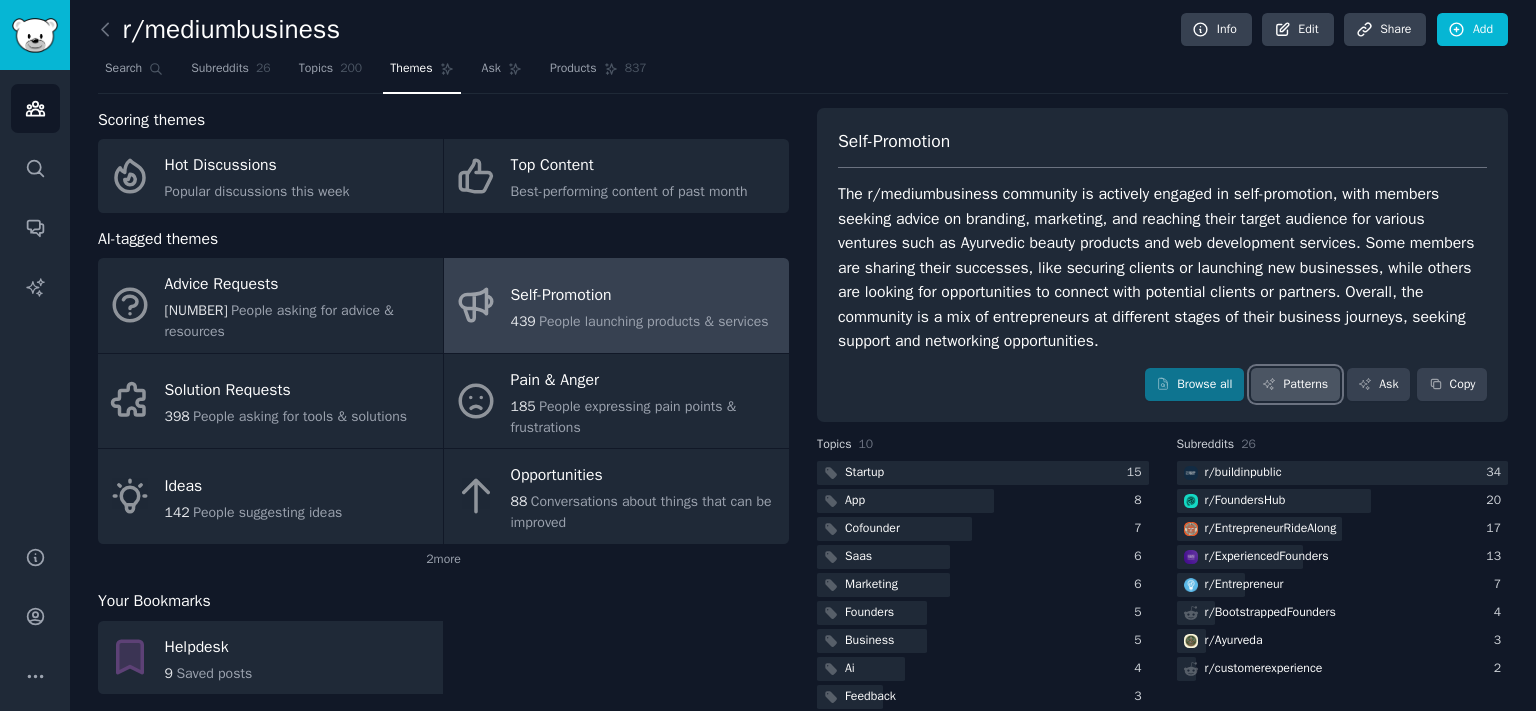 click on "Patterns" at bounding box center (1295, 385) 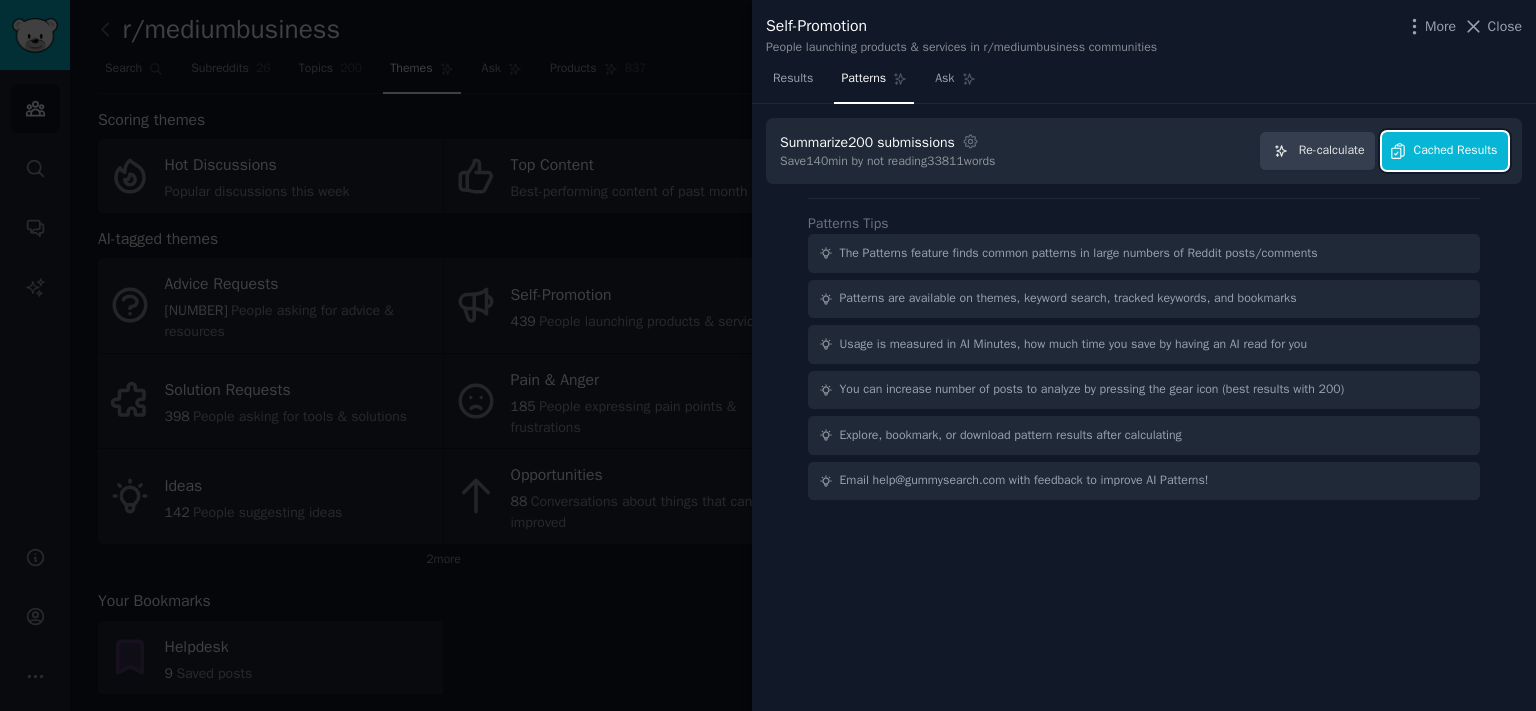 click on "Cached Results" at bounding box center (1445, 151) 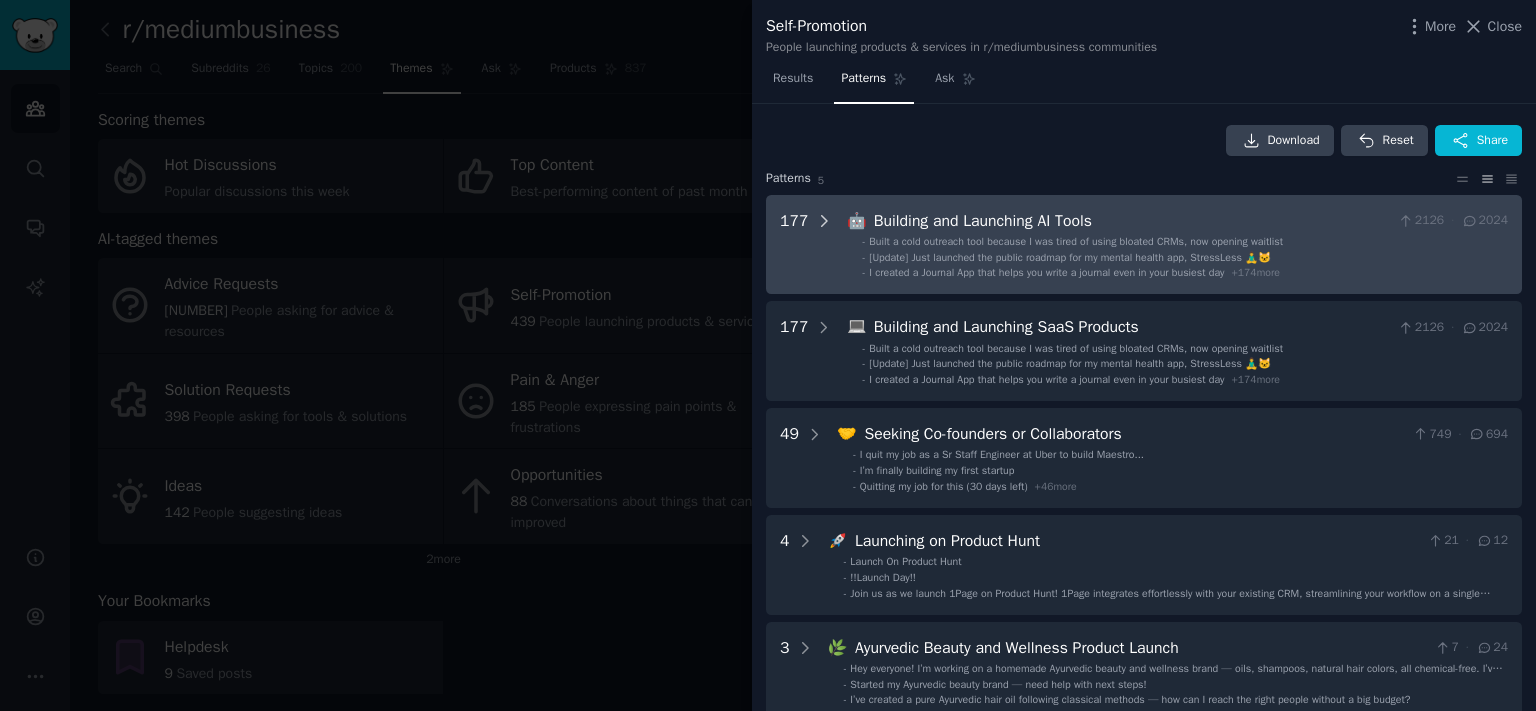 click 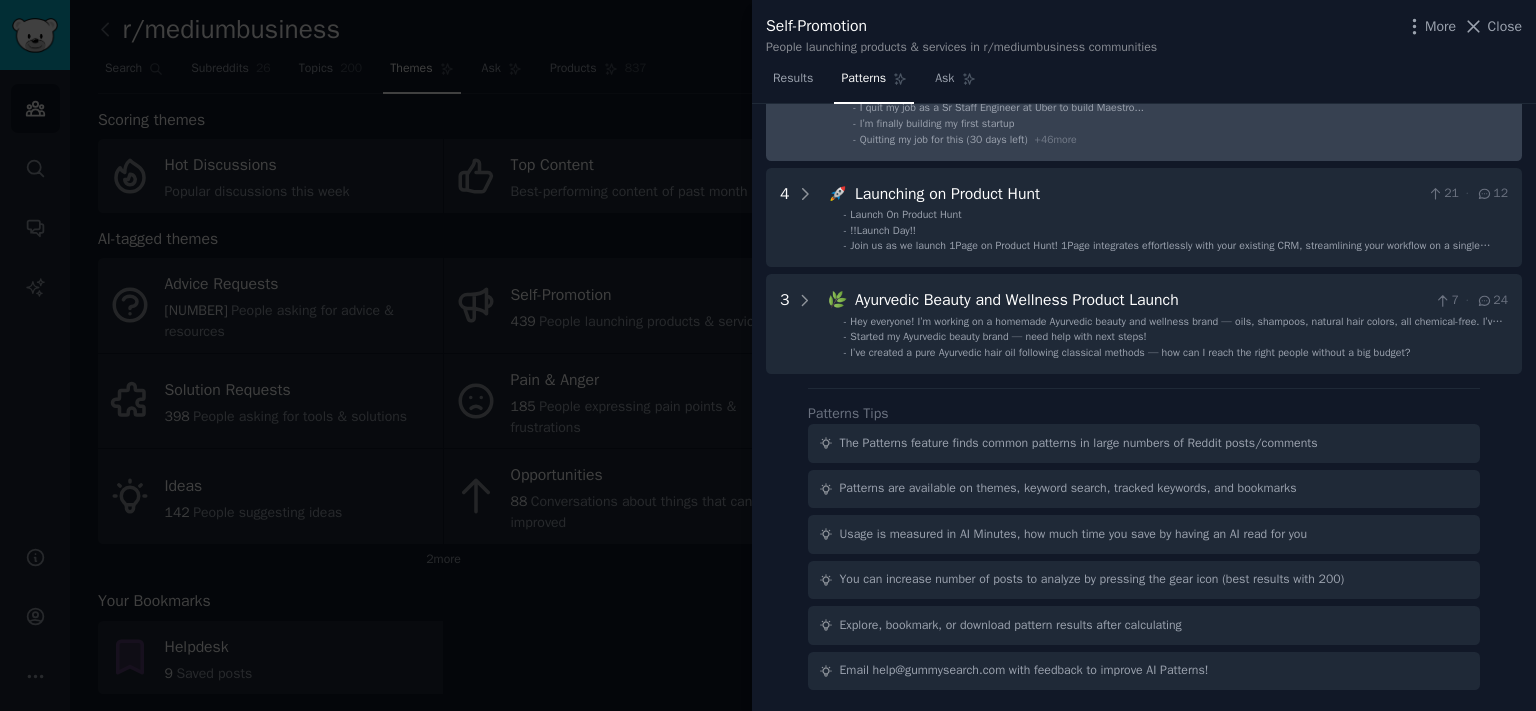 scroll, scrollTop: 17676, scrollLeft: 0, axis: vertical 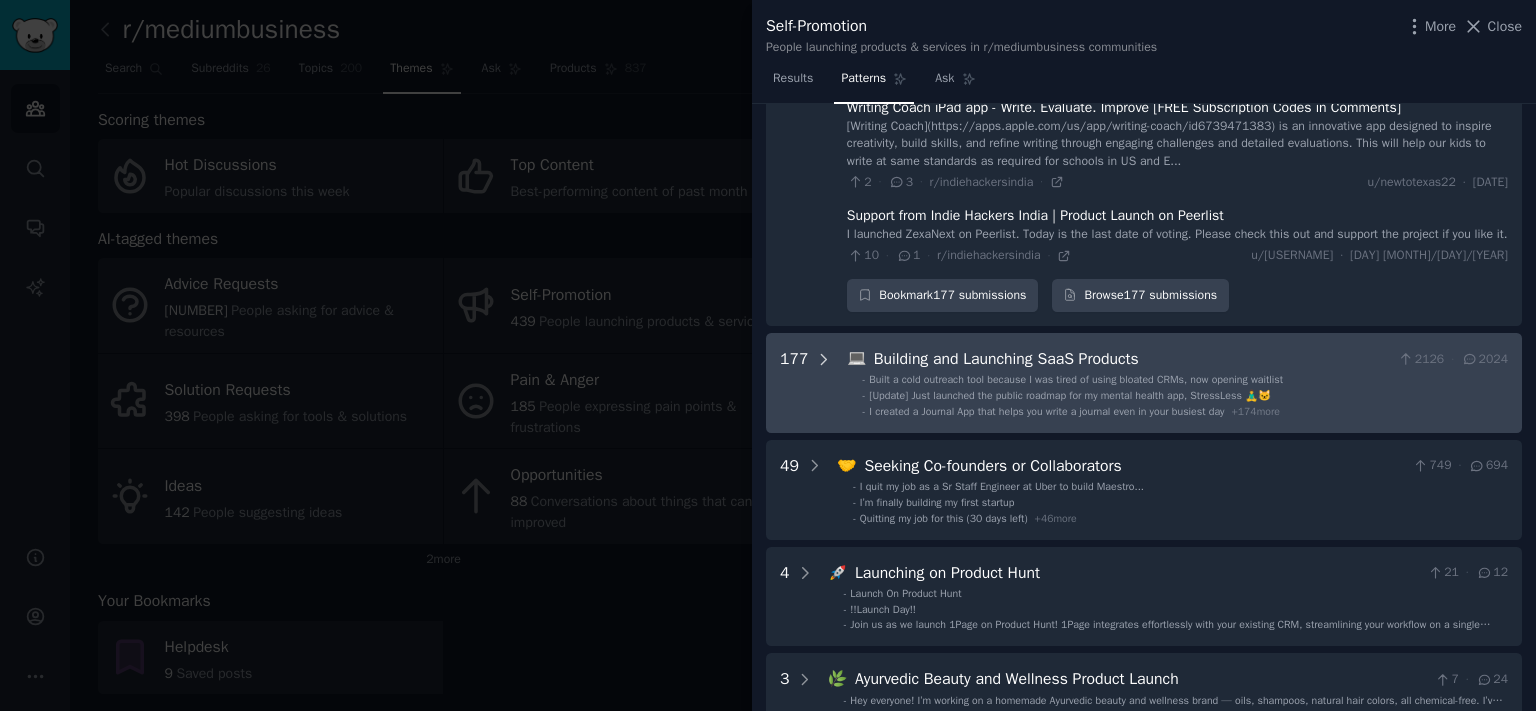 click 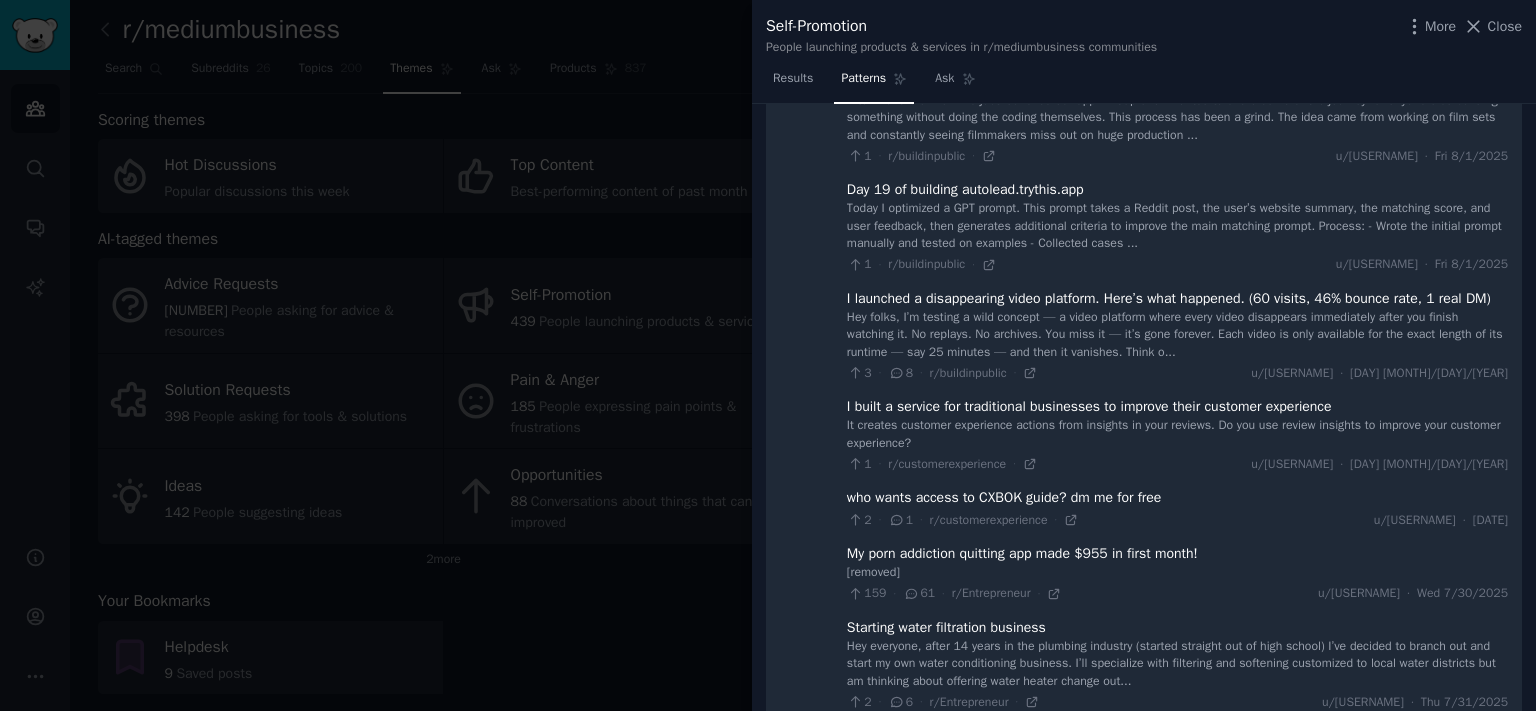 scroll, scrollTop: 20667, scrollLeft: 0, axis: vertical 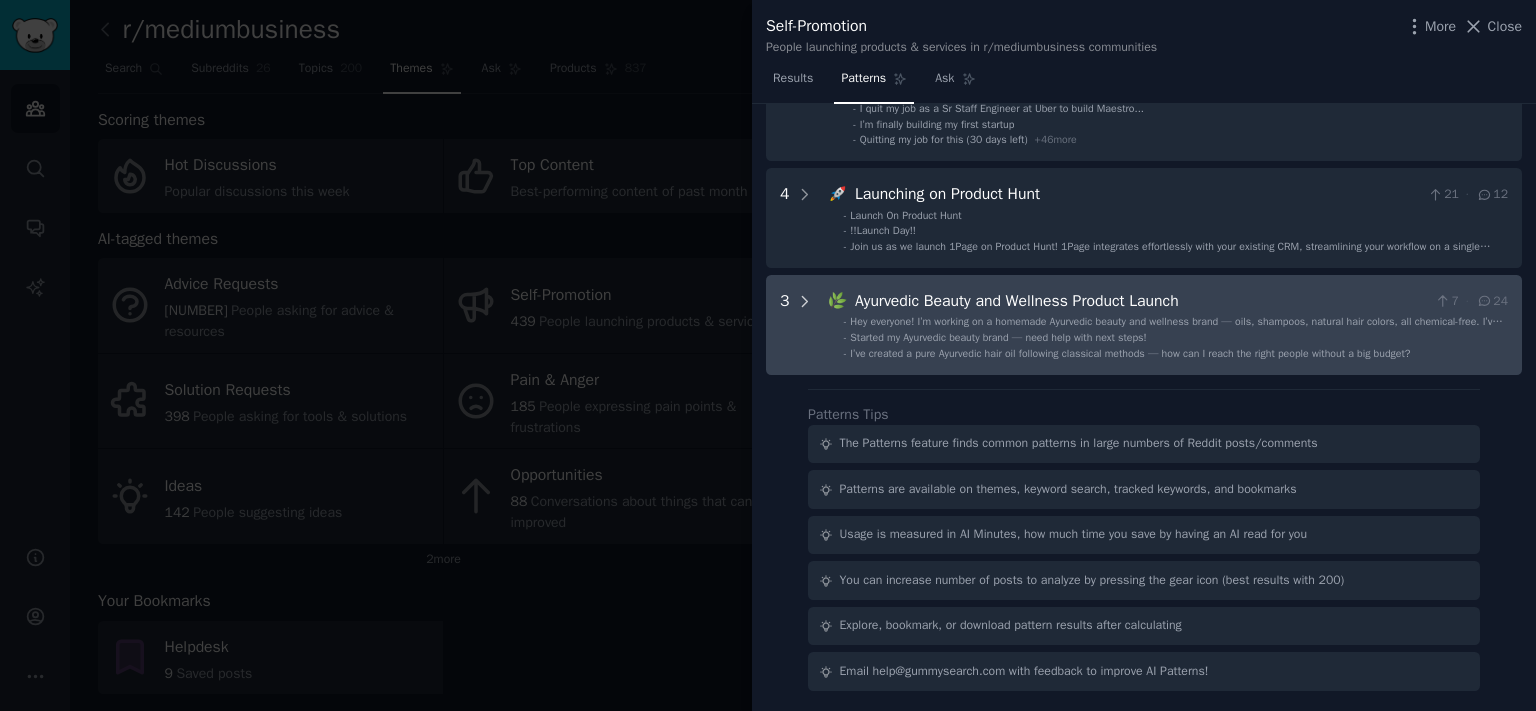 click 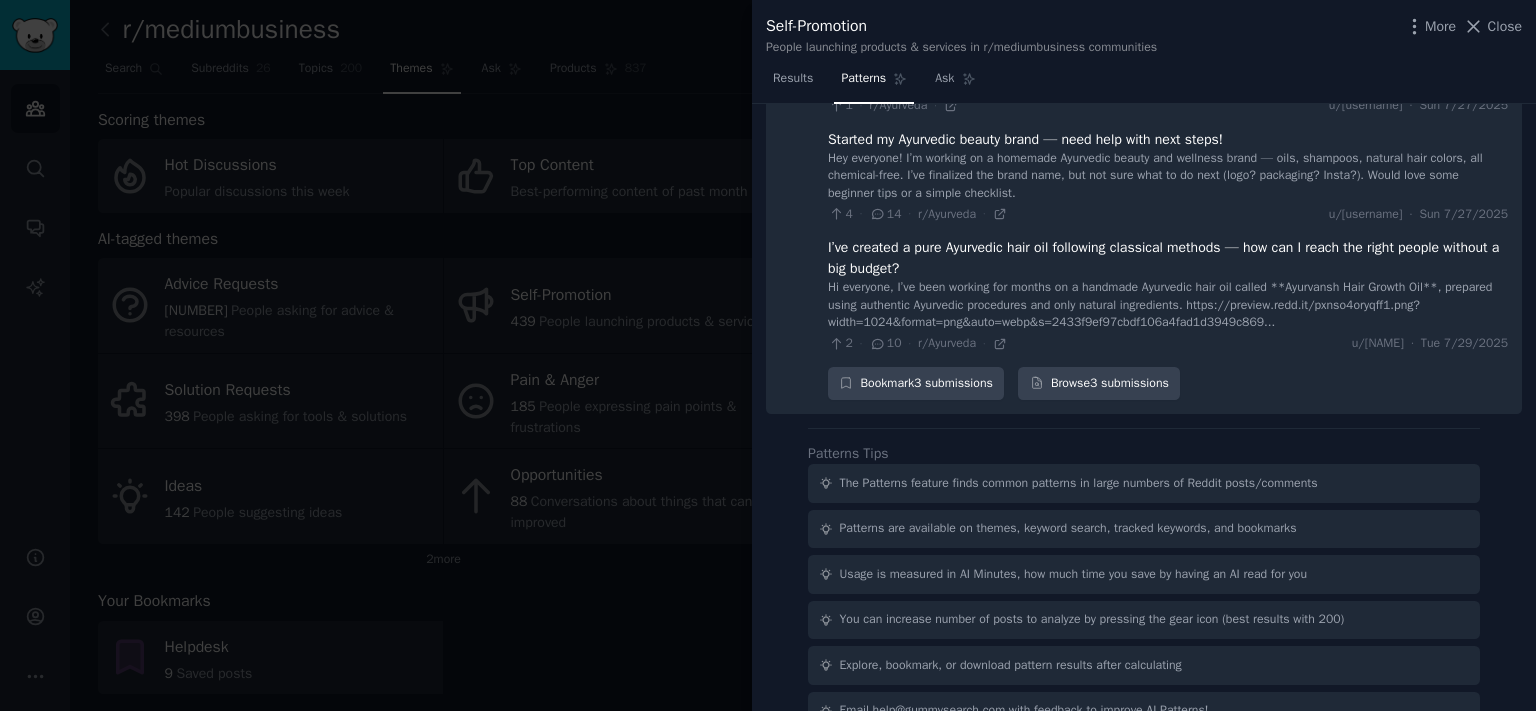 drag, startPoint x: 801, startPoint y: 247, endPoint x: 844, endPoint y: 257, distance: 44.14748 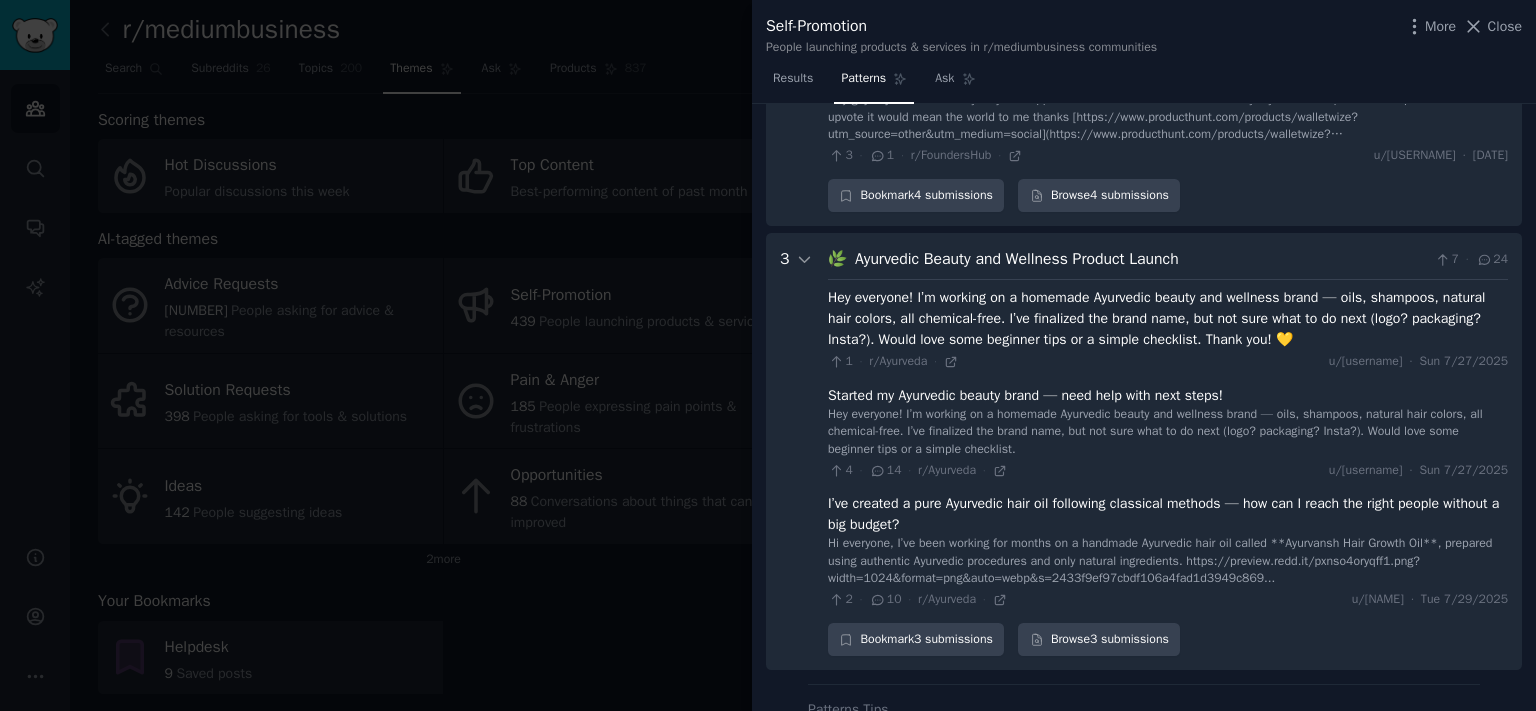 scroll, scrollTop: 35729, scrollLeft: 0, axis: vertical 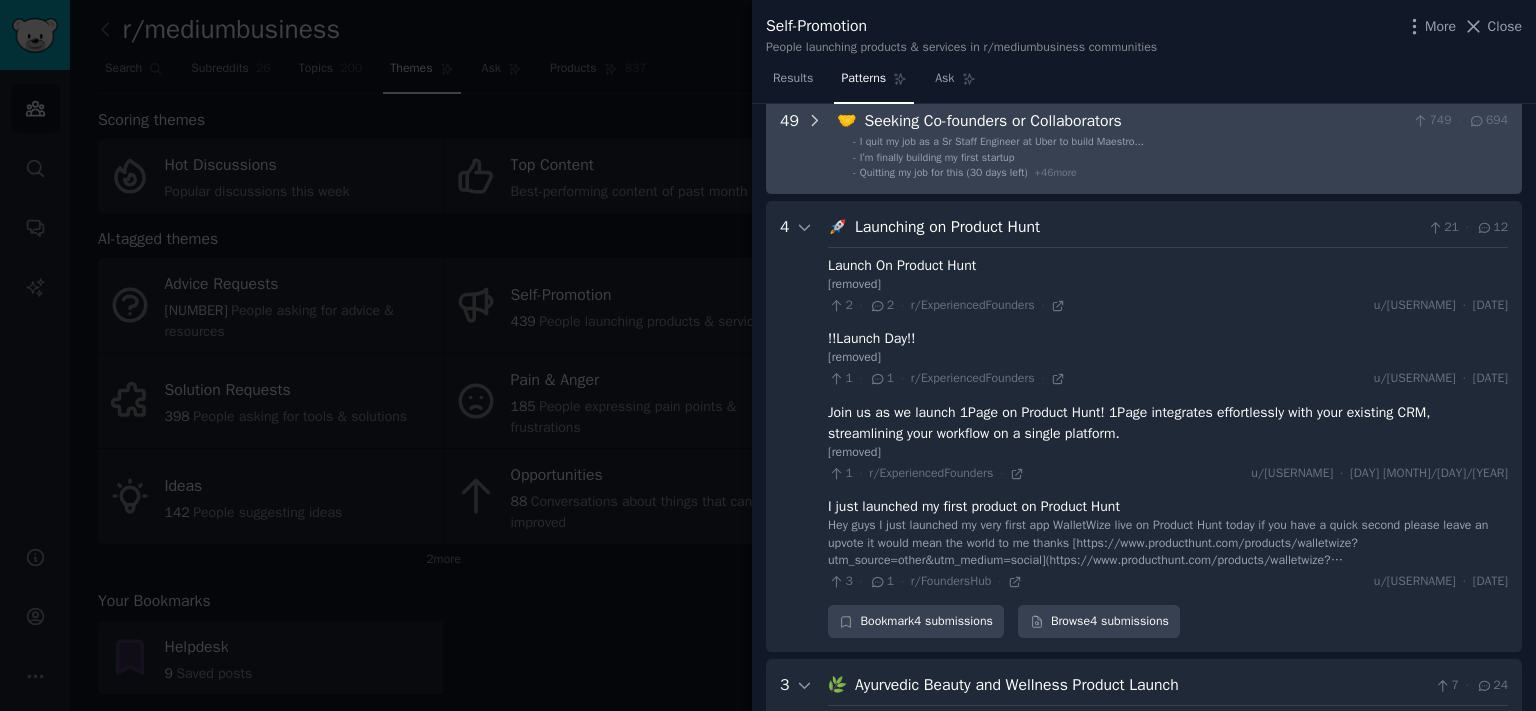 click 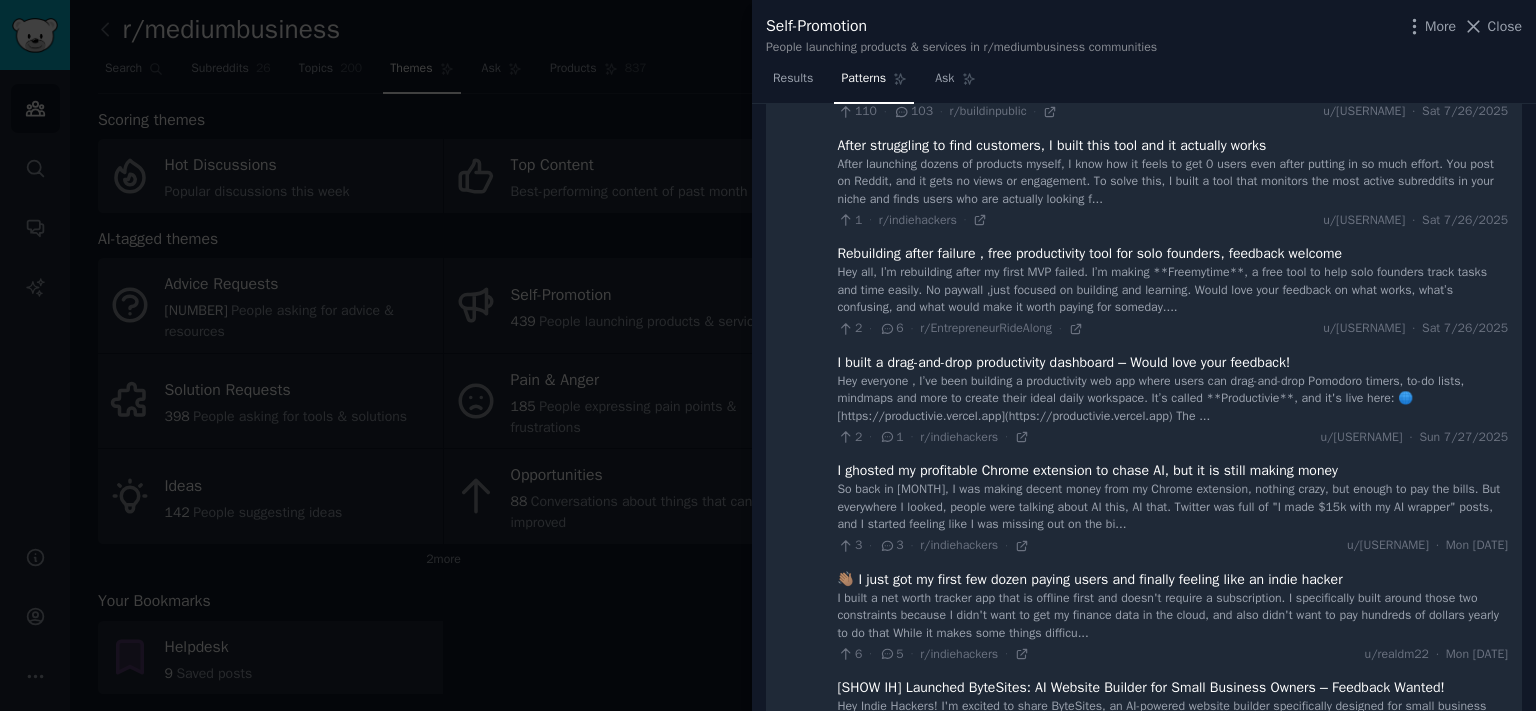 scroll, scrollTop: 36068, scrollLeft: 0, axis: vertical 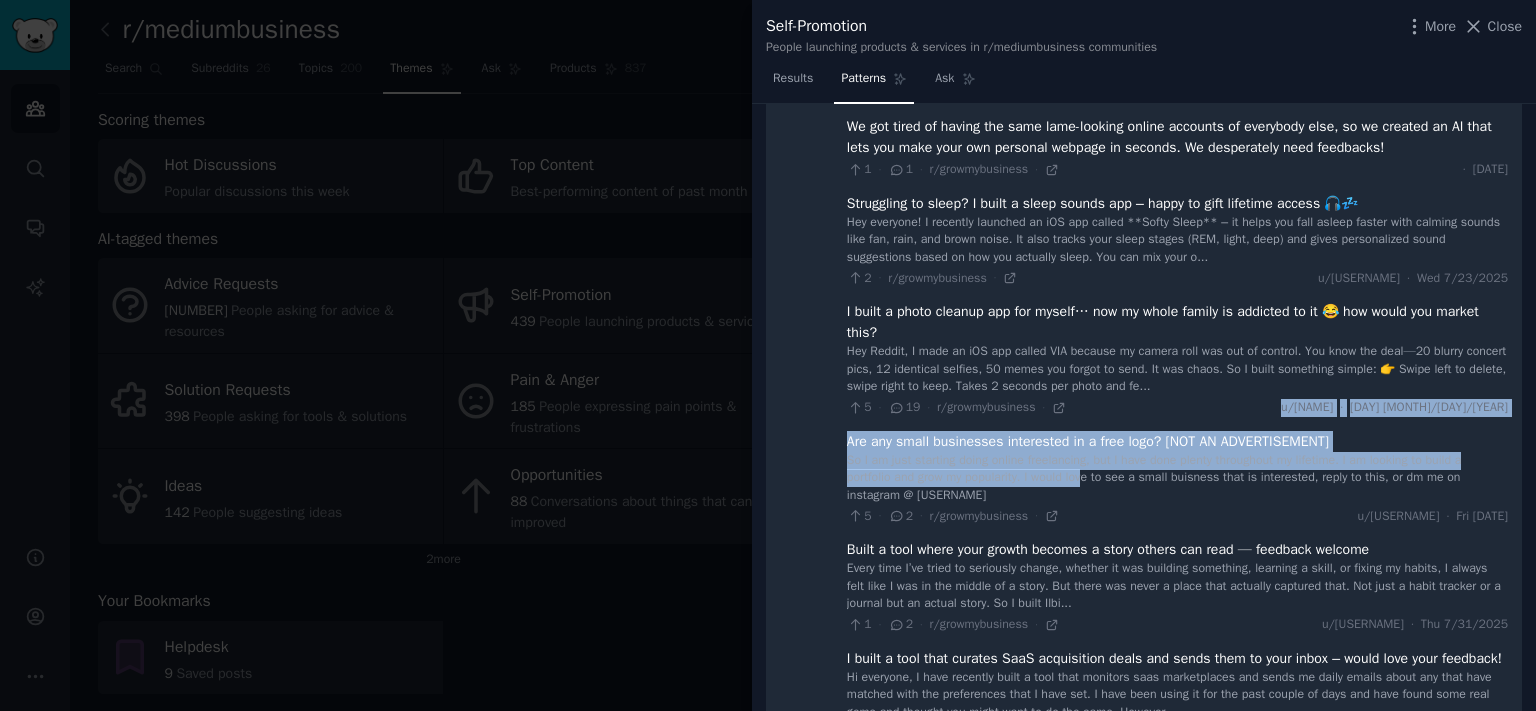 drag, startPoint x: 871, startPoint y: 202, endPoint x: 1090, endPoint y: 550, distance: 411.17514 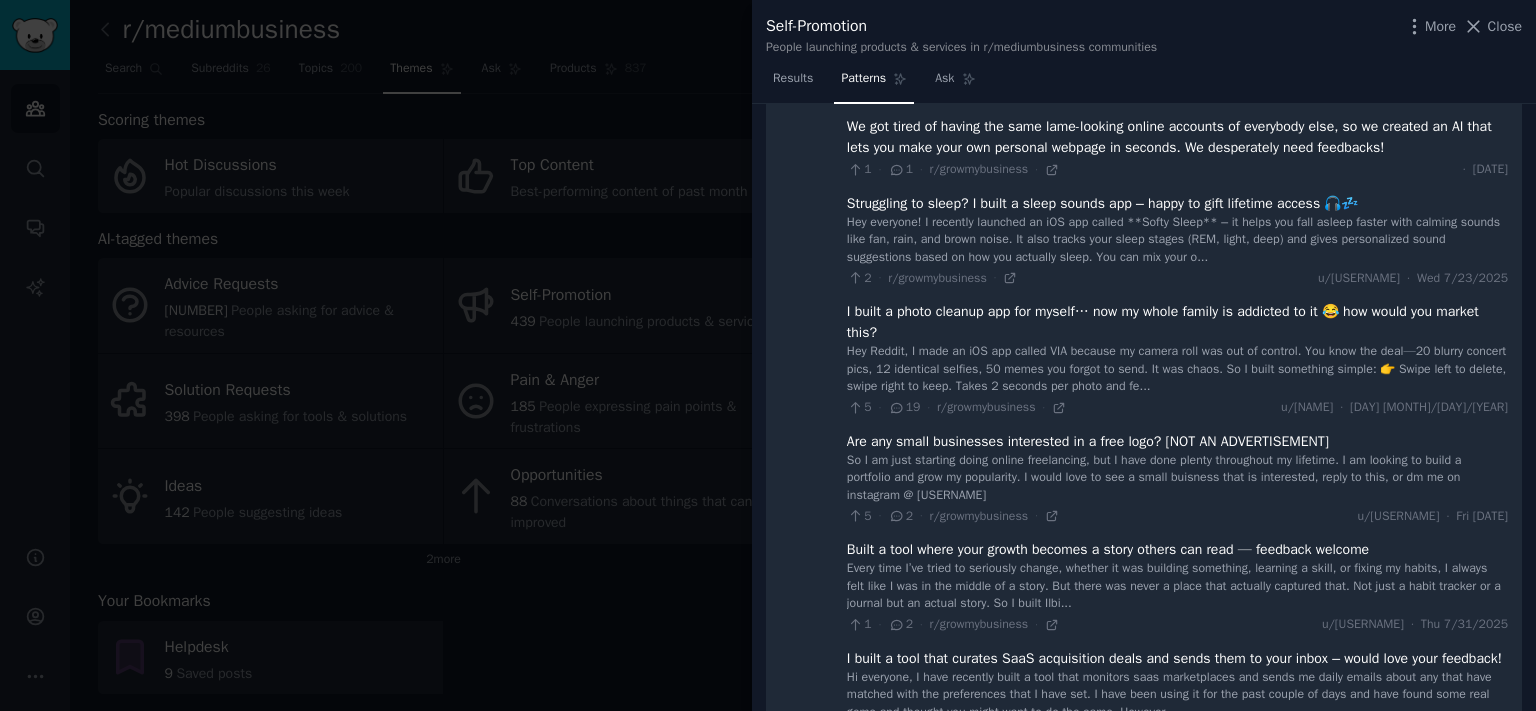 click at bounding box center [824, -1530] 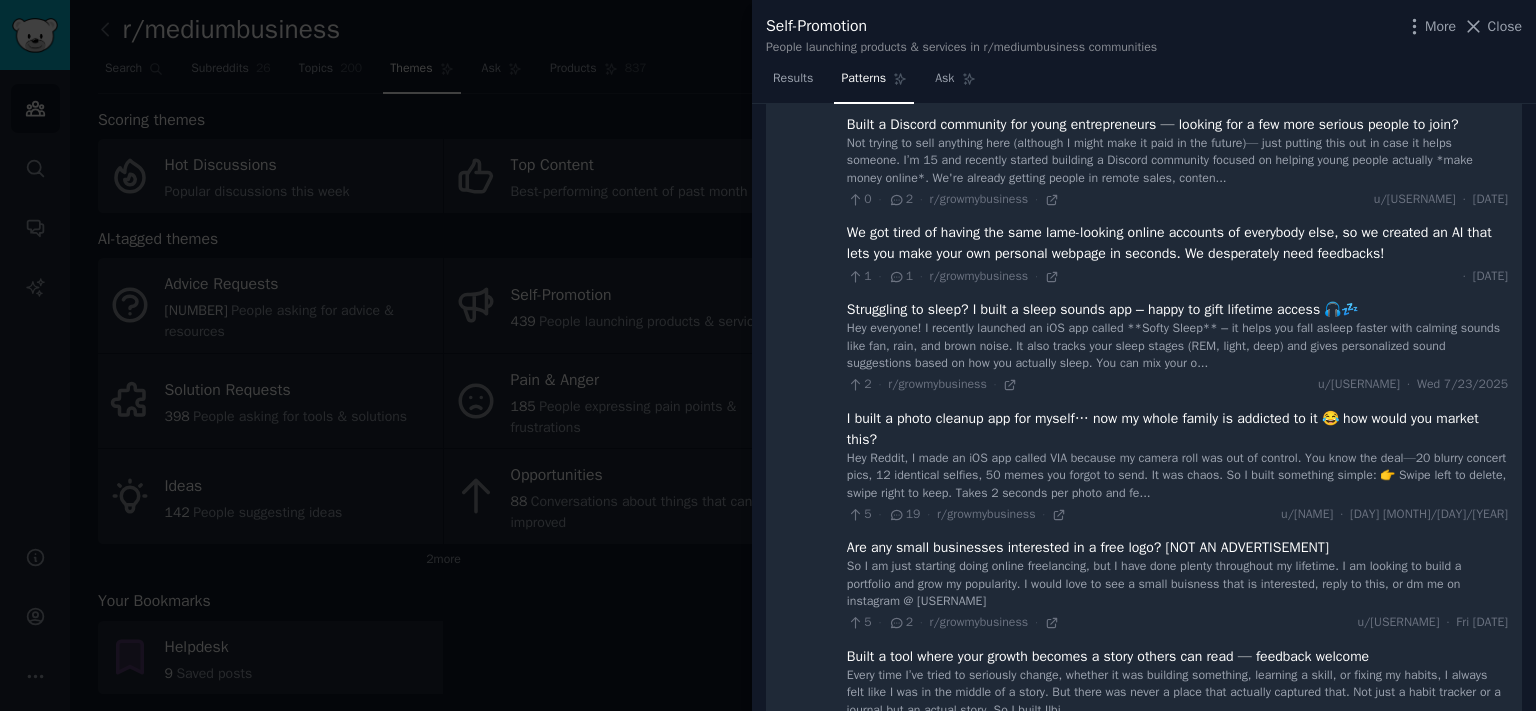 scroll, scrollTop: 9967, scrollLeft: 0, axis: vertical 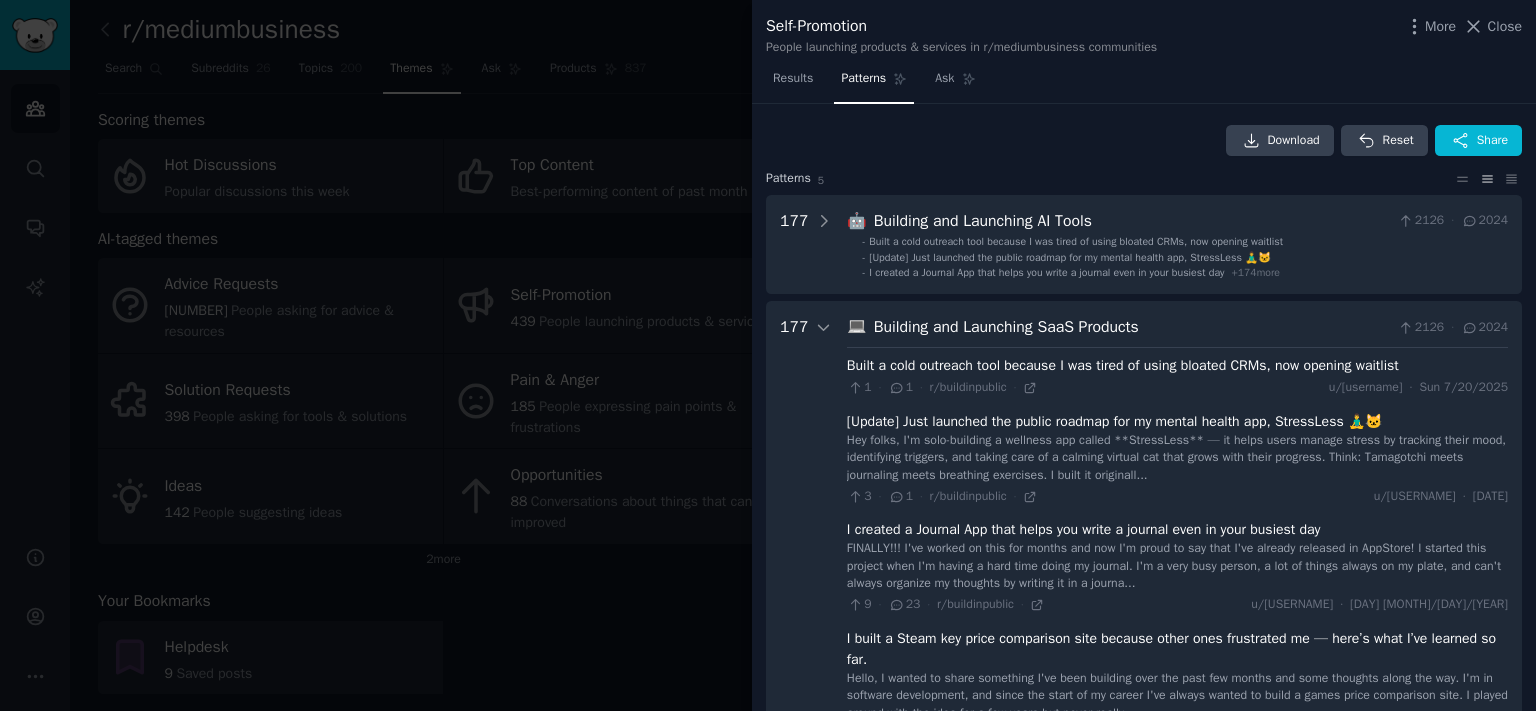 drag, startPoint x: 1071, startPoint y: 146, endPoint x: 994, endPoint y: 156, distance: 77.64664 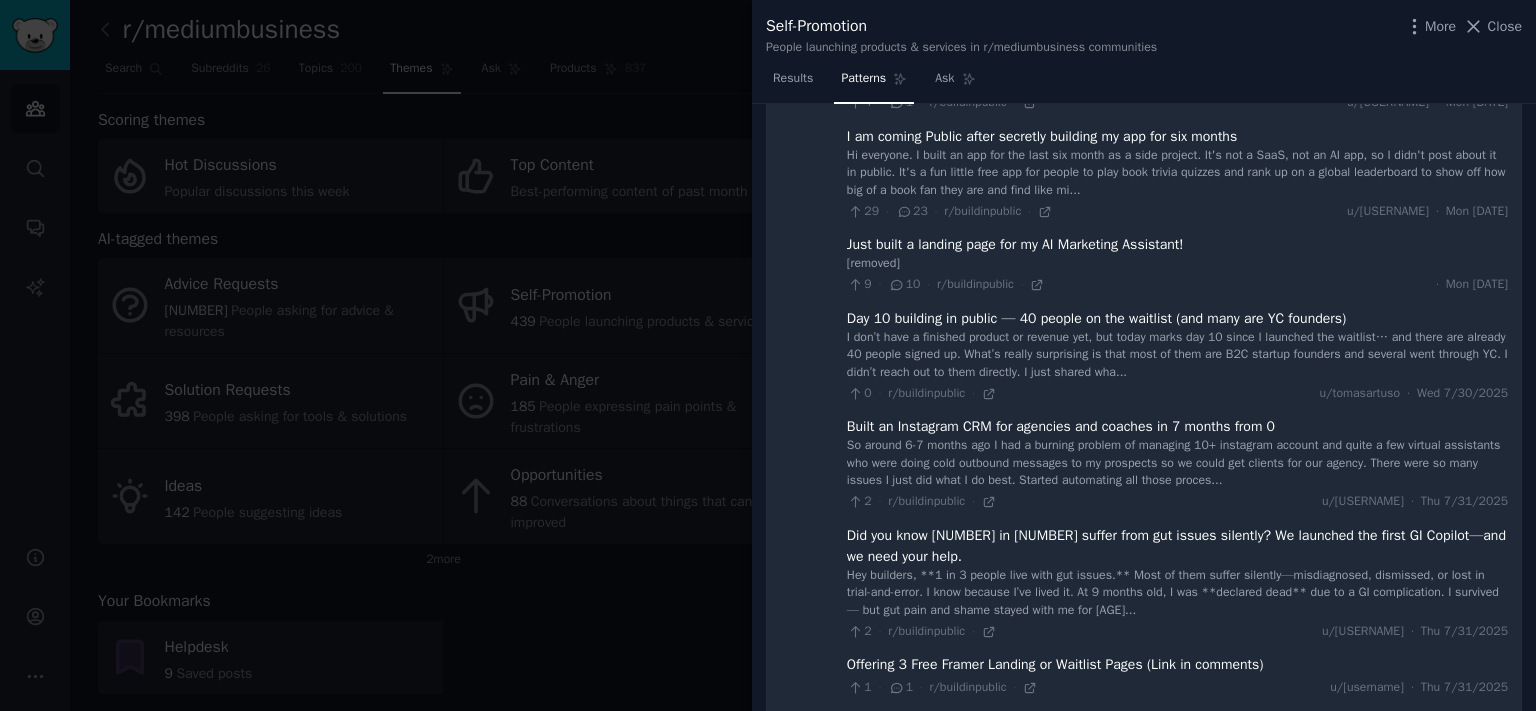 scroll, scrollTop: 0, scrollLeft: 0, axis: both 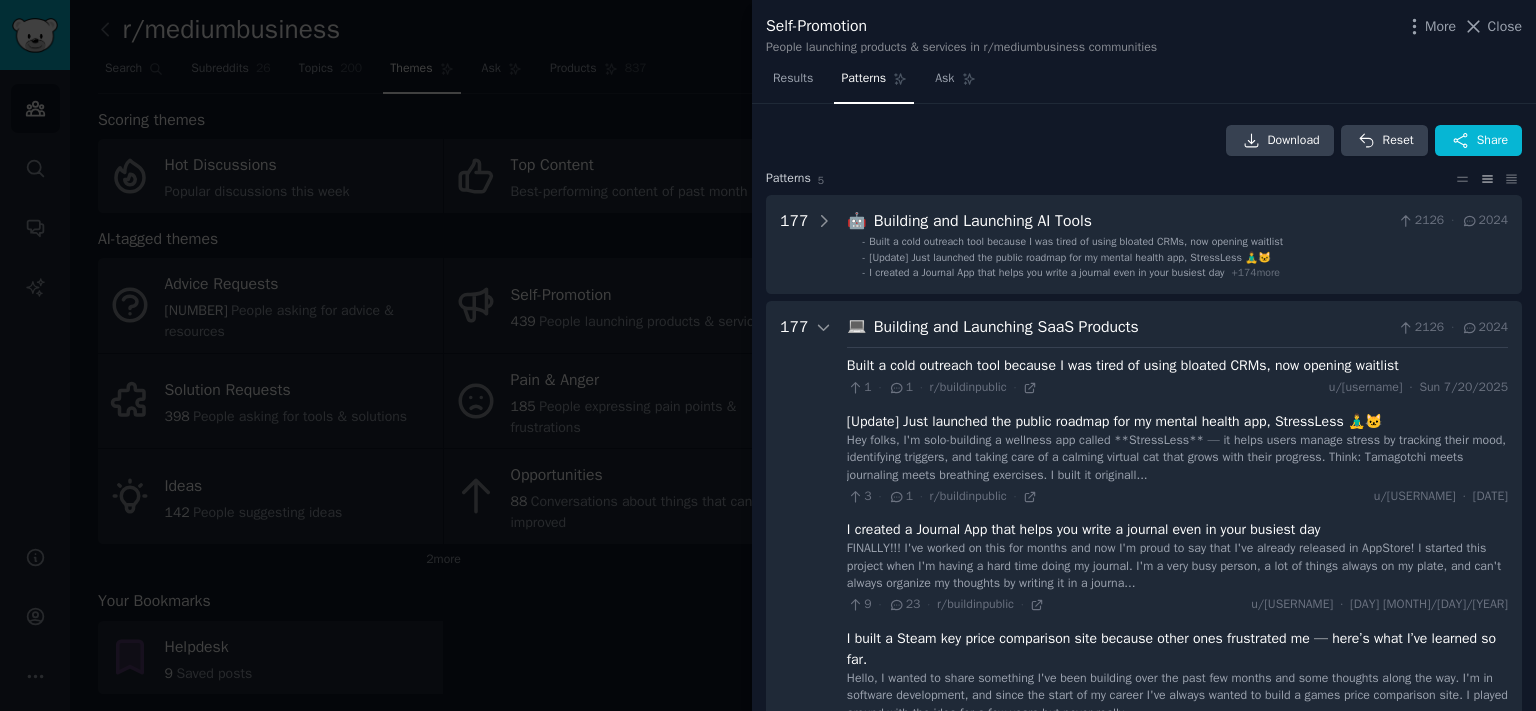 click on "Download Reset Share Pattern s 5 177 🤖 Building and Launching AI Tools 2126 · 2024 - Built a cold outreach tool because I was tired of using bloated CRMs, now opening waitlist - [Update] Just launched the public roadmap for my mental health app, StressLess 🧘‍♂️🐱 - I created a Journal App that helps you write a journal even in your busiest day +  174  more 177 💻 Building and Launching SaaS Products 2126 · 2024 Built a cold outreach tool because I was tired of using bloated CRMs, now opening waitlist   1 · 1 · r/buildinpublic · u/[USERNAME] · [DAY] [MONTH]/[DAY]/[YEAR] [Update] Just launched the public roadmap for my mental health app, StressLess 🧘‍♂️🐱   Hey folks,
I'm solo-building a wellness app called **StressLess** — it helps users manage stress by tracking their mood, identifying triggers, and taking care of a calming virtual cat that grows with their progress. Think: Tamagotchi meets journaling meets breathing exercises.
I built it originall... 3 · 1 · r/buildinpublic ·" at bounding box center (1144, 12040) 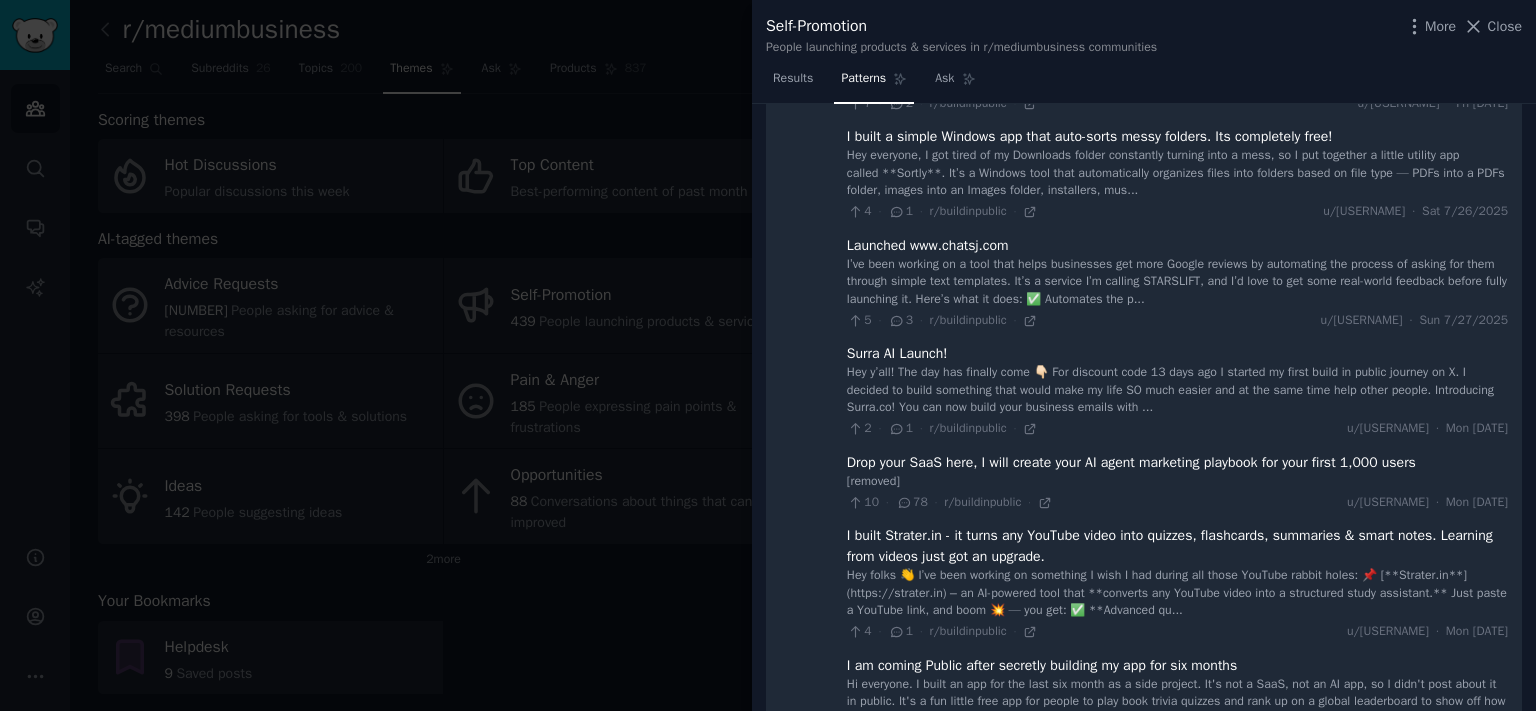scroll, scrollTop: 993, scrollLeft: 0, axis: vertical 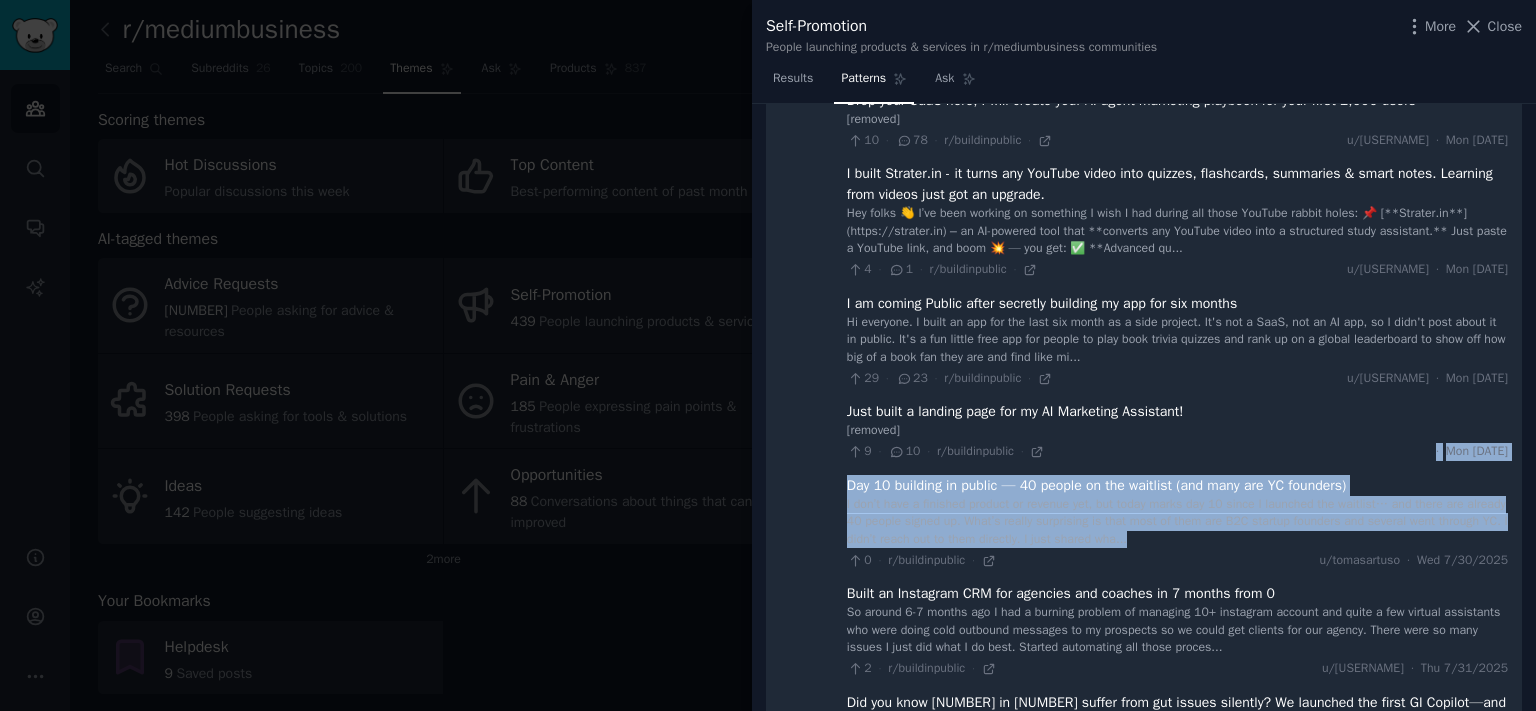 drag, startPoint x: 853, startPoint y: 192, endPoint x: 1475, endPoint y: 380, distance: 649.7907 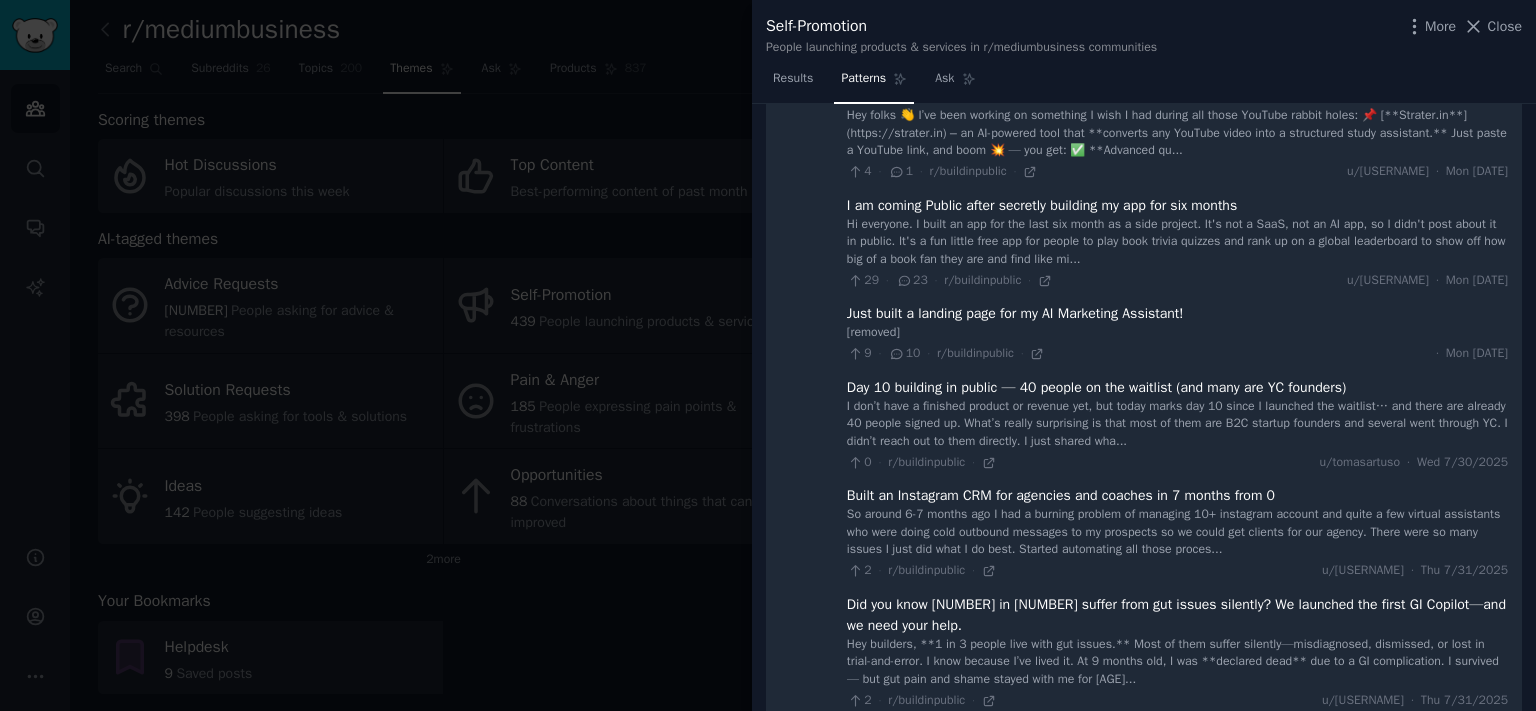 scroll, scrollTop: 1143, scrollLeft: 0, axis: vertical 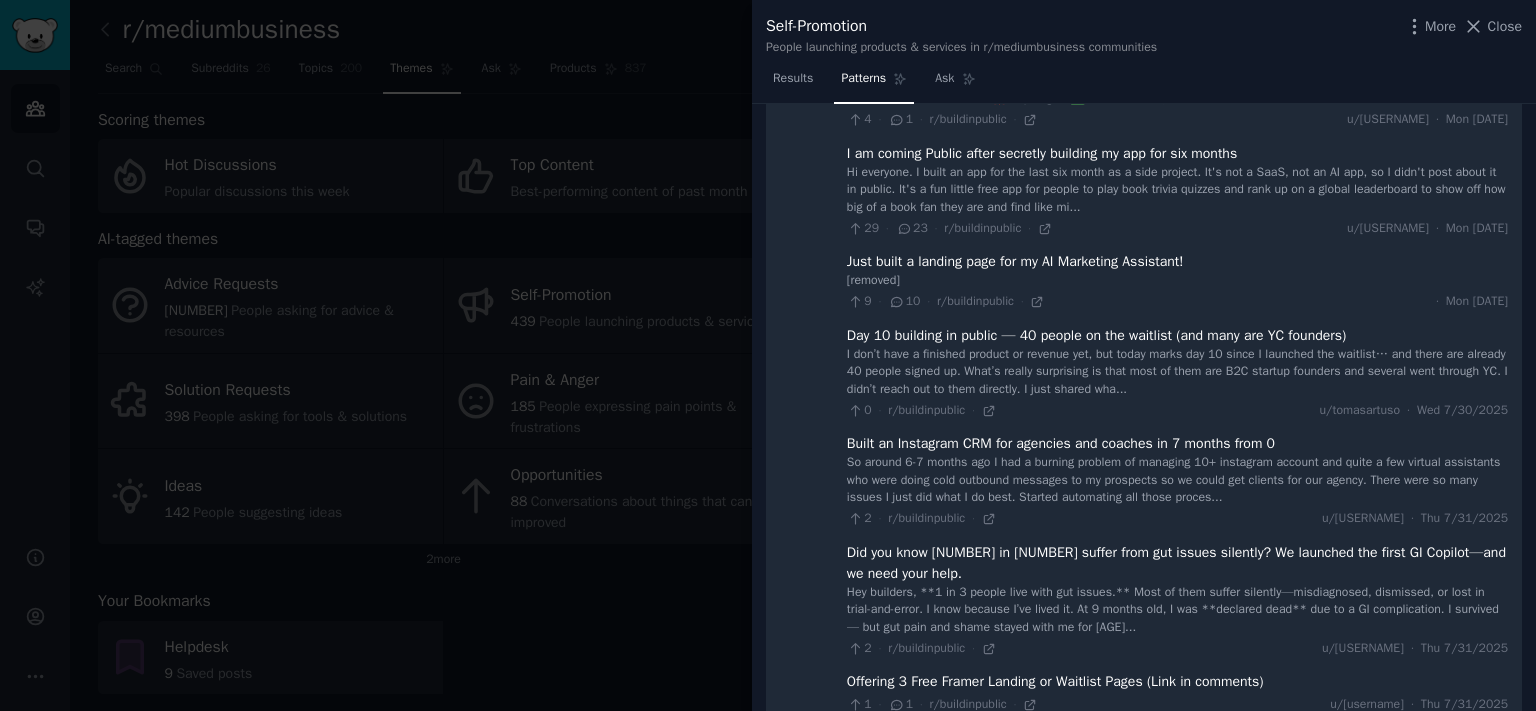 drag, startPoint x: 830, startPoint y: 538, endPoint x: 1526, endPoint y: 212, distance: 768.5649 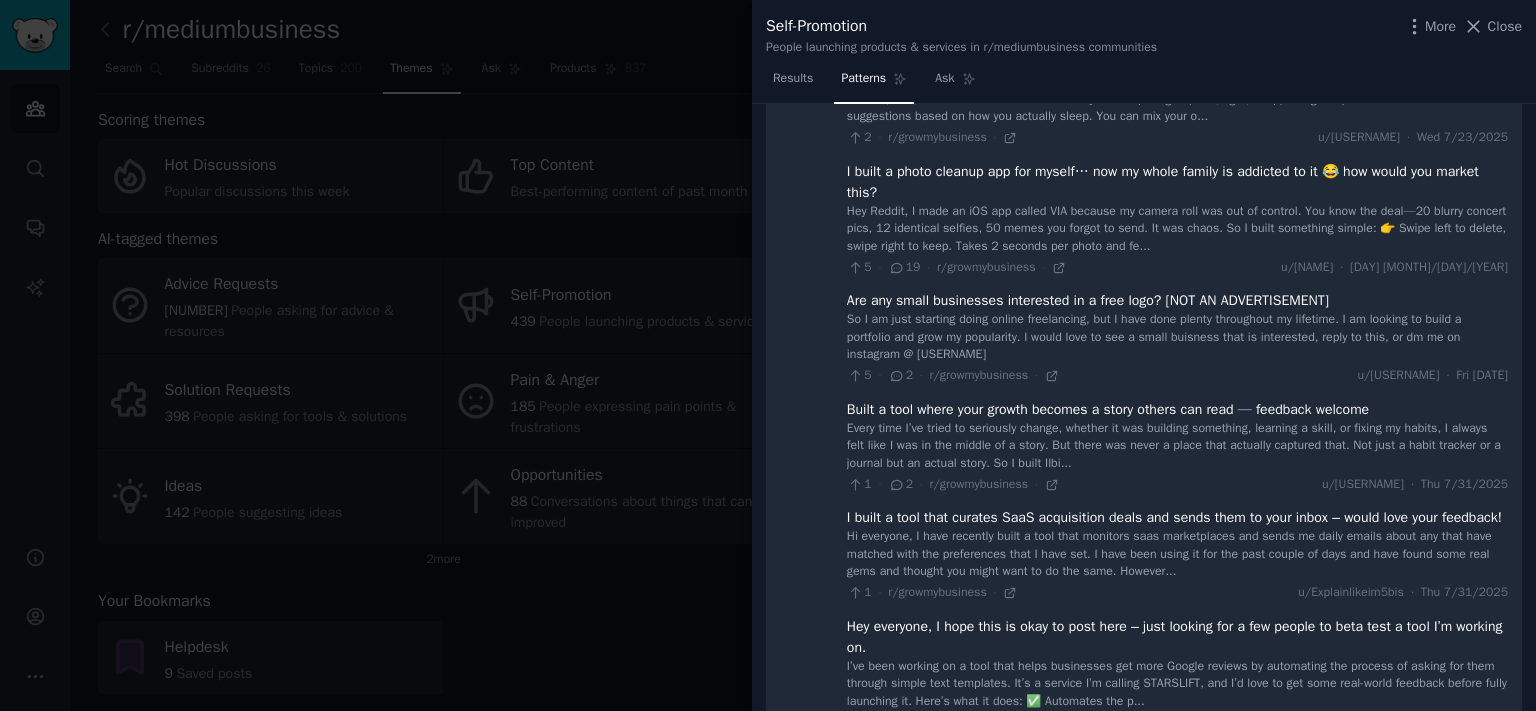 scroll, scrollTop: 9661, scrollLeft: 0, axis: vertical 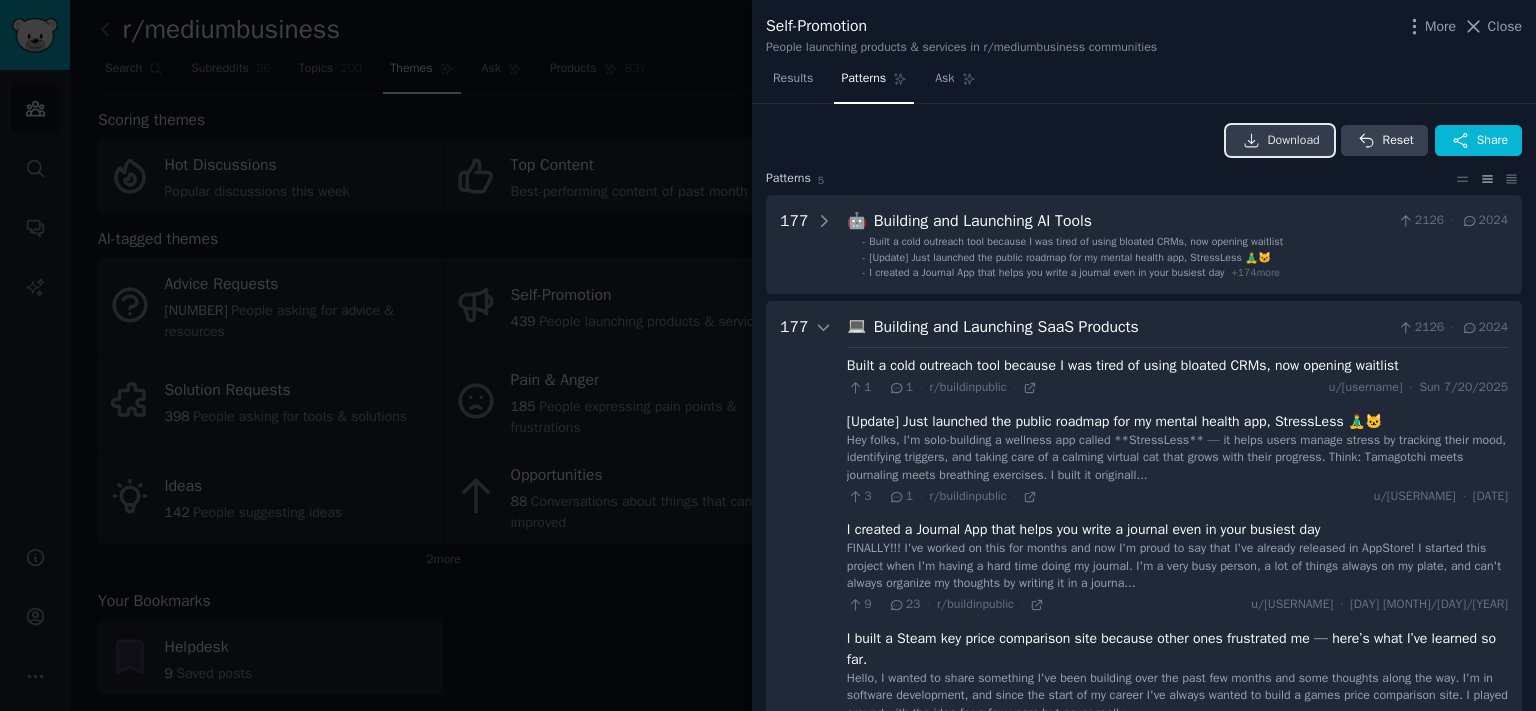 click on "Download" at bounding box center [1280, 141] 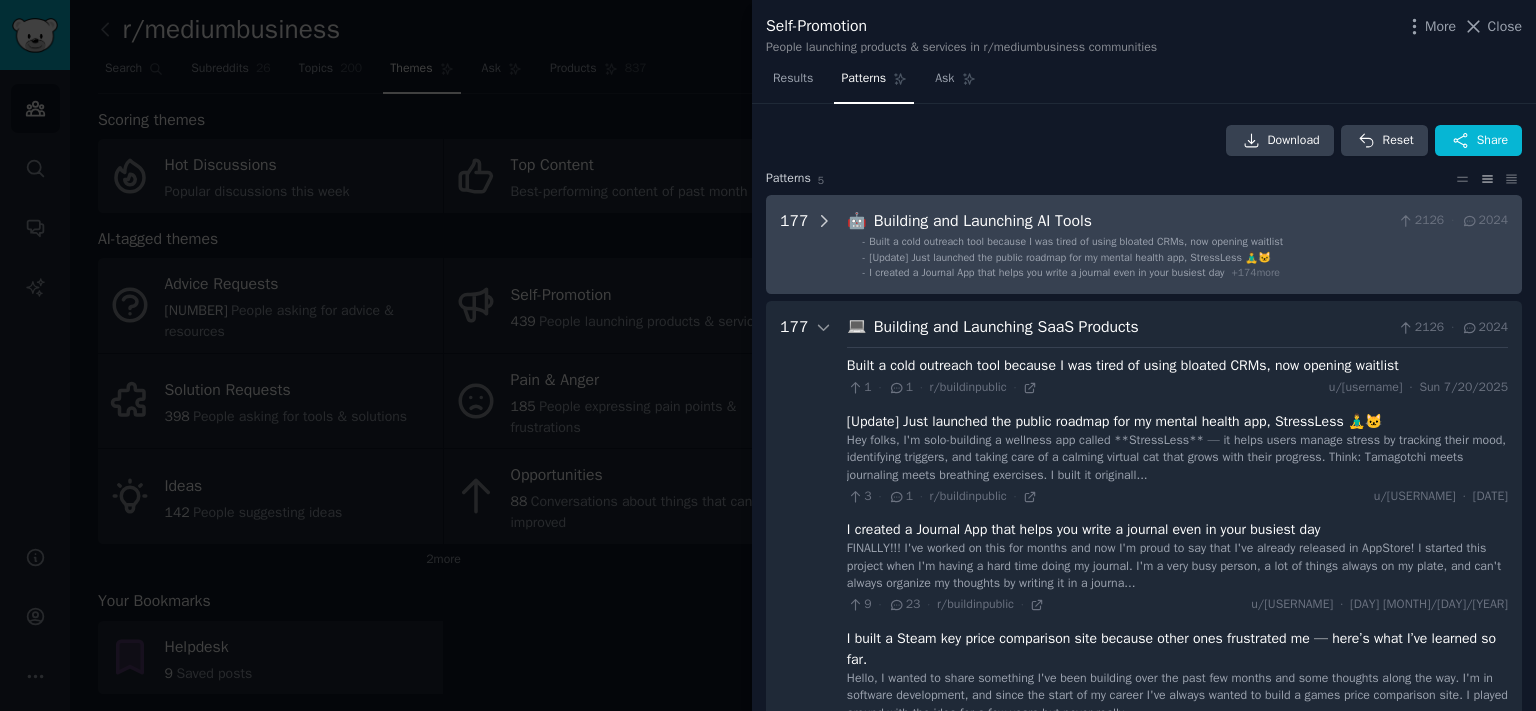 click 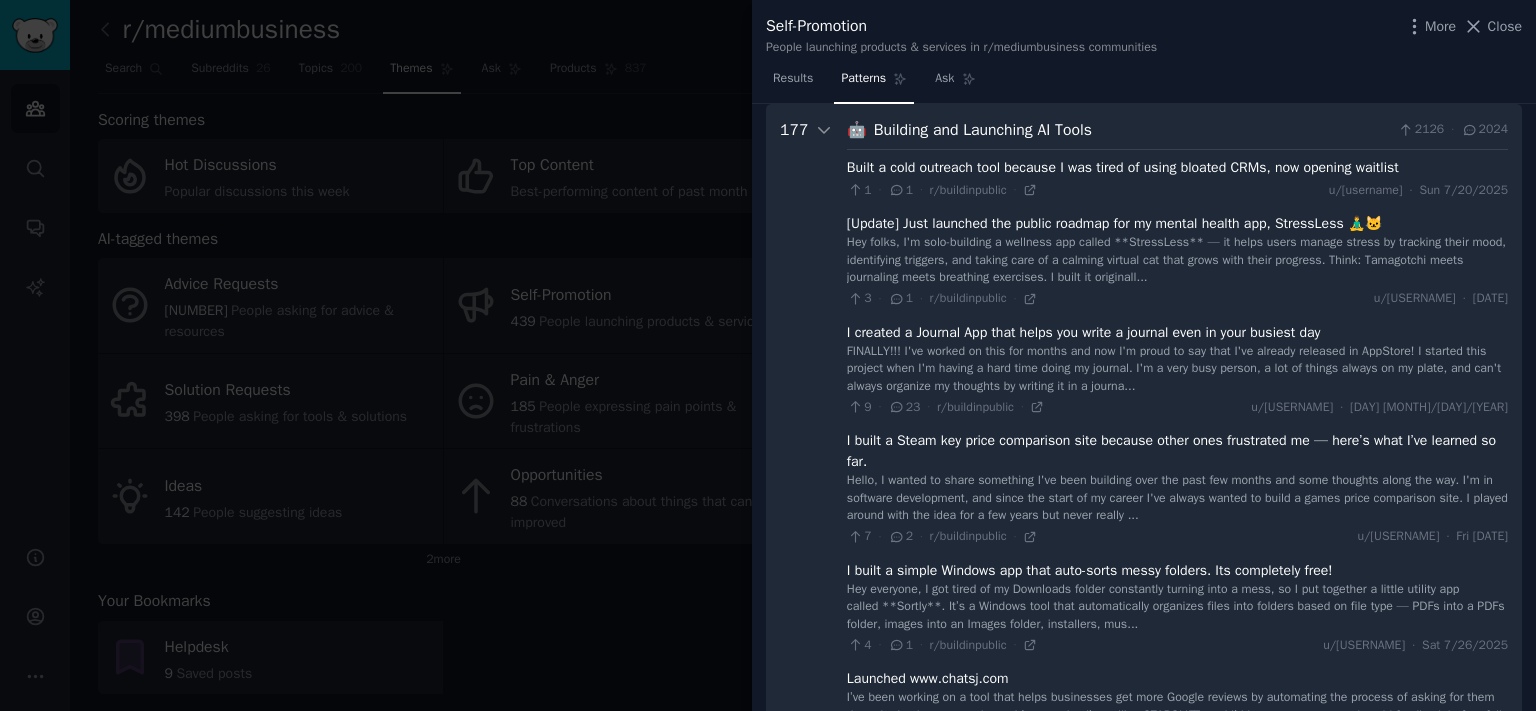 scroll, scrollTop: 0, scrollLeft: 0, axis: both 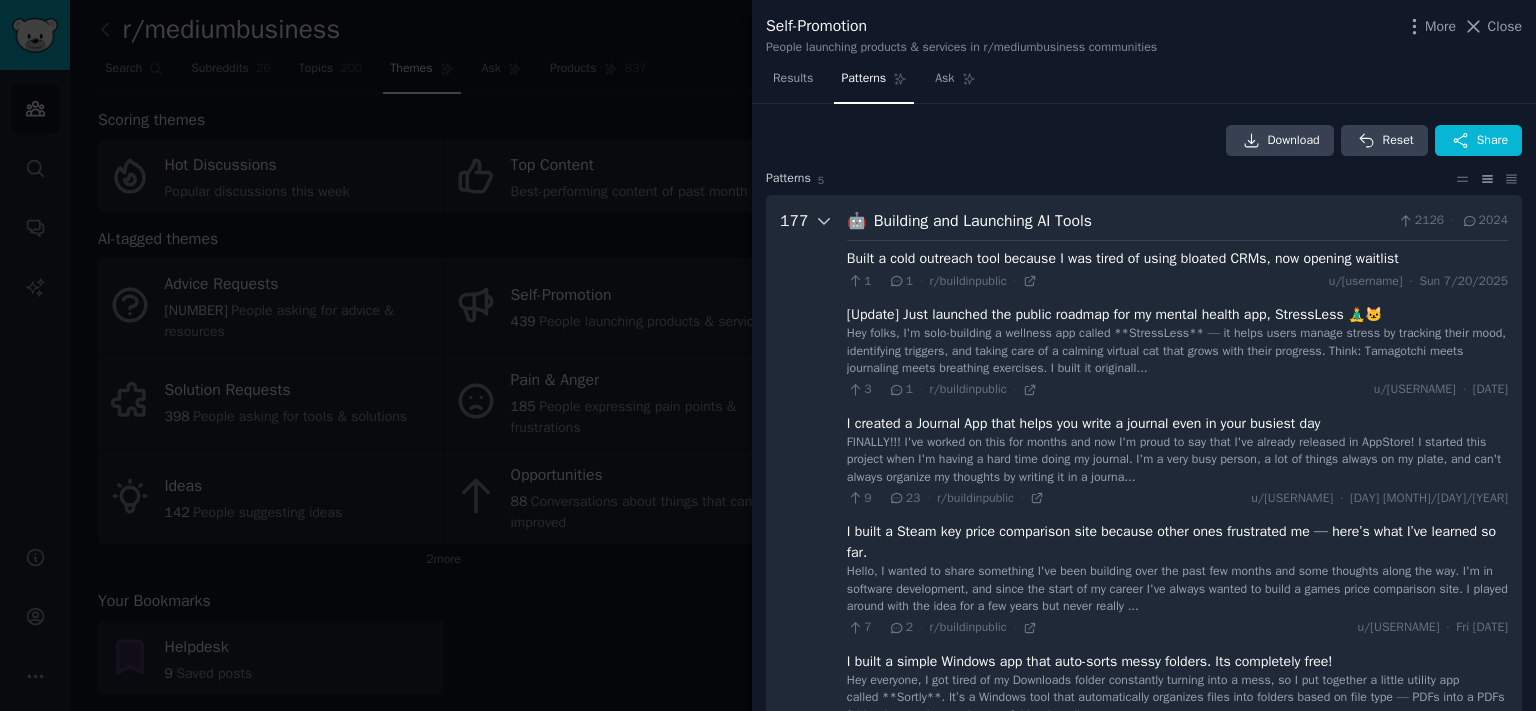 click 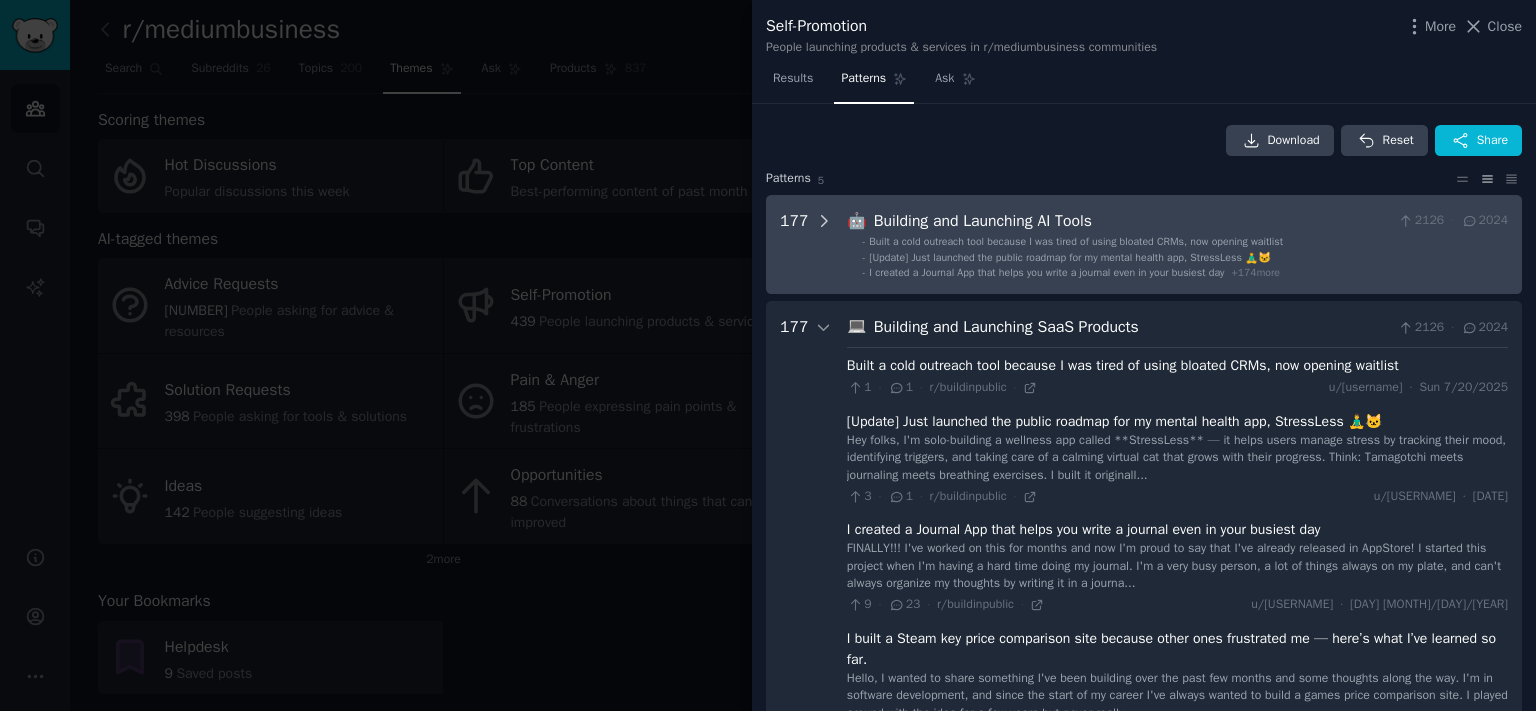 click 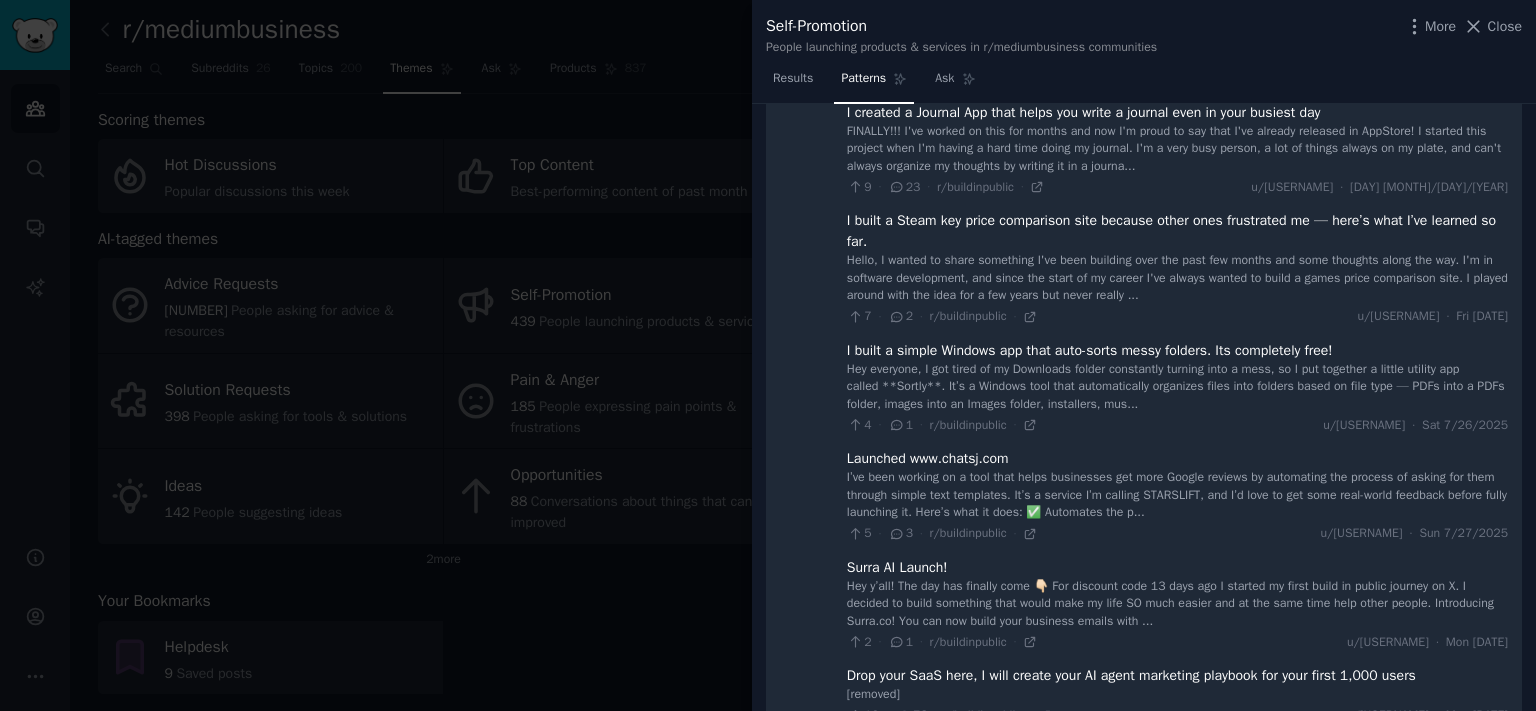 scroll, scrollTop: 0, scrollLeft: 0, axis: both 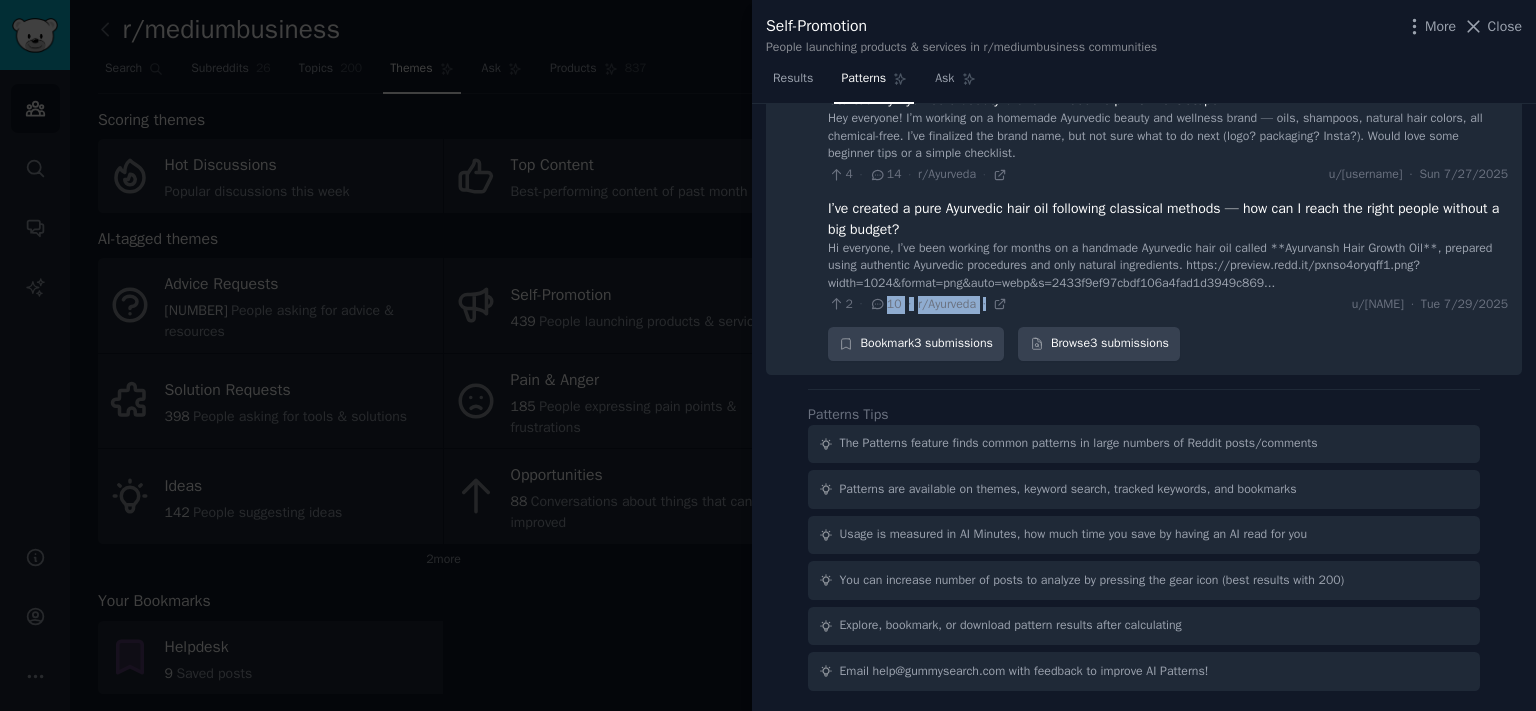 drag, startPoint x: 858, startPoint y: 205, endPoint x: 1090, endPoint y: 318, distance: 258.05618 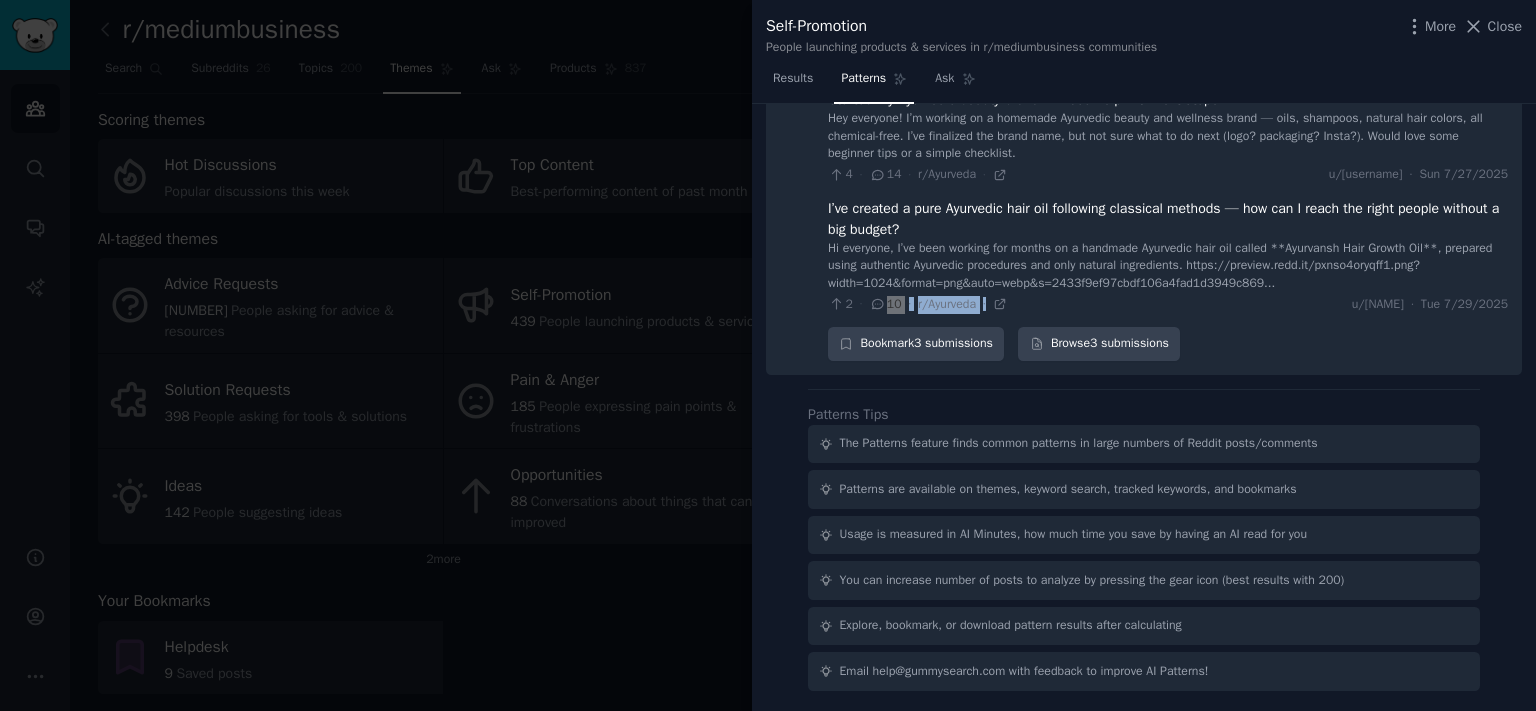 drag, startPoint x: 1503, startPoint y: 19, endPoint x: 1479, endPoint y: 66, distance: 52.773098 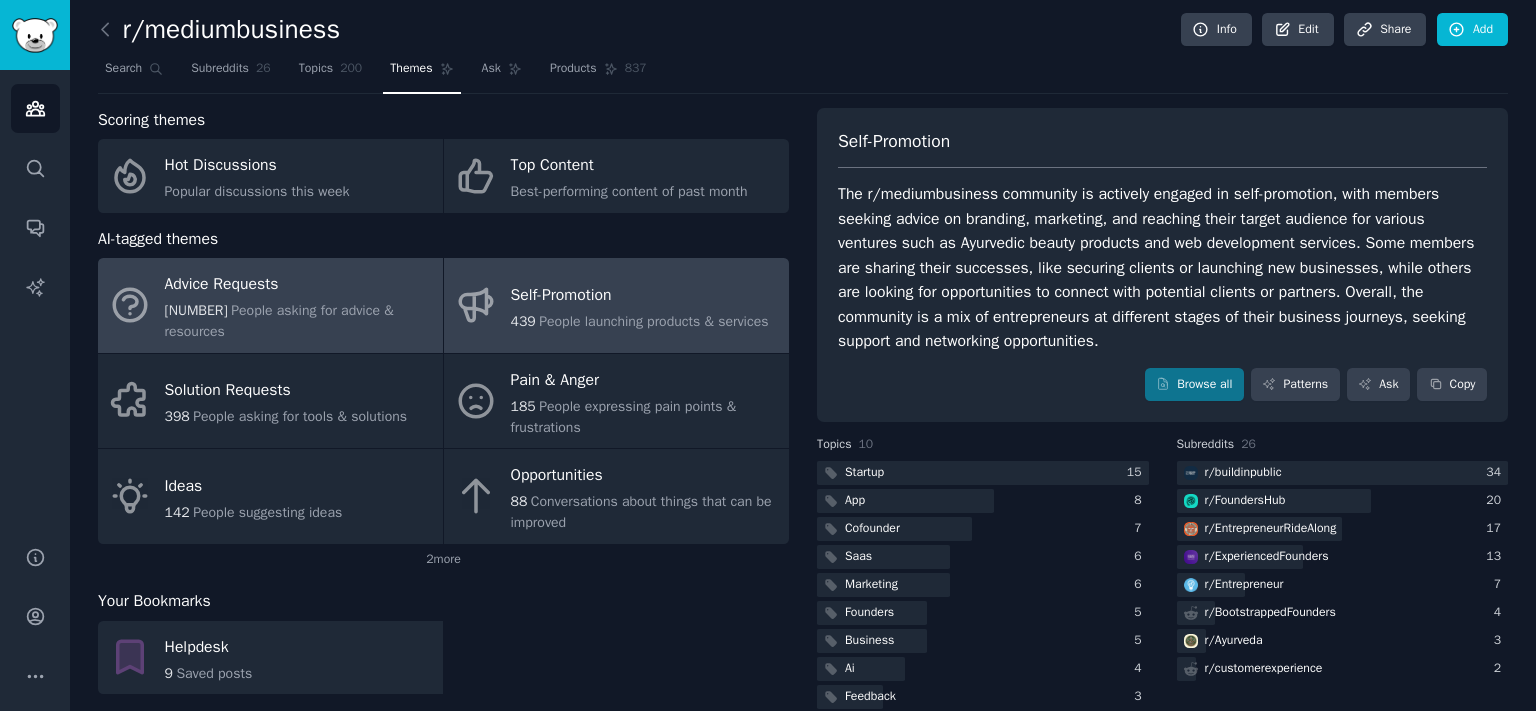click on "People asking for advice & resources" at bounding box center (279, 321) 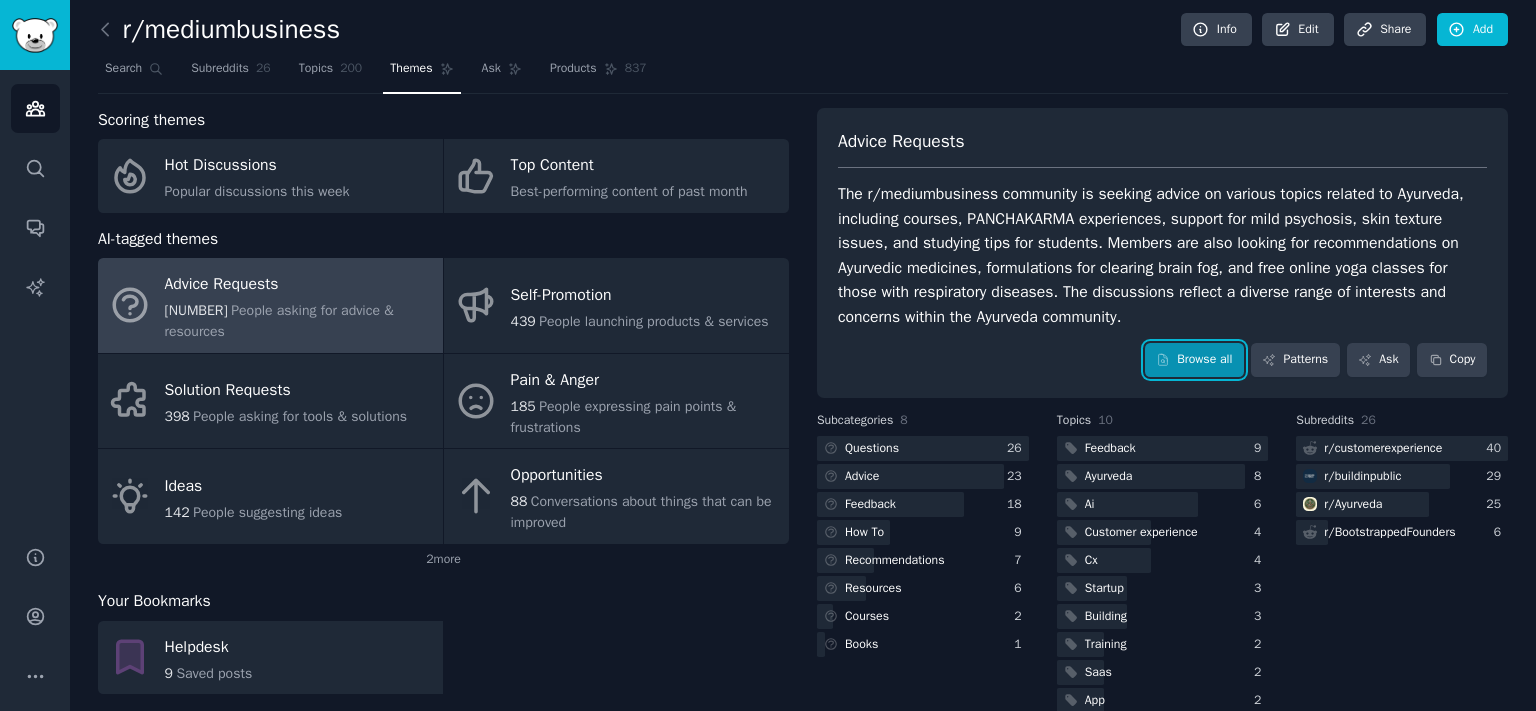 click on "Browse all" at bounding box center (1194, 360) 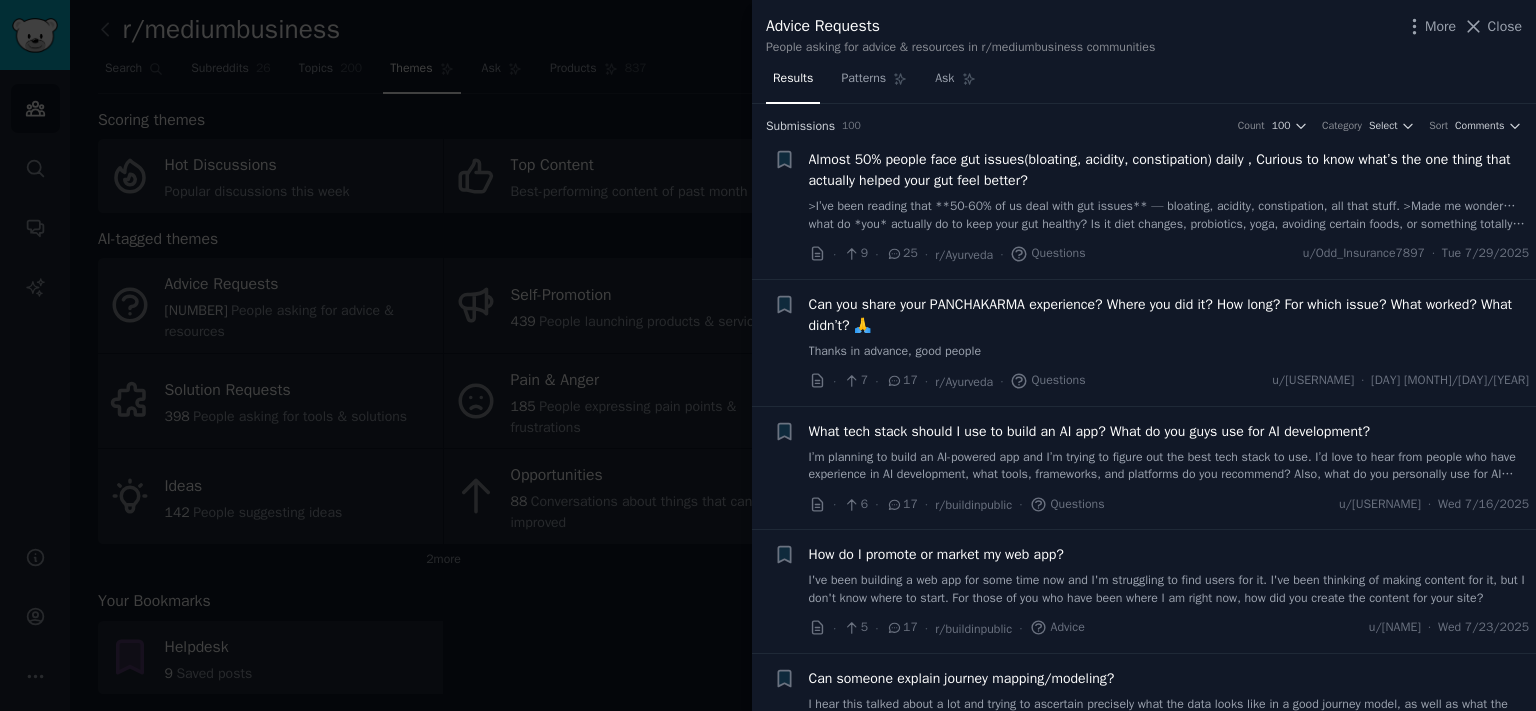 click on "Advice Requests People asking for advice & resources in r/mediumbusiness communities More Close" at bounding box center (1144, 31) 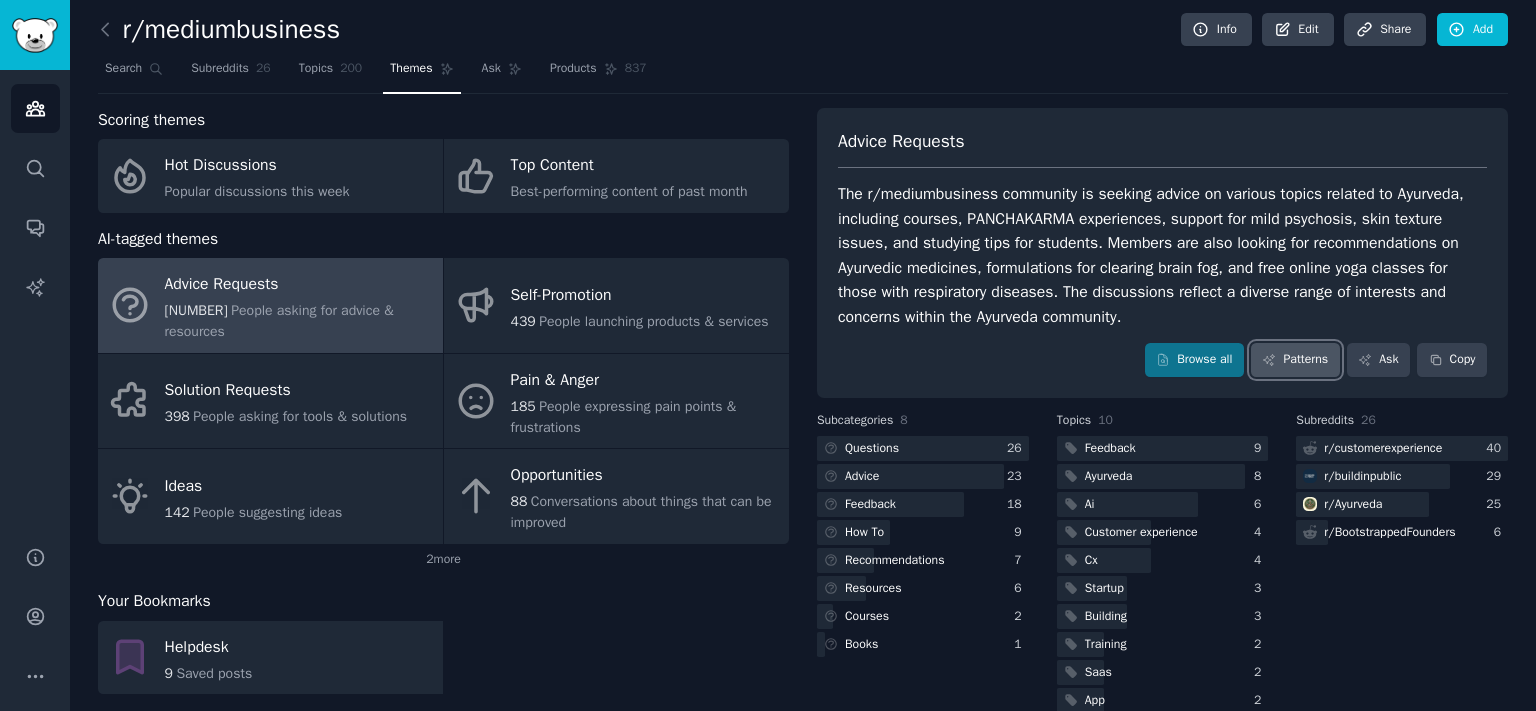 click on "Patterns" at bounding box center [1295, 360] 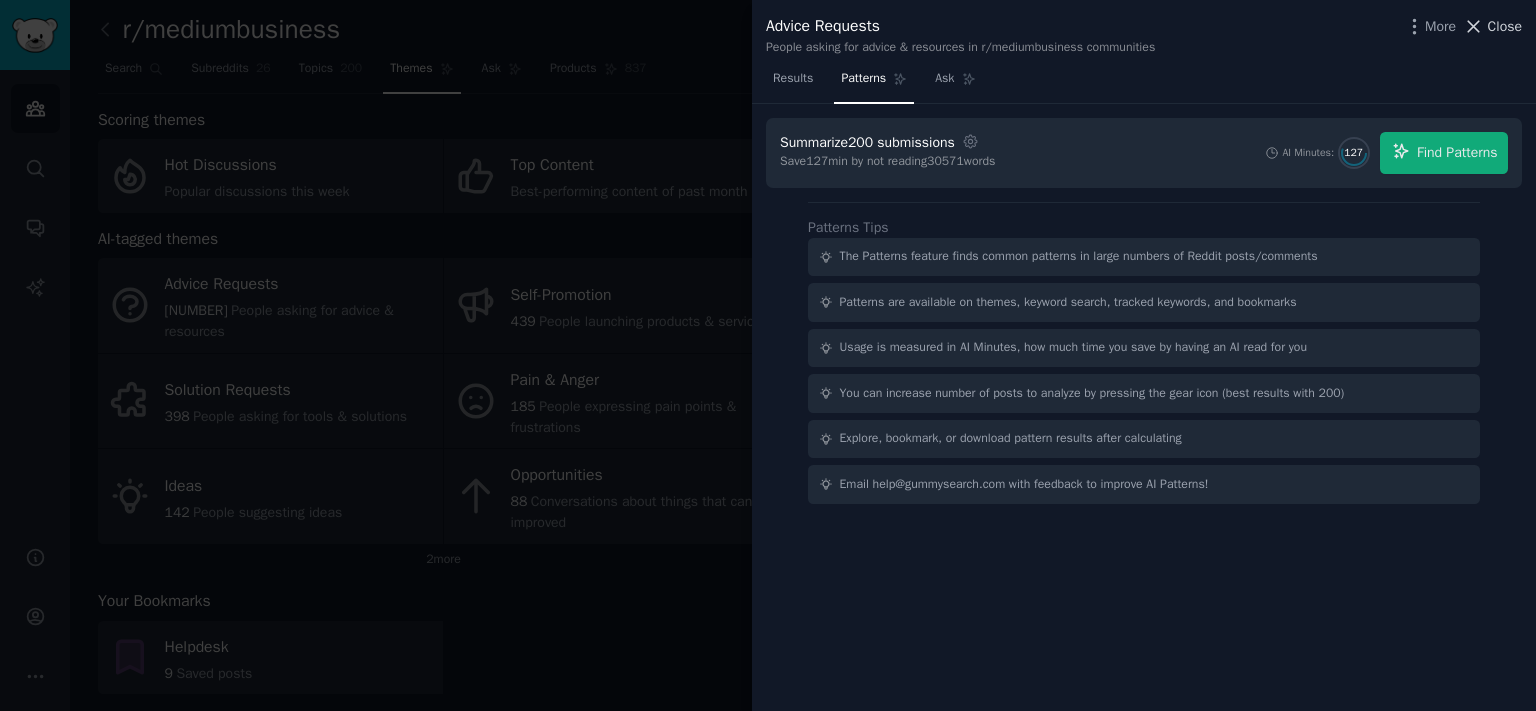click on "Close" at bounding box center [1492, 26] 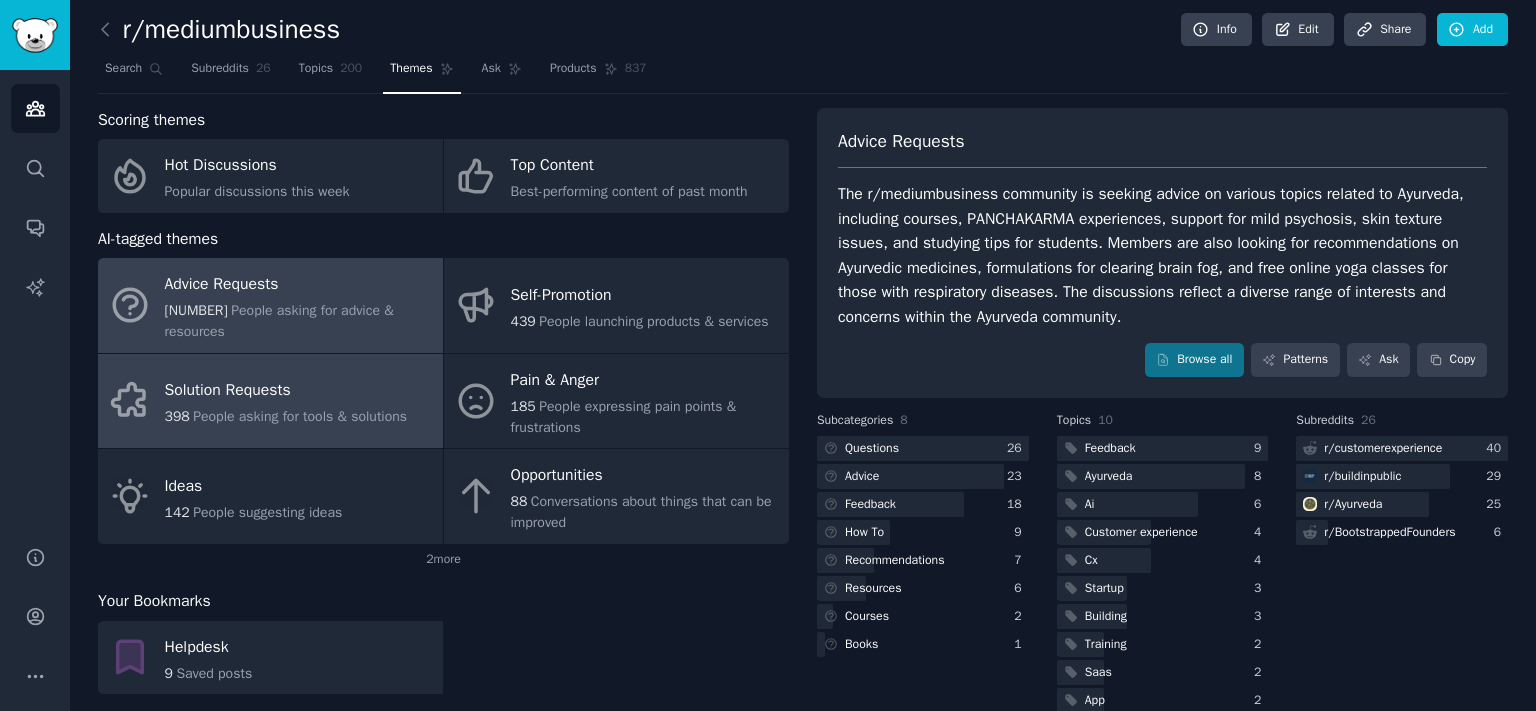 click on "398 People asking for tools & solutions" at bounding box center (286, 416) 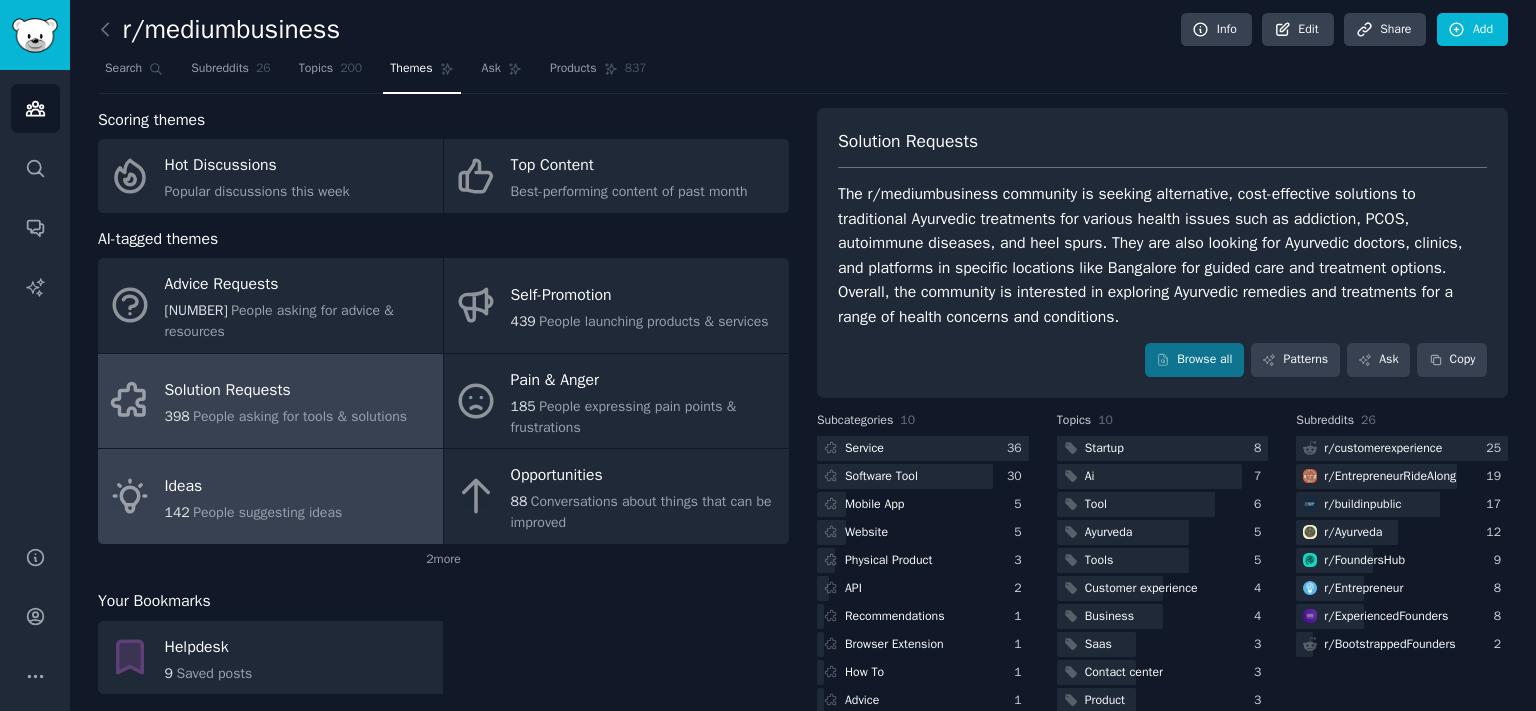 click on "People suggesting ideas" at bounding box center (267, 512) 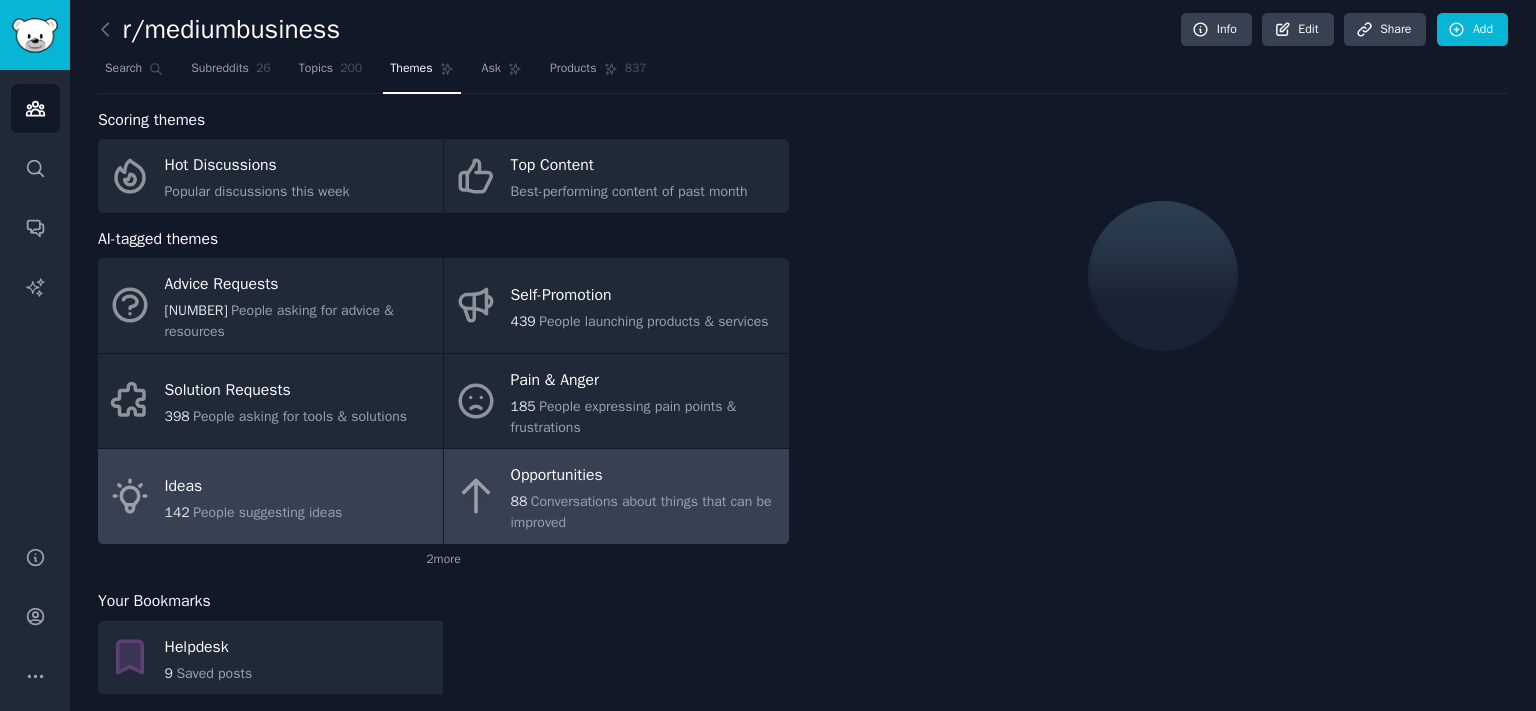 click on "Conversations about things that can be improved" at bounding box center (641, 512) 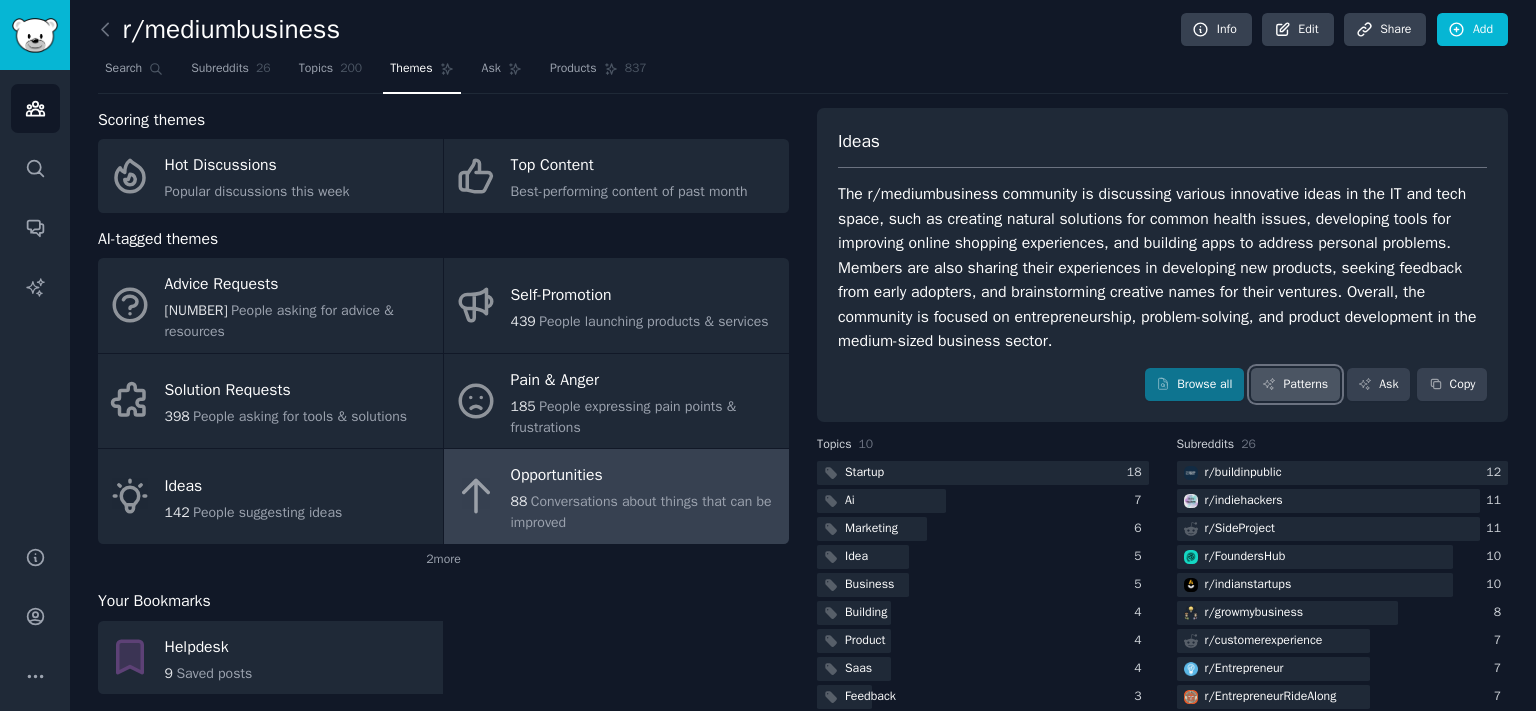 click 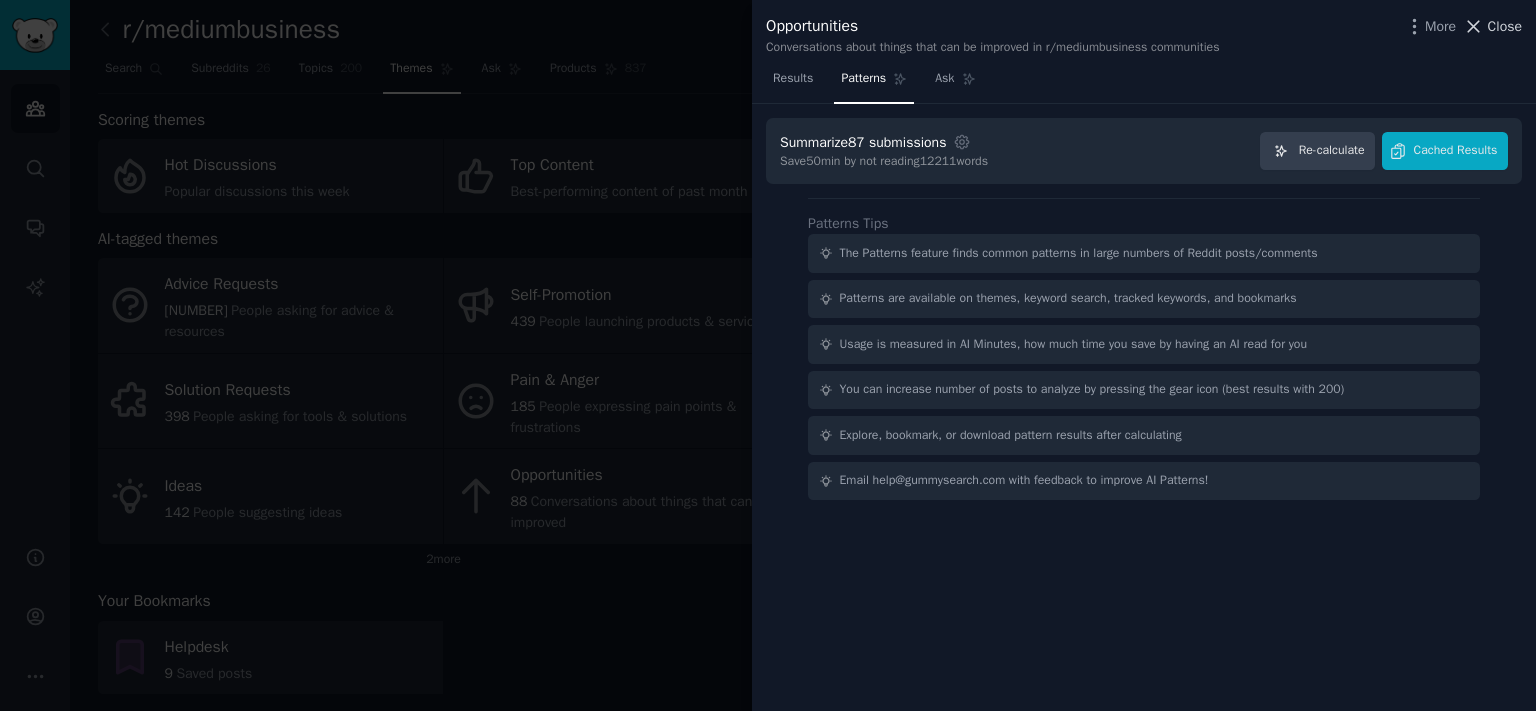 click on "Close" at bounding box center [1505, 26] 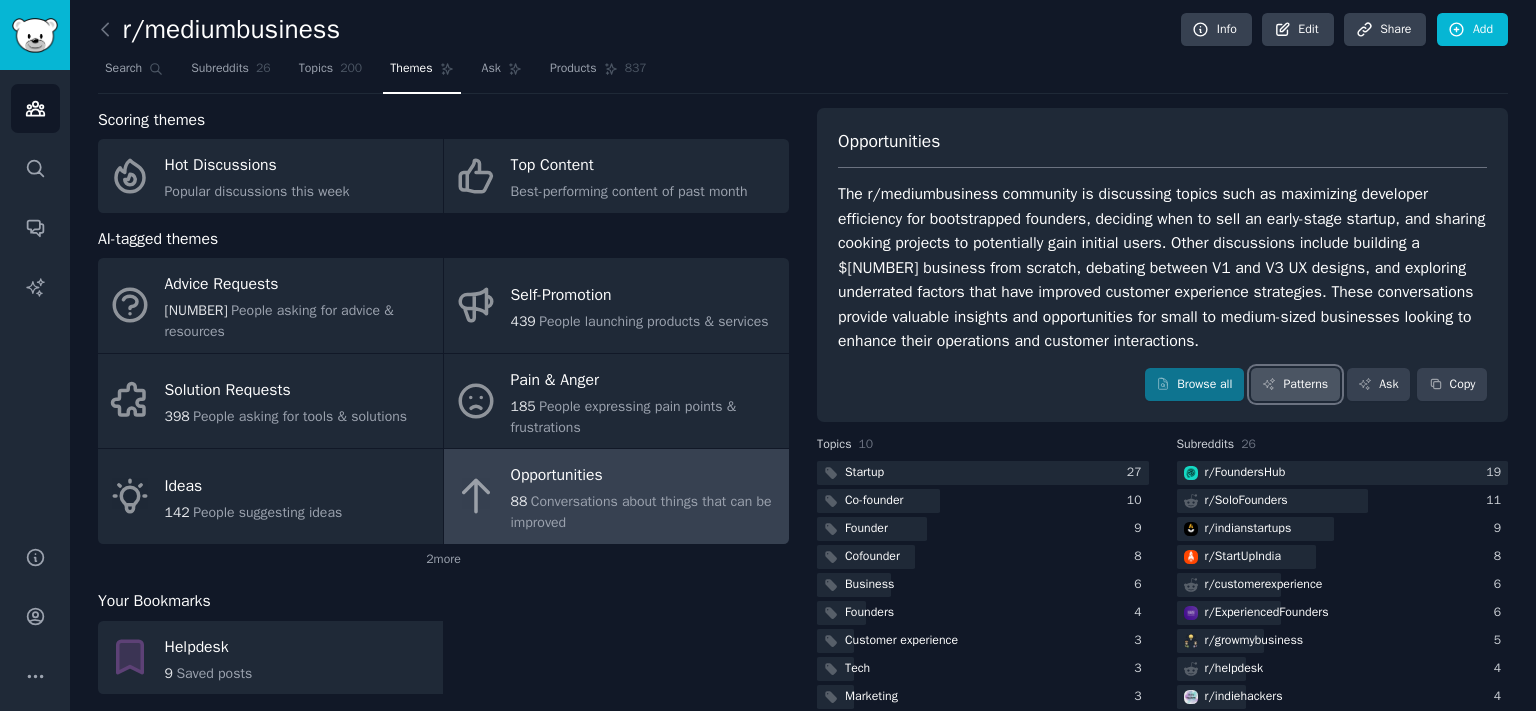 click on "Patterns" at bounding box center (1295, 385) 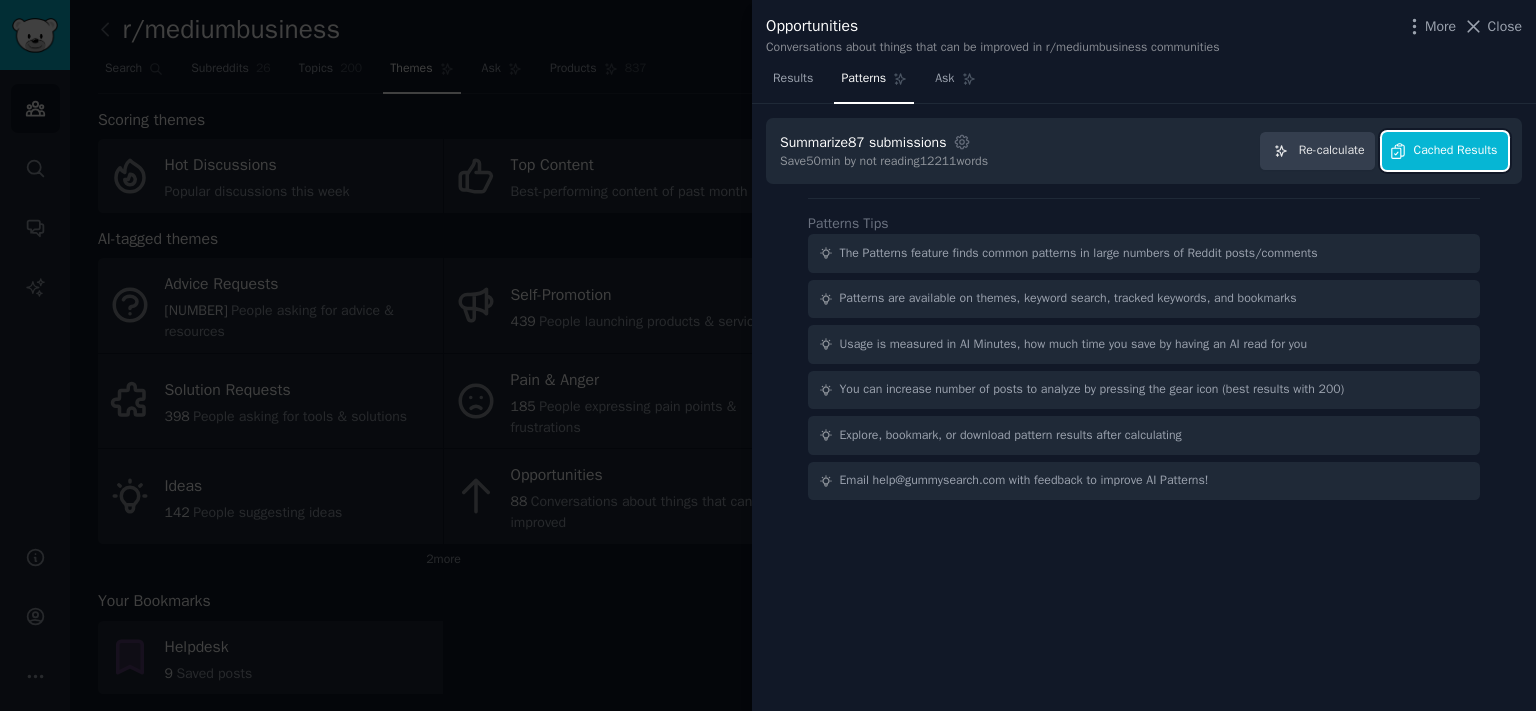 click on "Cached Results" at bounding box center [1456, 151] 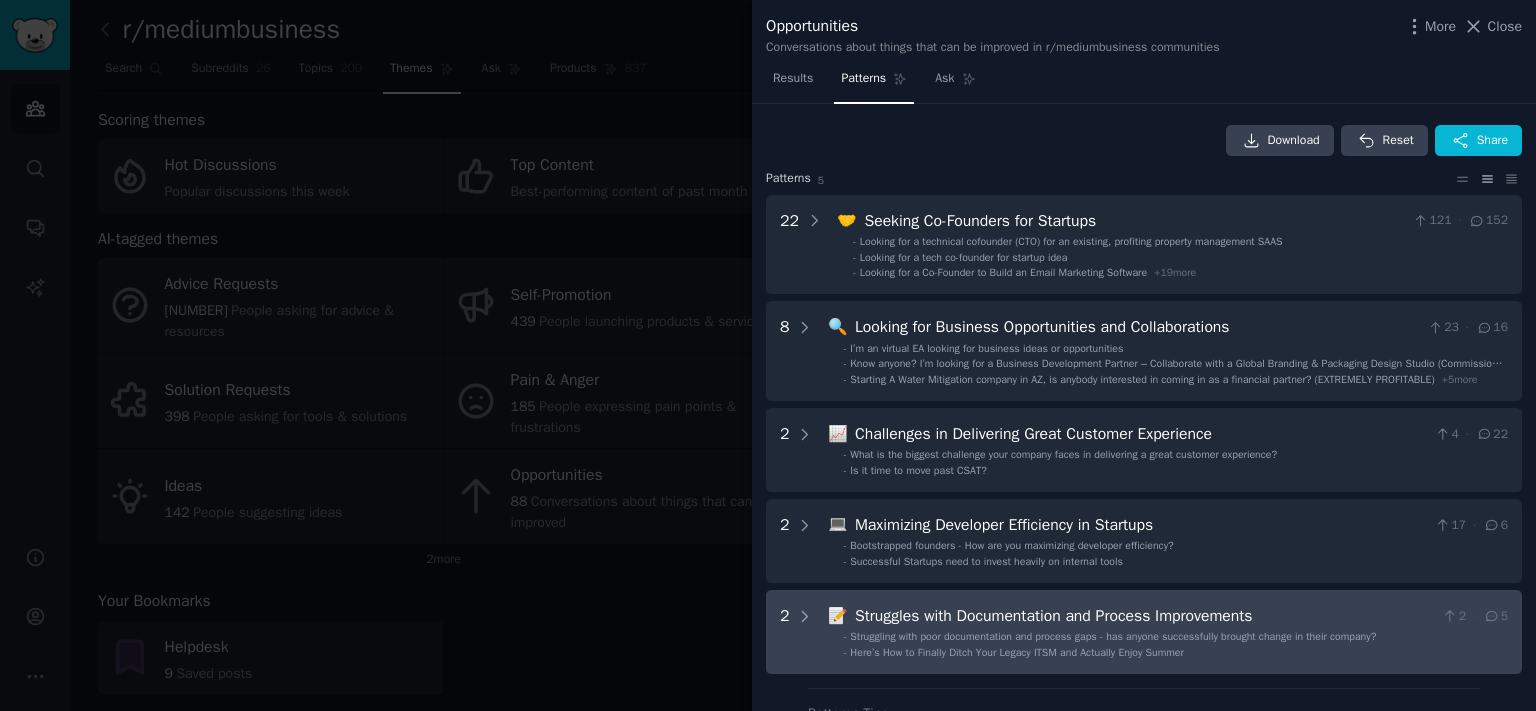 scroll, scrollTop: 299, scrollLeft: 0, axis: vertical 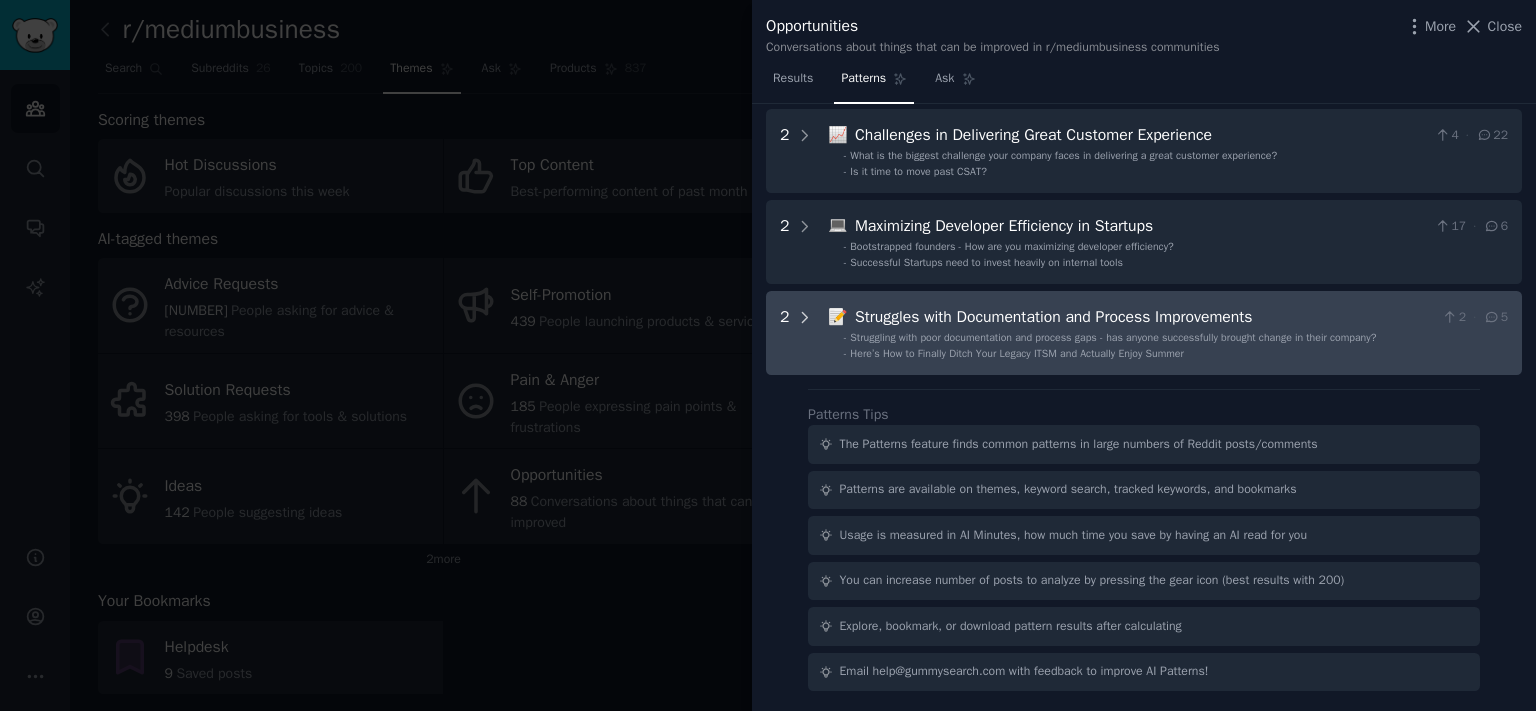 click 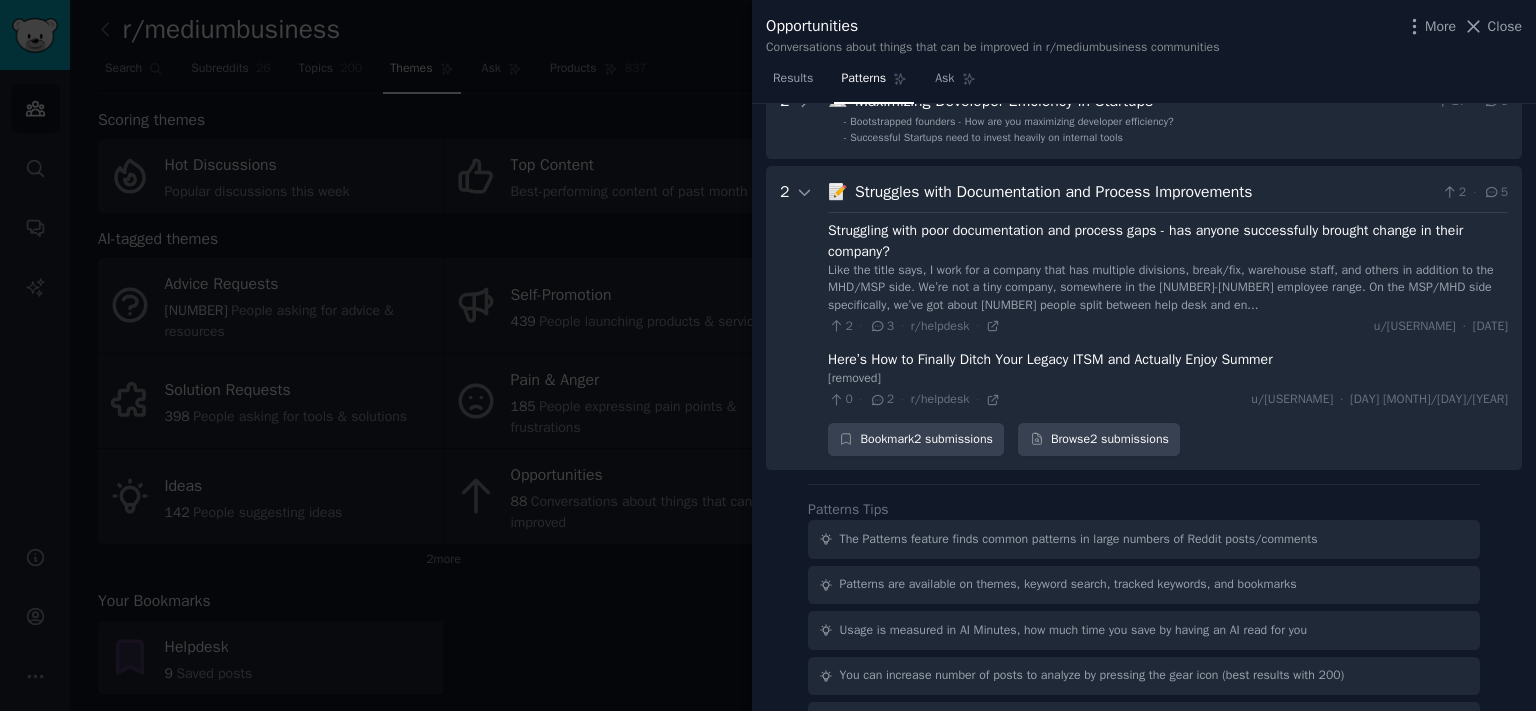scroll, scrollTop: 44, scrollLeft: 0, axis: vertical 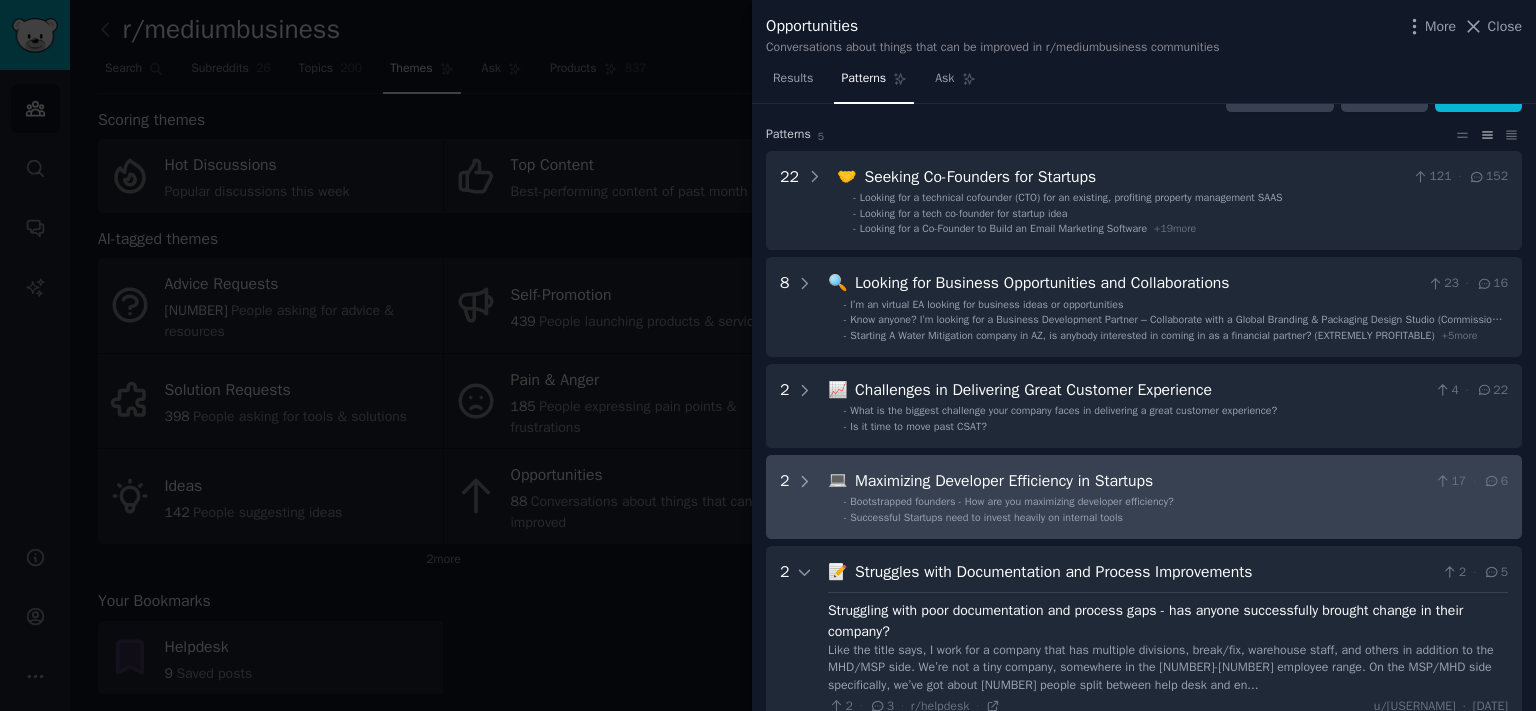 drag, startPoint x: 794, startPoint y: 483, endPoint x: 858, endPoint y: 445, distance: 74.431175 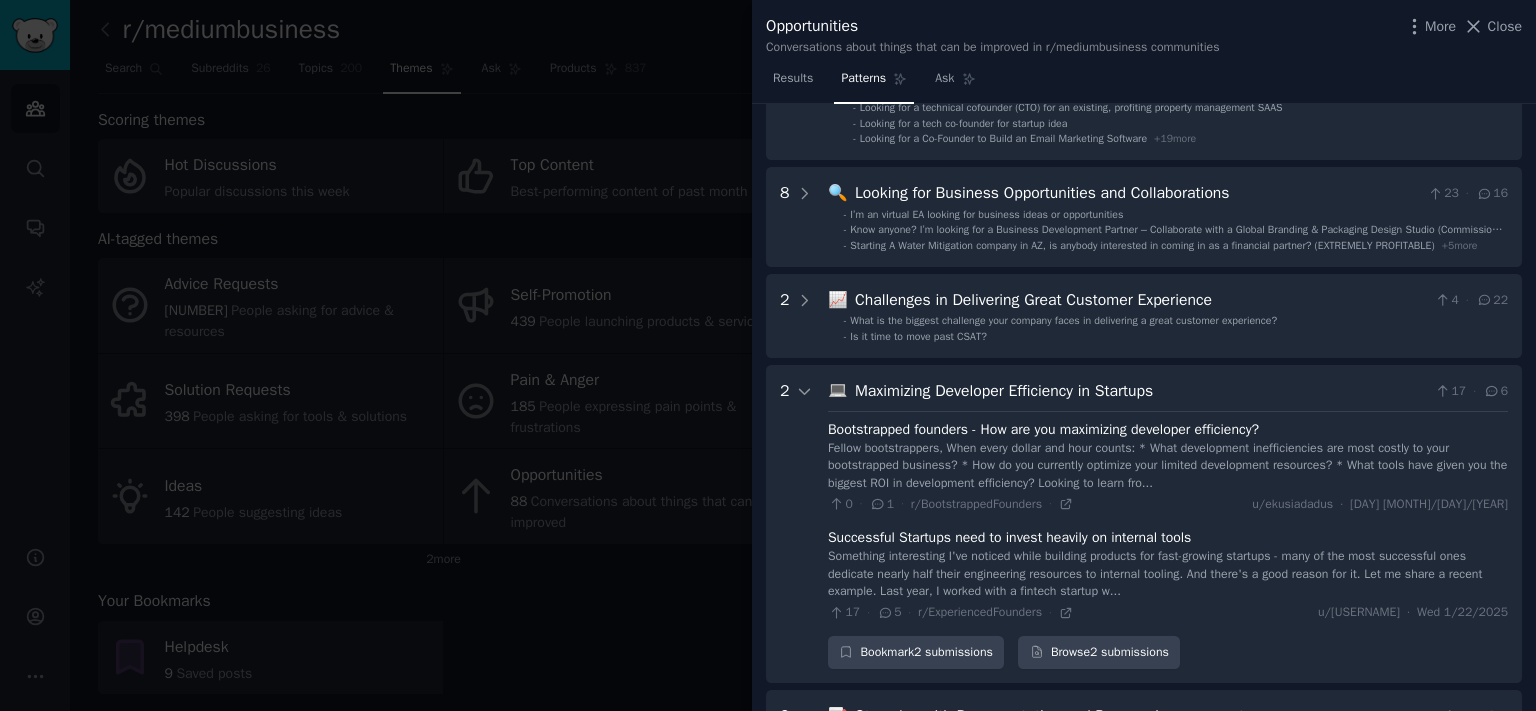 scroll, scrollTop: 56, scrollLeft: 0, axis: vertical 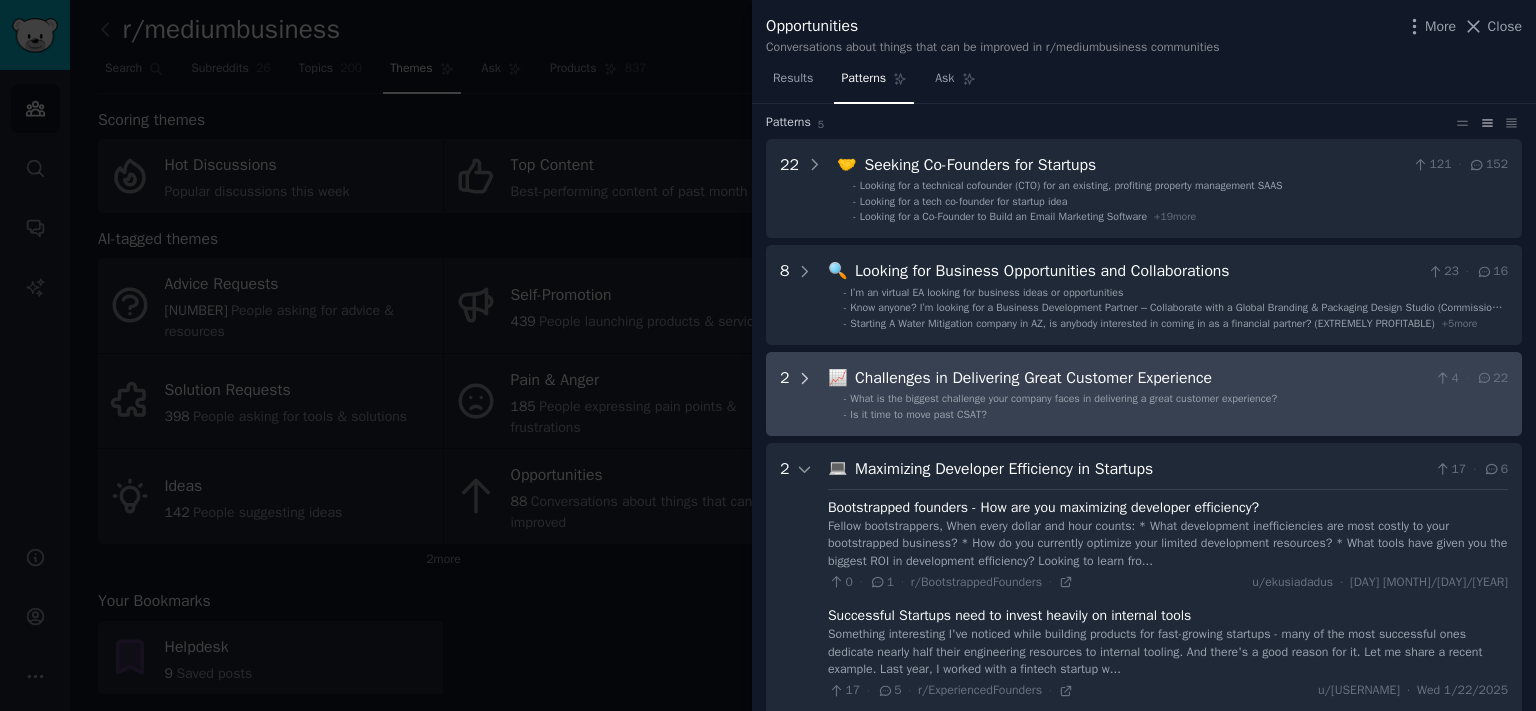 click 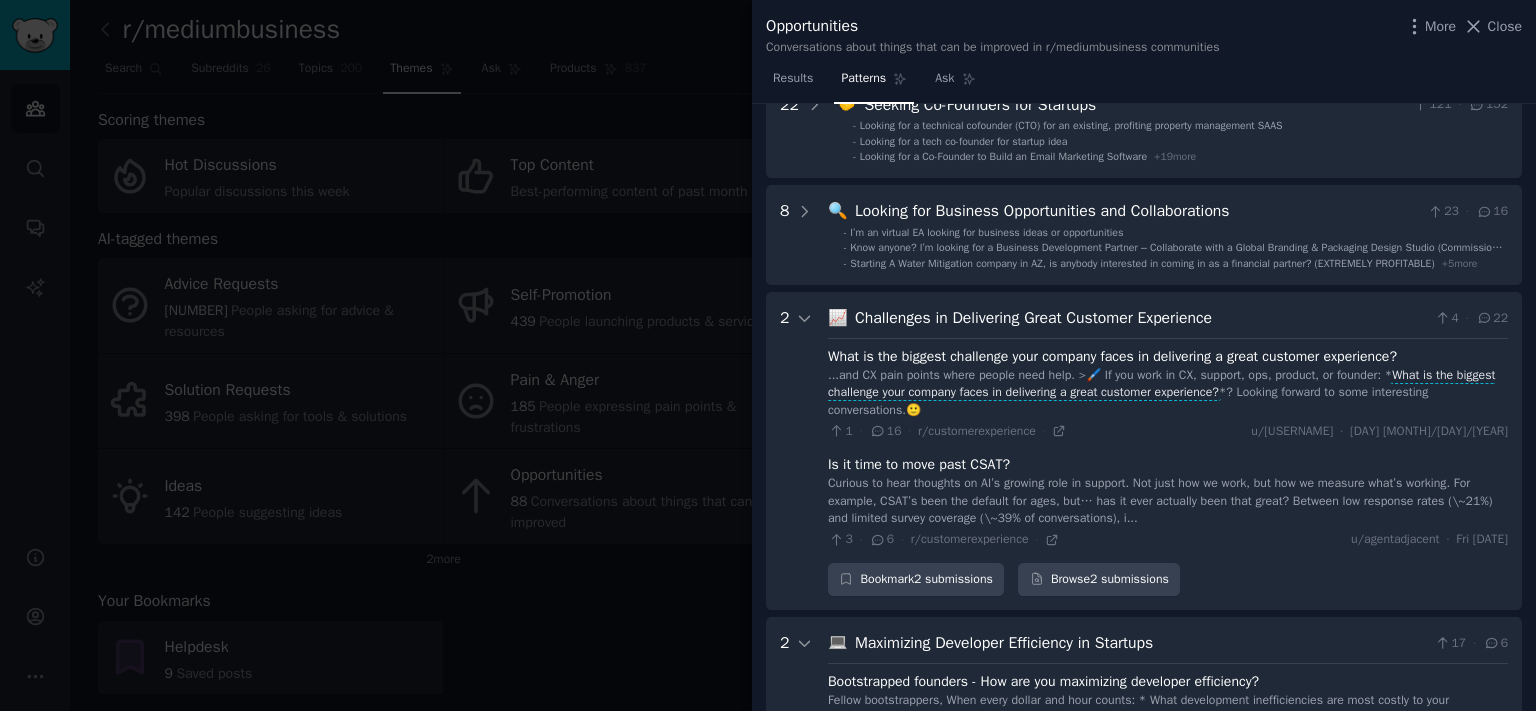 scroll, scrollTop: 55, scrollLeft: 0, axis: vertical 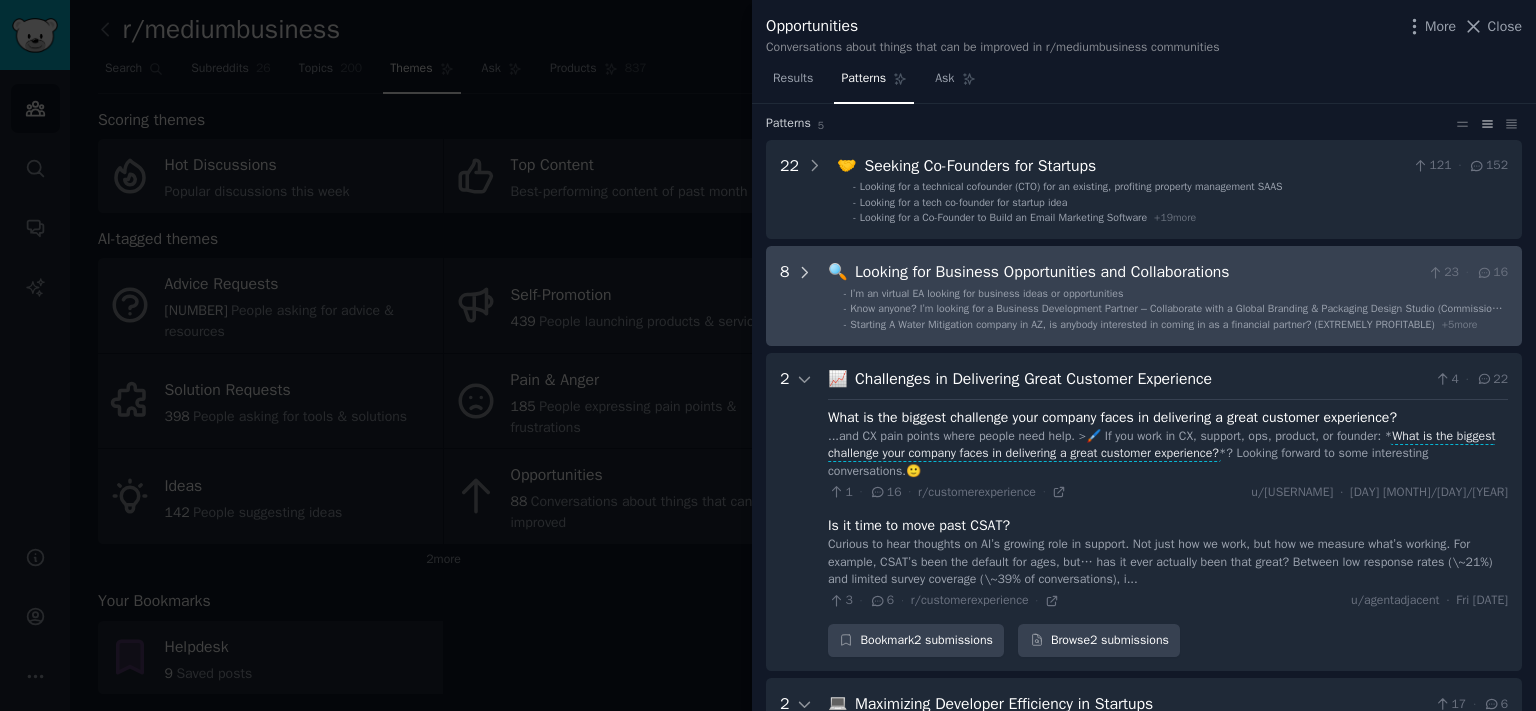 click 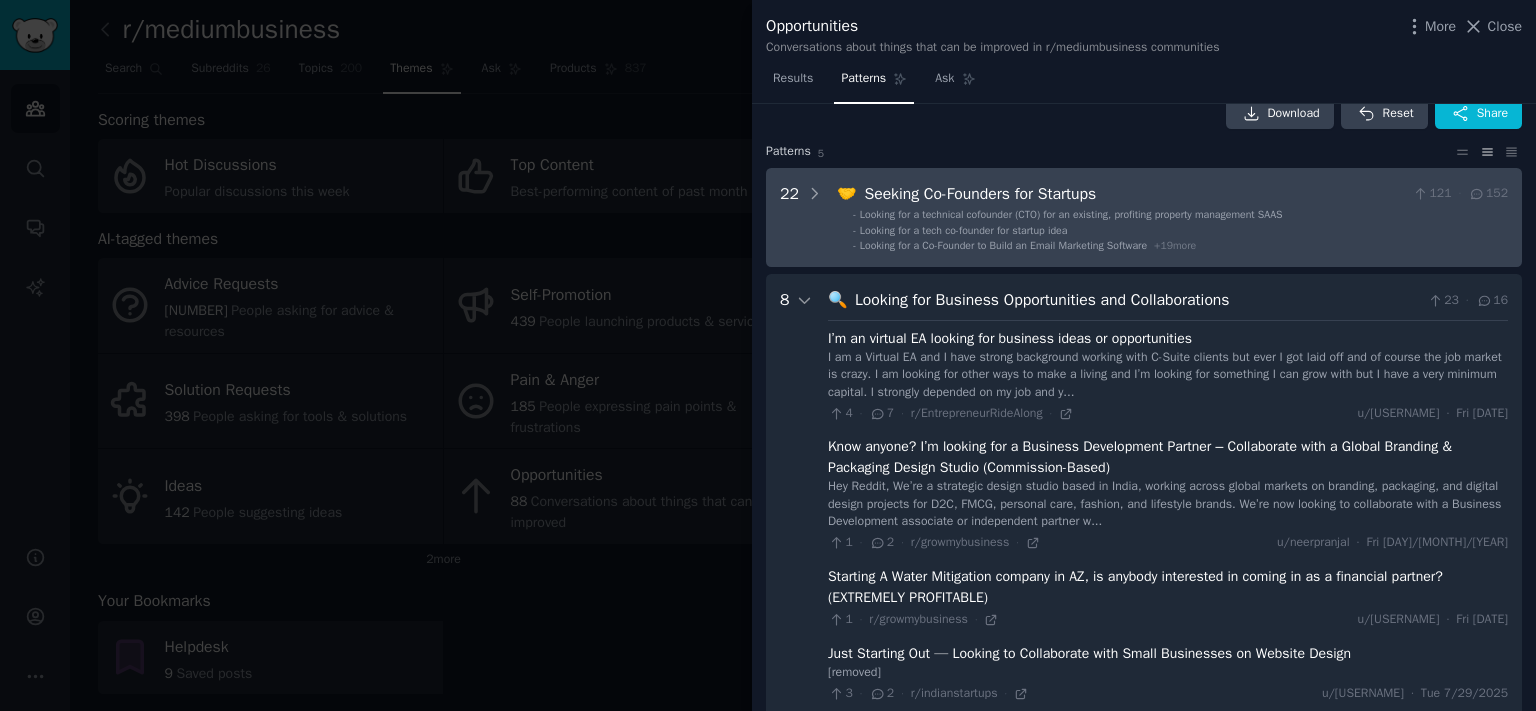 scroll, scrollTop: 0, scrollLeft: 0, axis: both 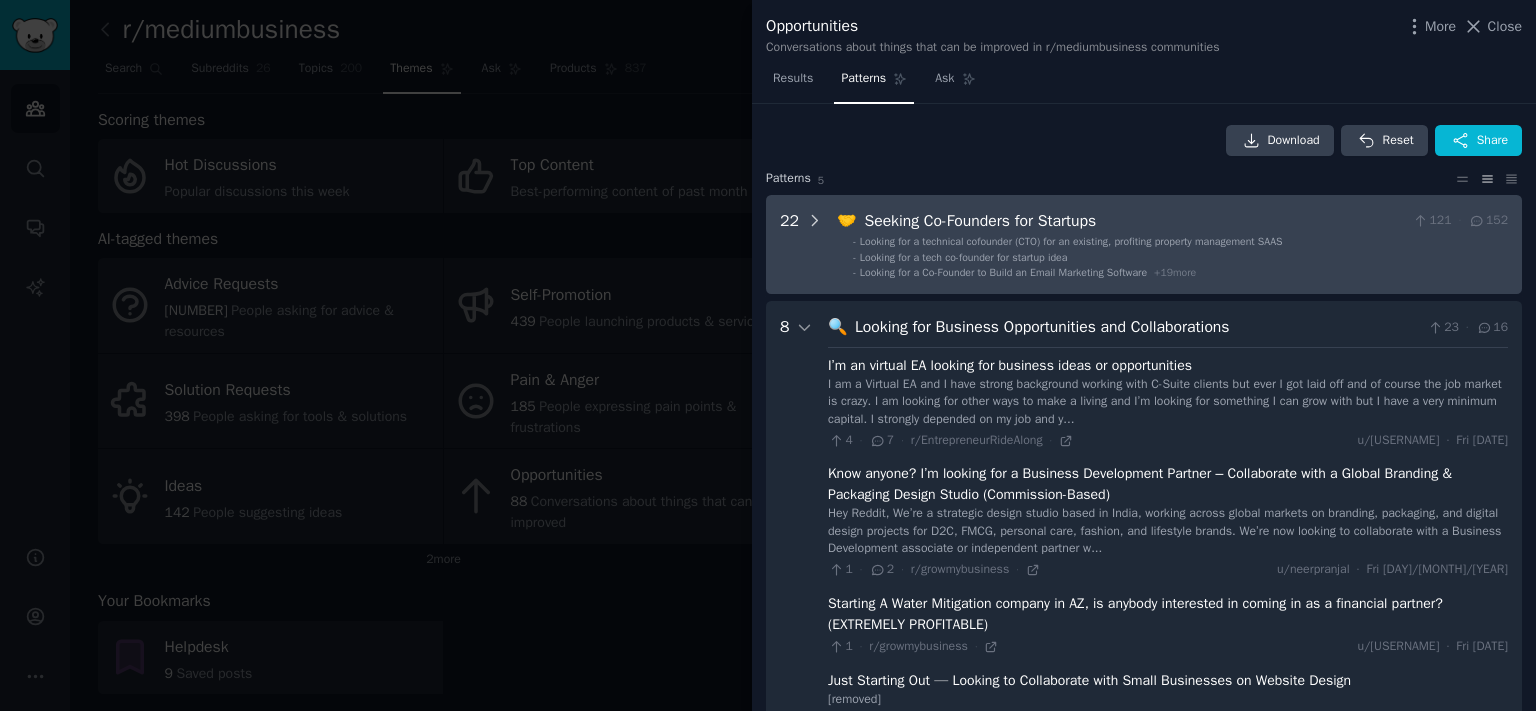 click 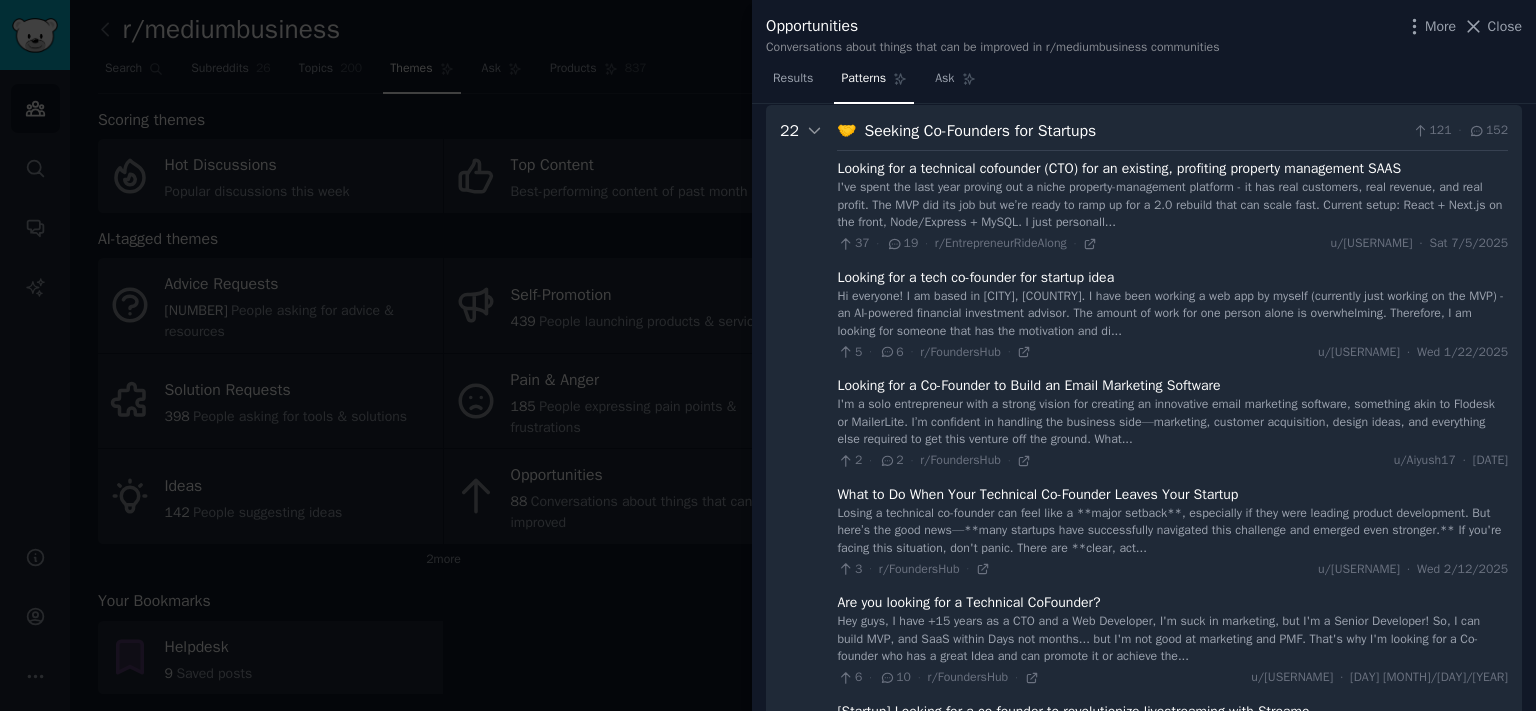scroll, scrollTop: 91, scrollLeft: 0, axis: vertical 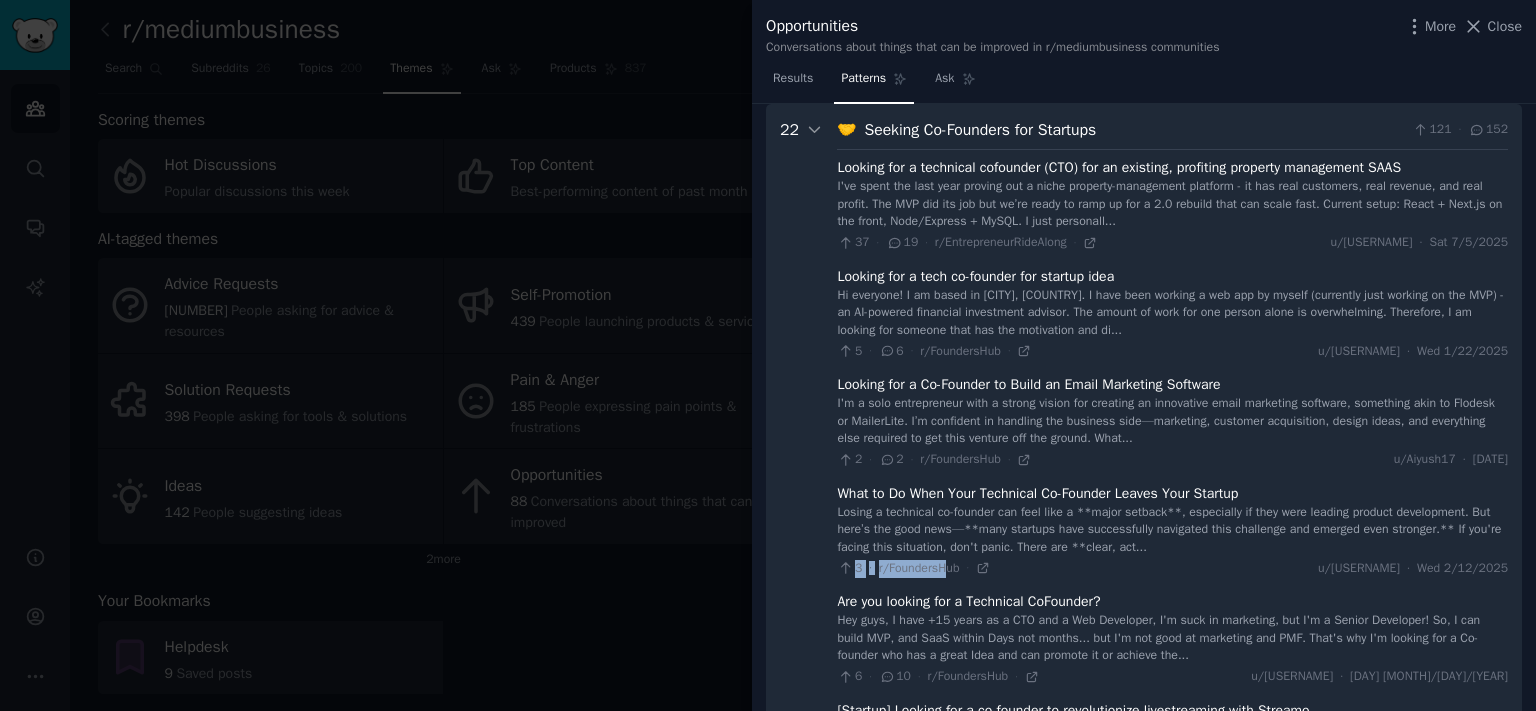 drag, startPoint x: 864, startPoint y: 124, endPoint x: 998, endPoint y: 470, distance: 371.04178 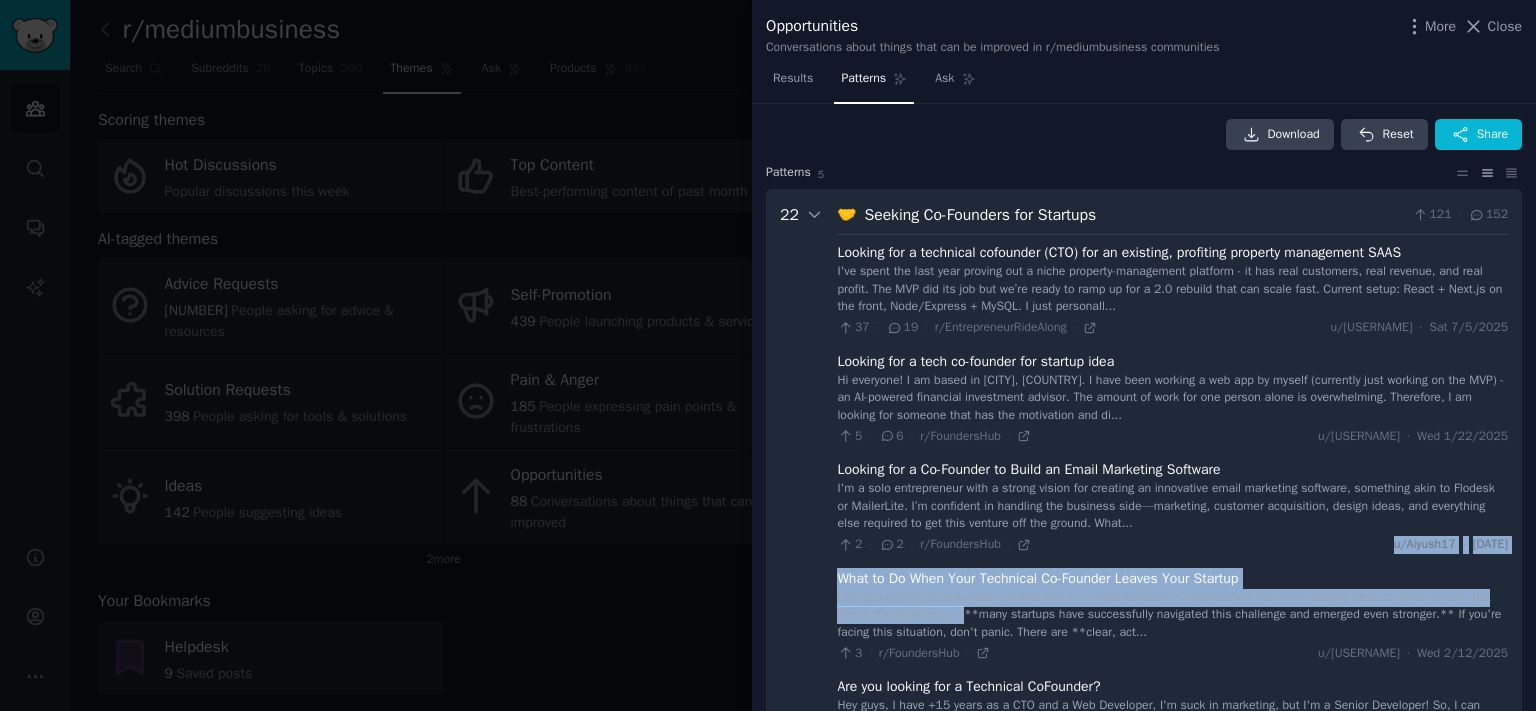 scroll, scrollTop: 0, scrollLeft: 0, axis: both 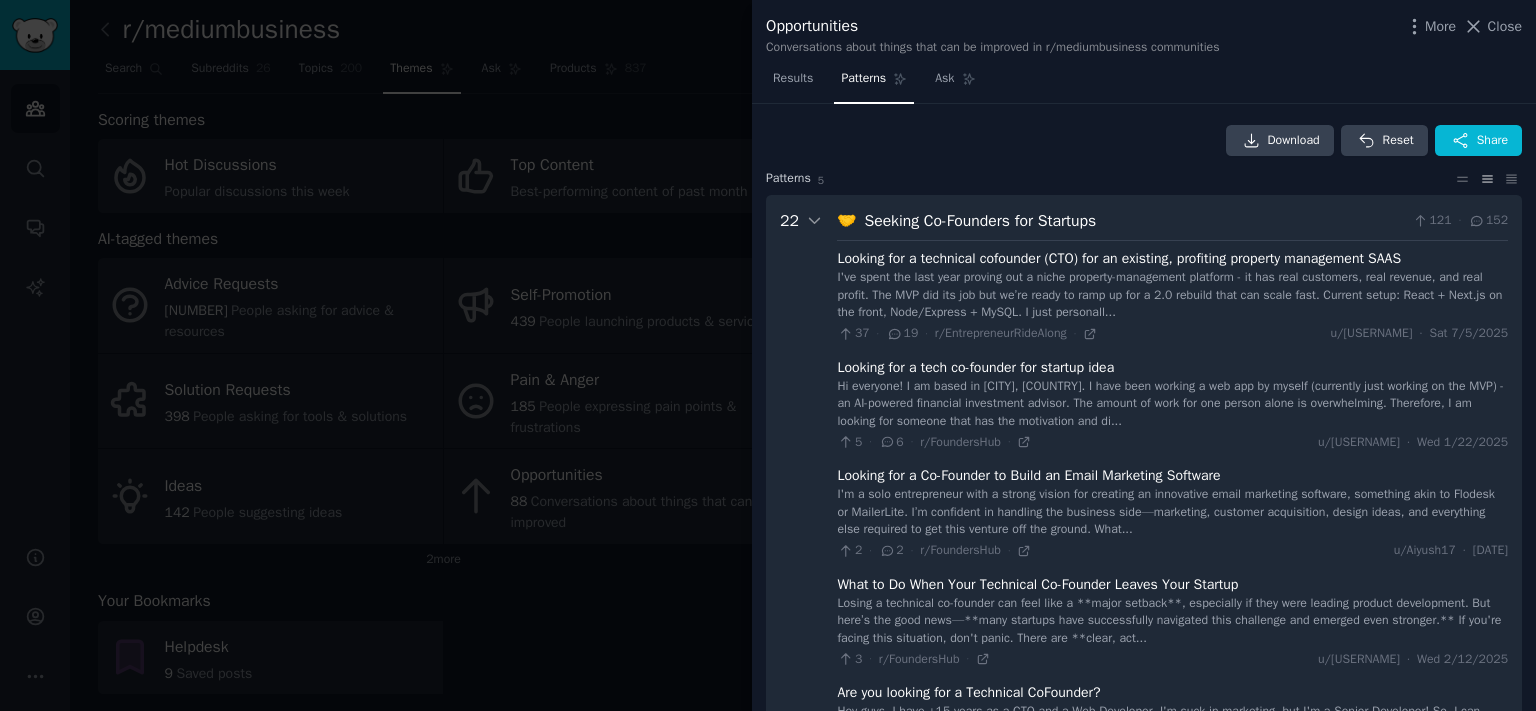 drag, startPoint x: 1002, startPoint y: 158, endPoint x: 971, endPoint y: 183, distance: 39.824615 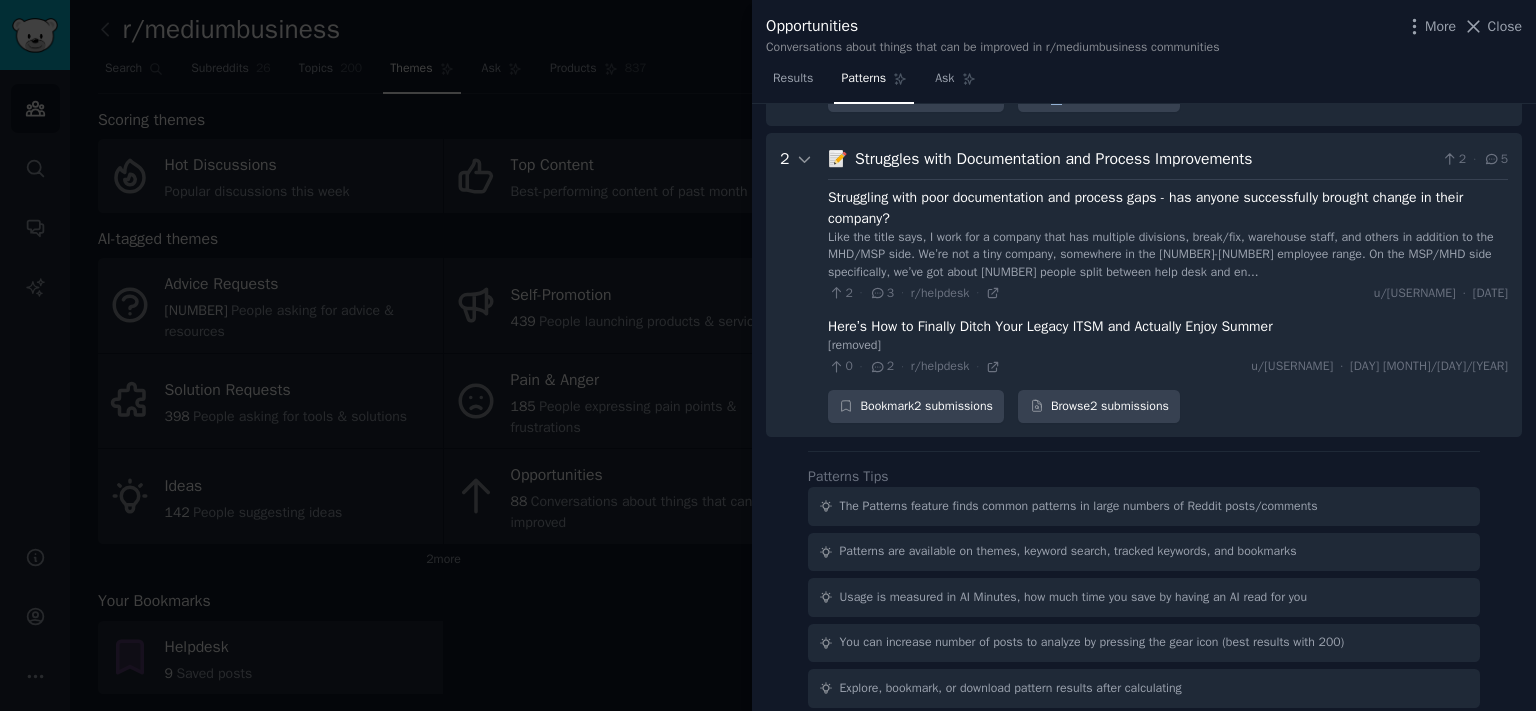 scroll, scrollTop: 4048, scrollLeft: 0, axis: vertical 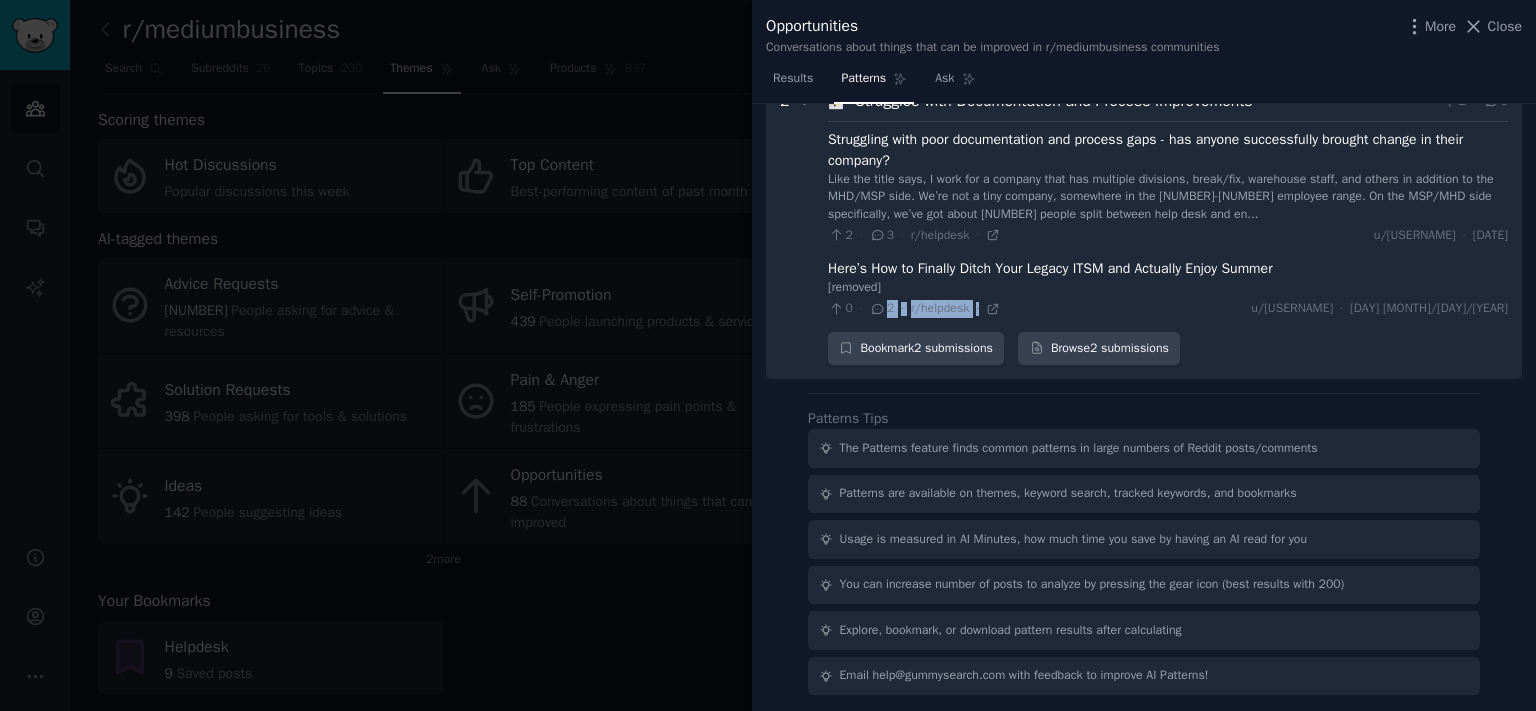 drag, startPoint x: 898, startPoint y: 242, endPoint x: 1086, endPoint y: 318, distance: 202.78067 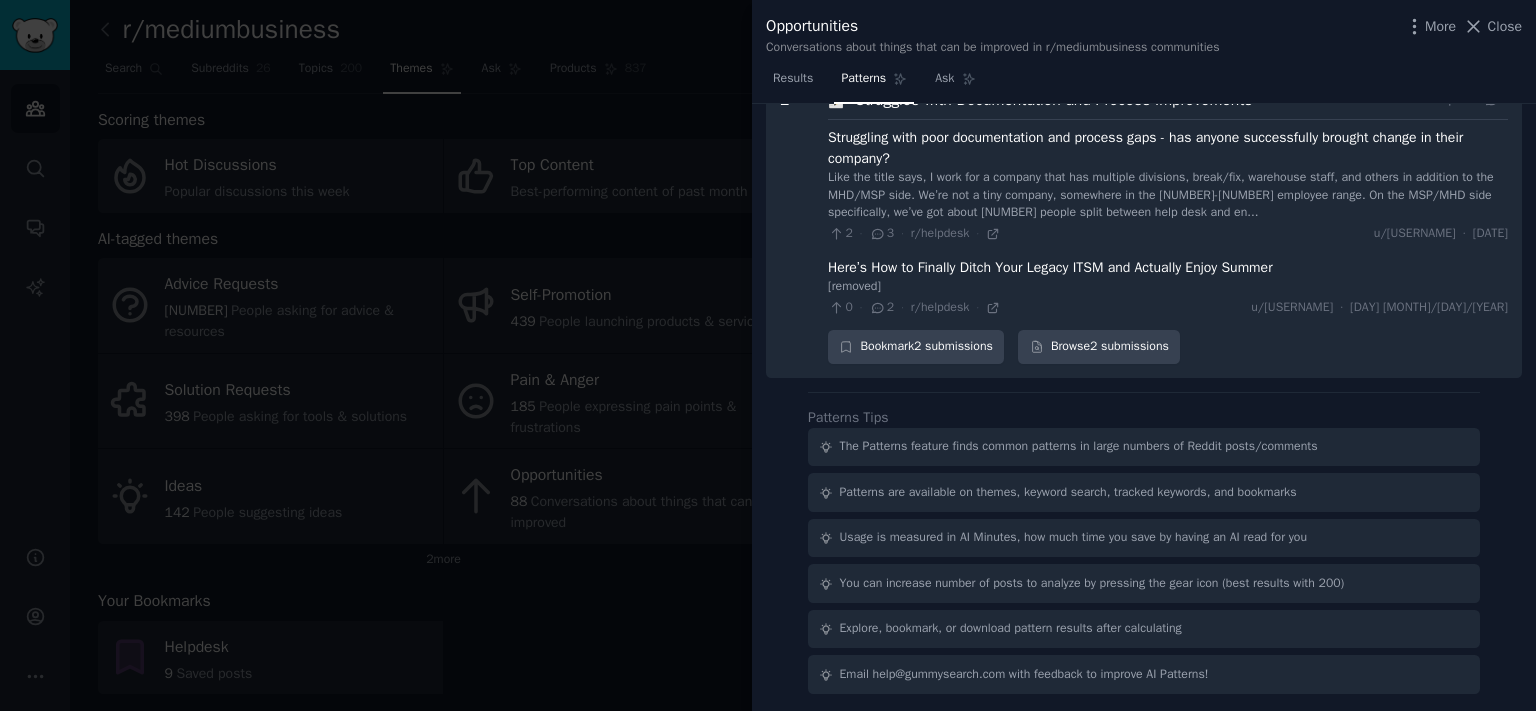 click on "More Close" at bounding box center (1463, 26) 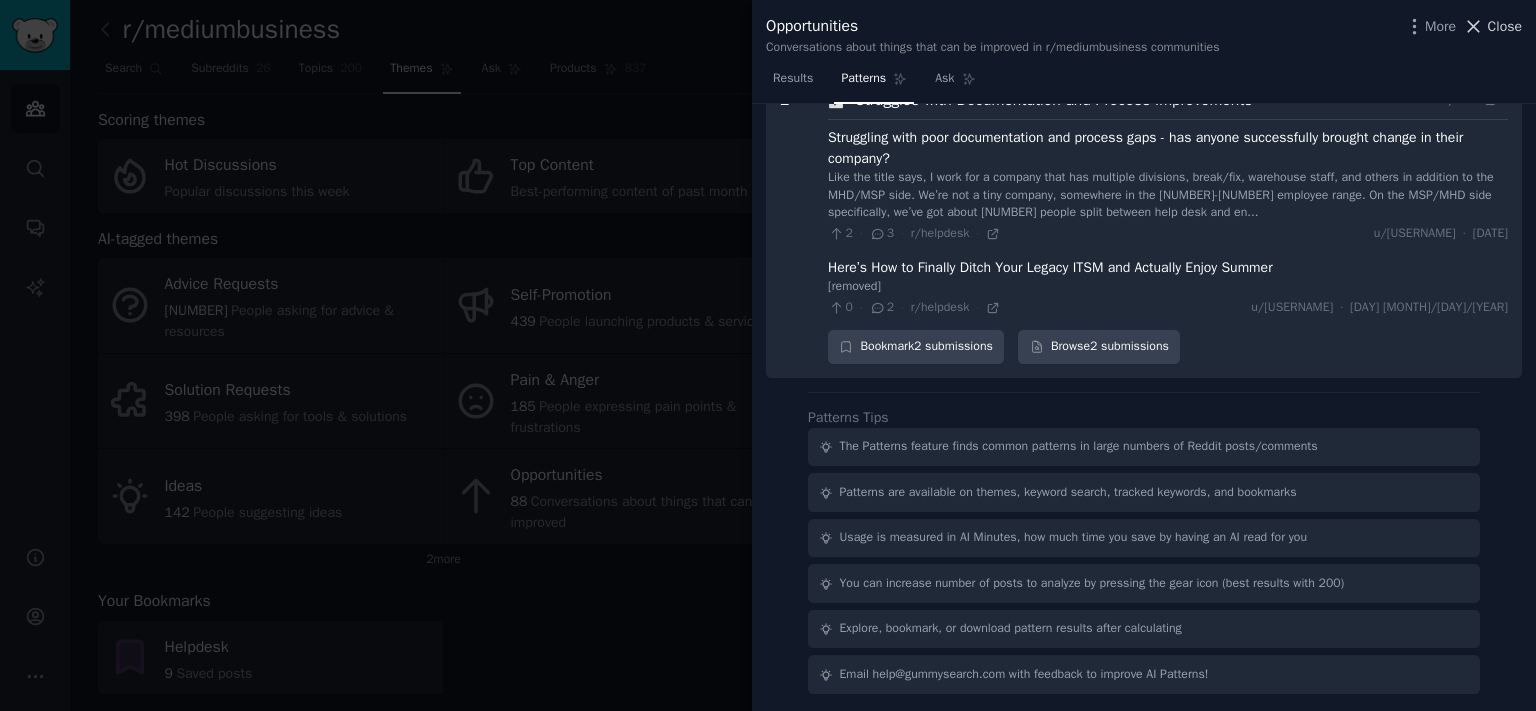 click 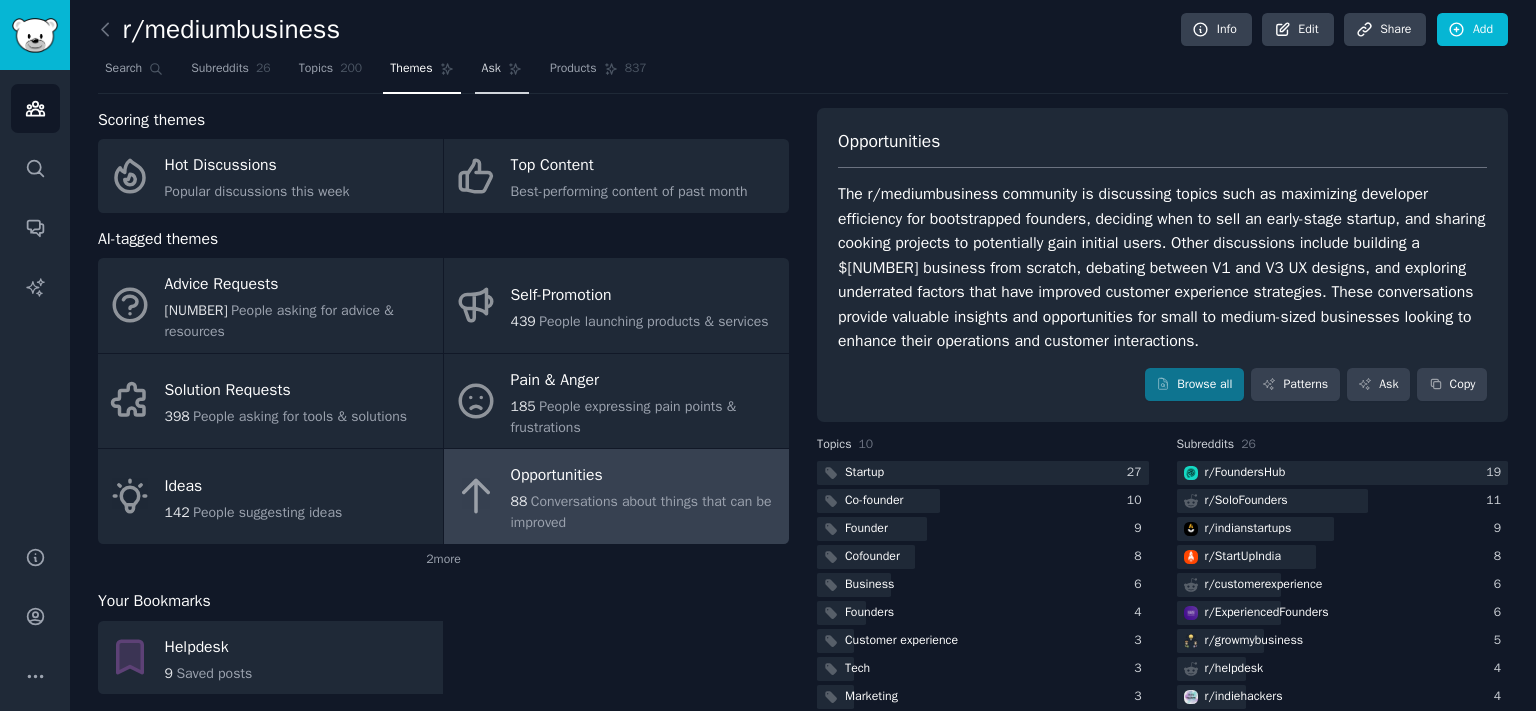 click on "Ask" at bounding box center [502, 73] 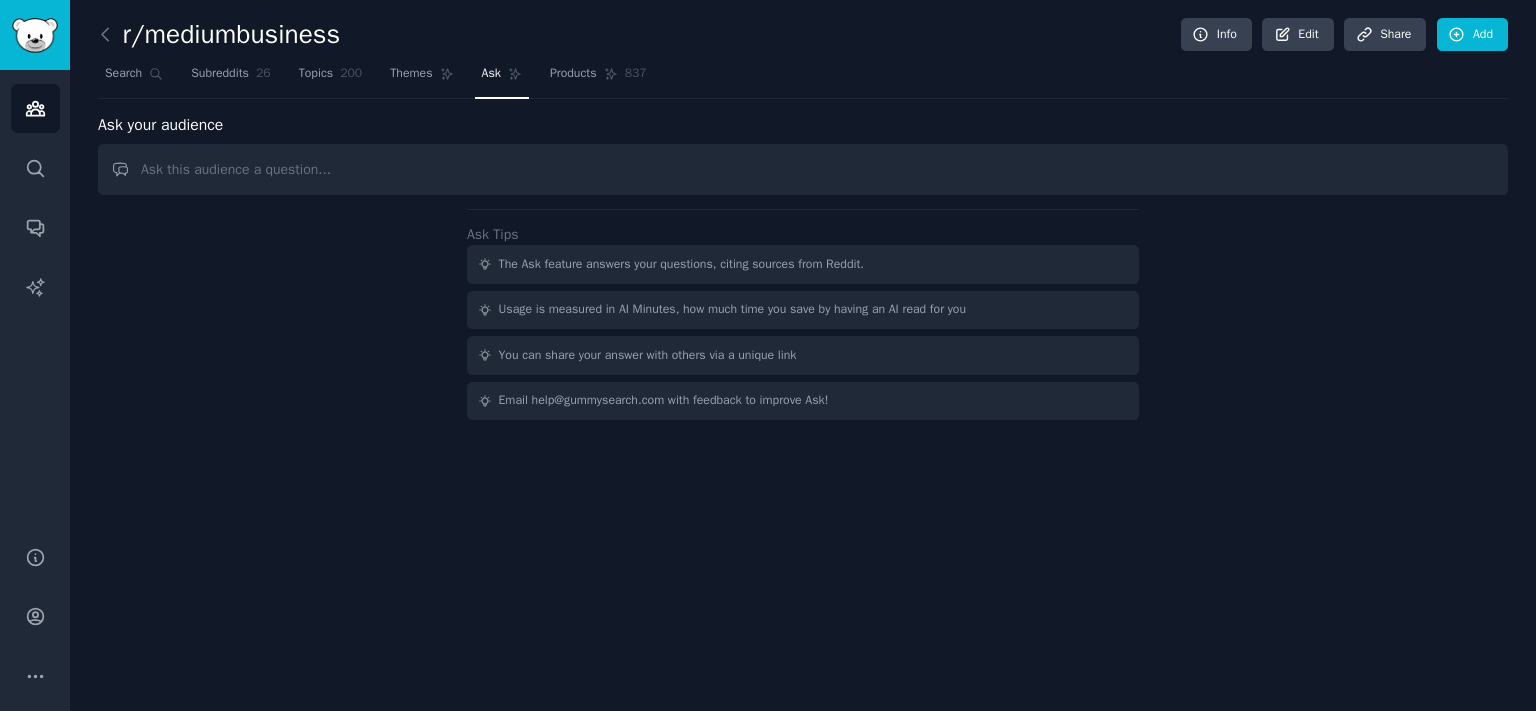scroll, scrollTop: 0, scrollLeft: 0, axis: both 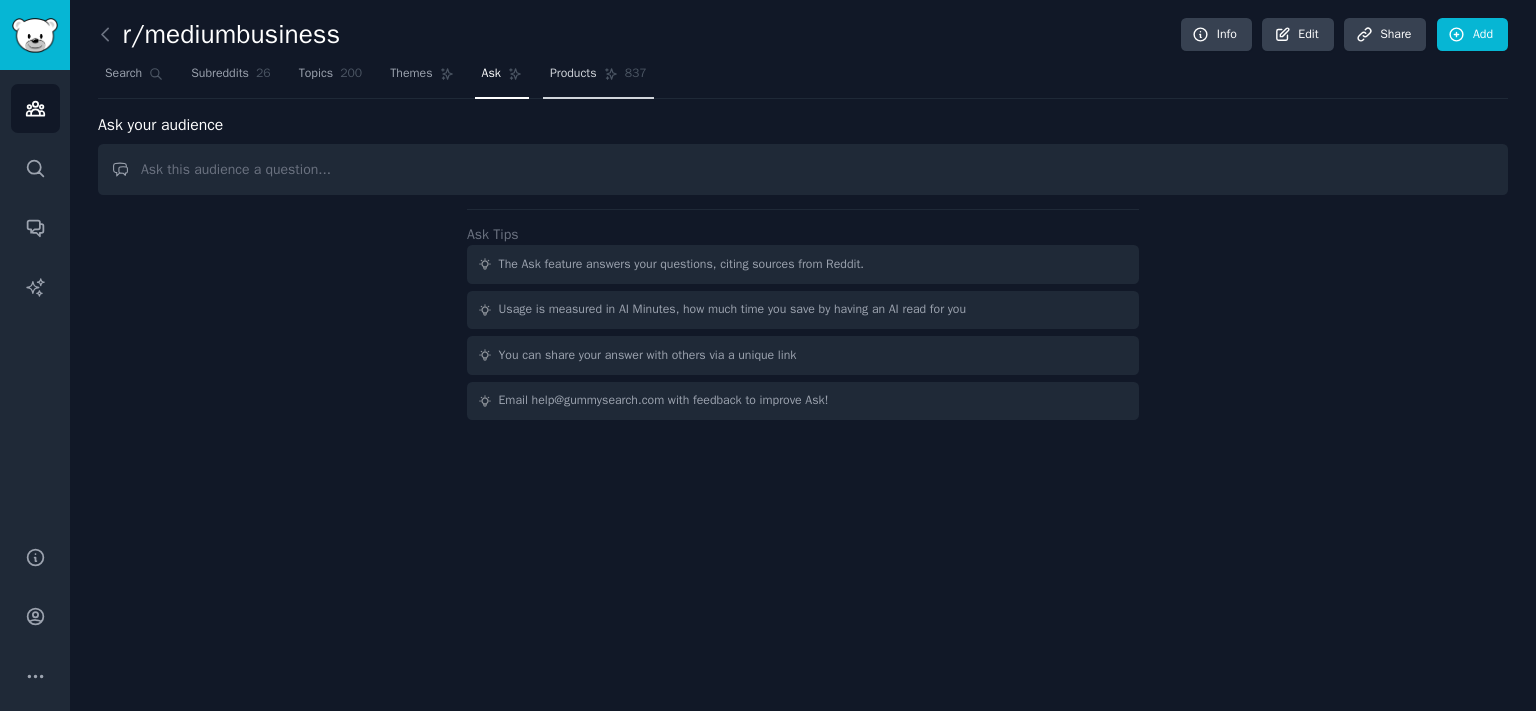 click on "Products" at bounding box center (573, 74) 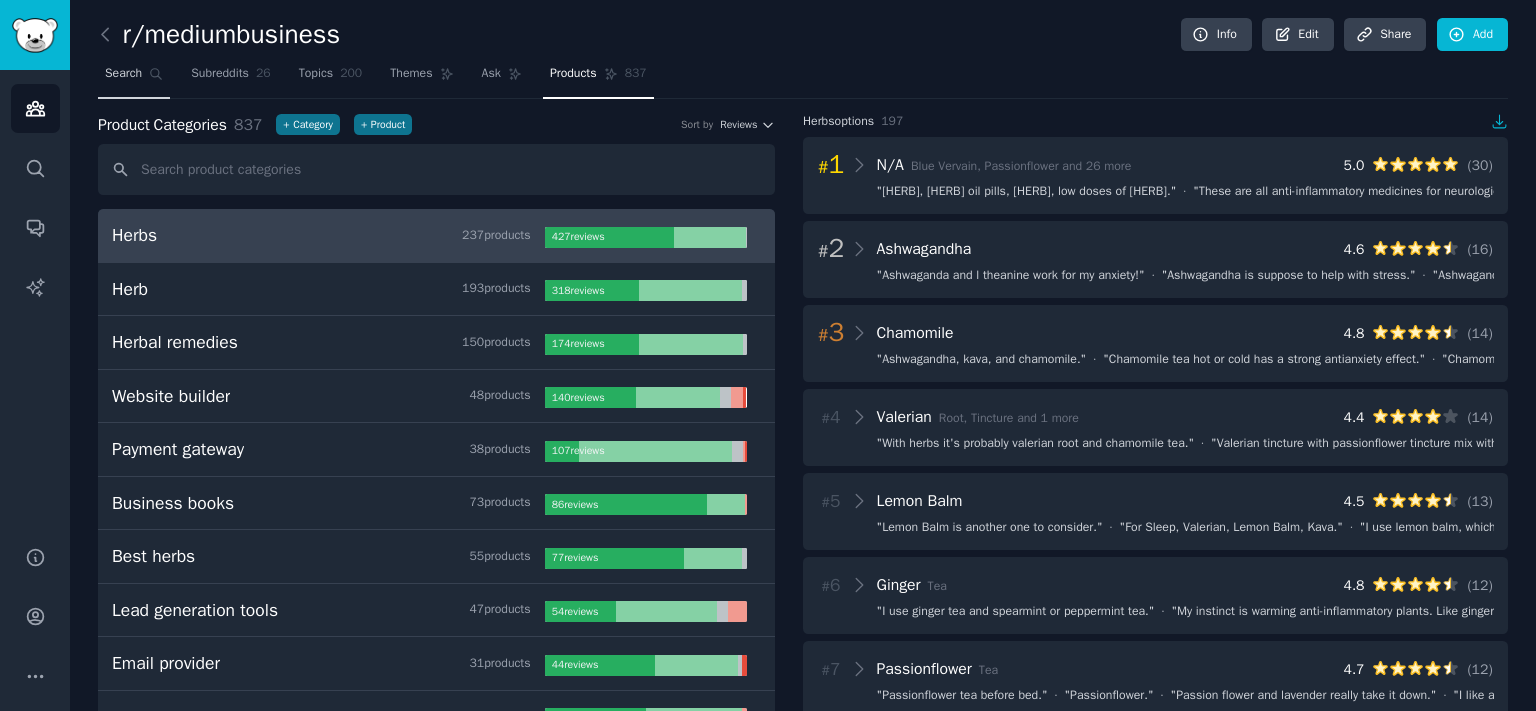 click on "Subreddits 26" at bounding box center [230, 78] 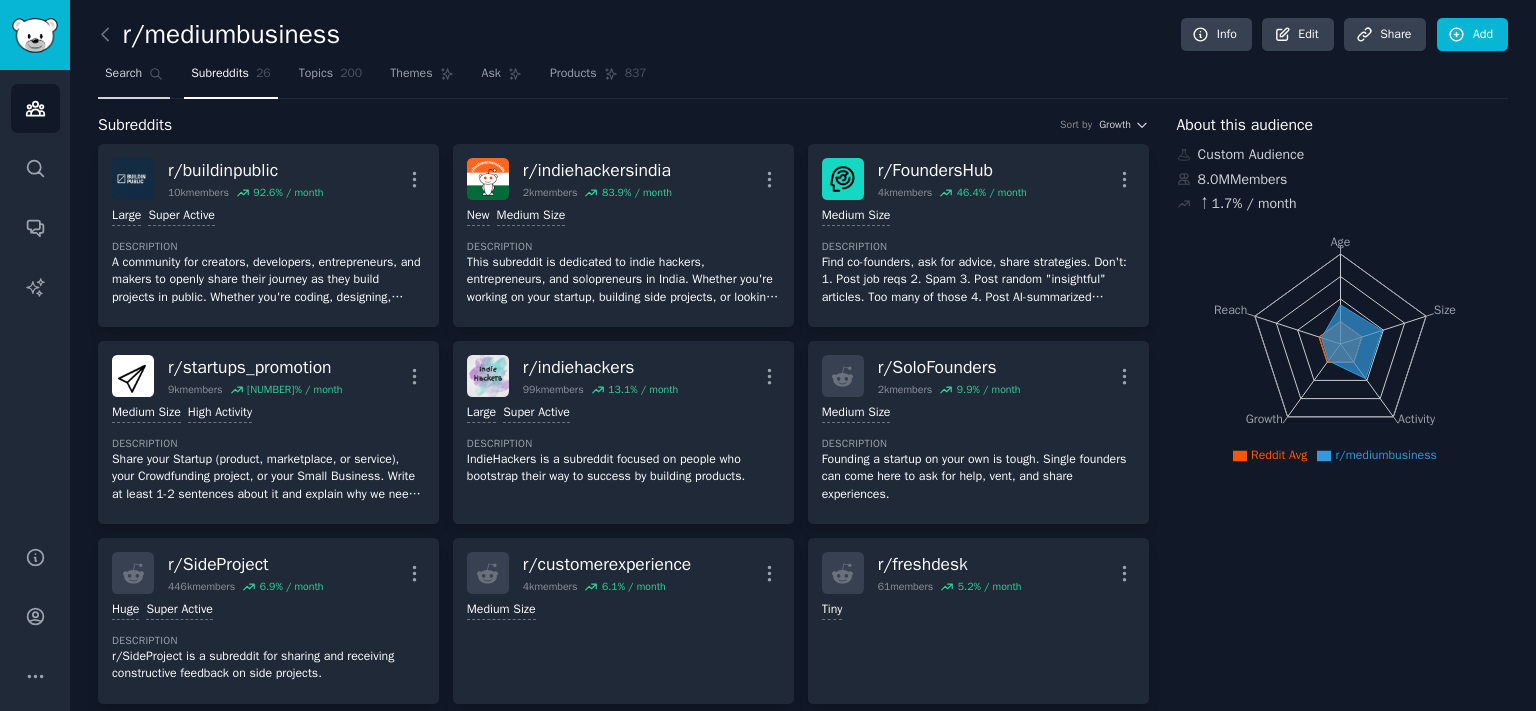 click on "Search" at bounding box center [134, 78] 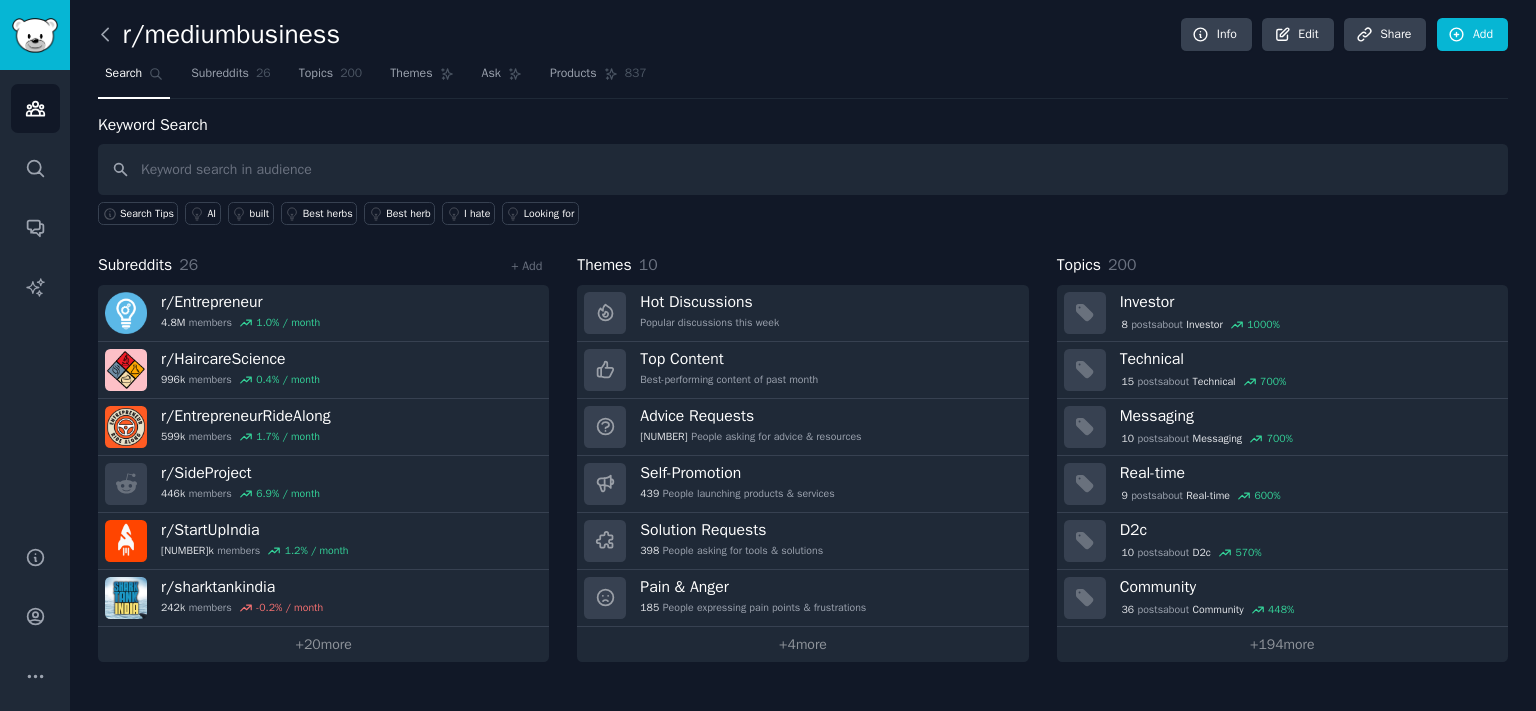 click 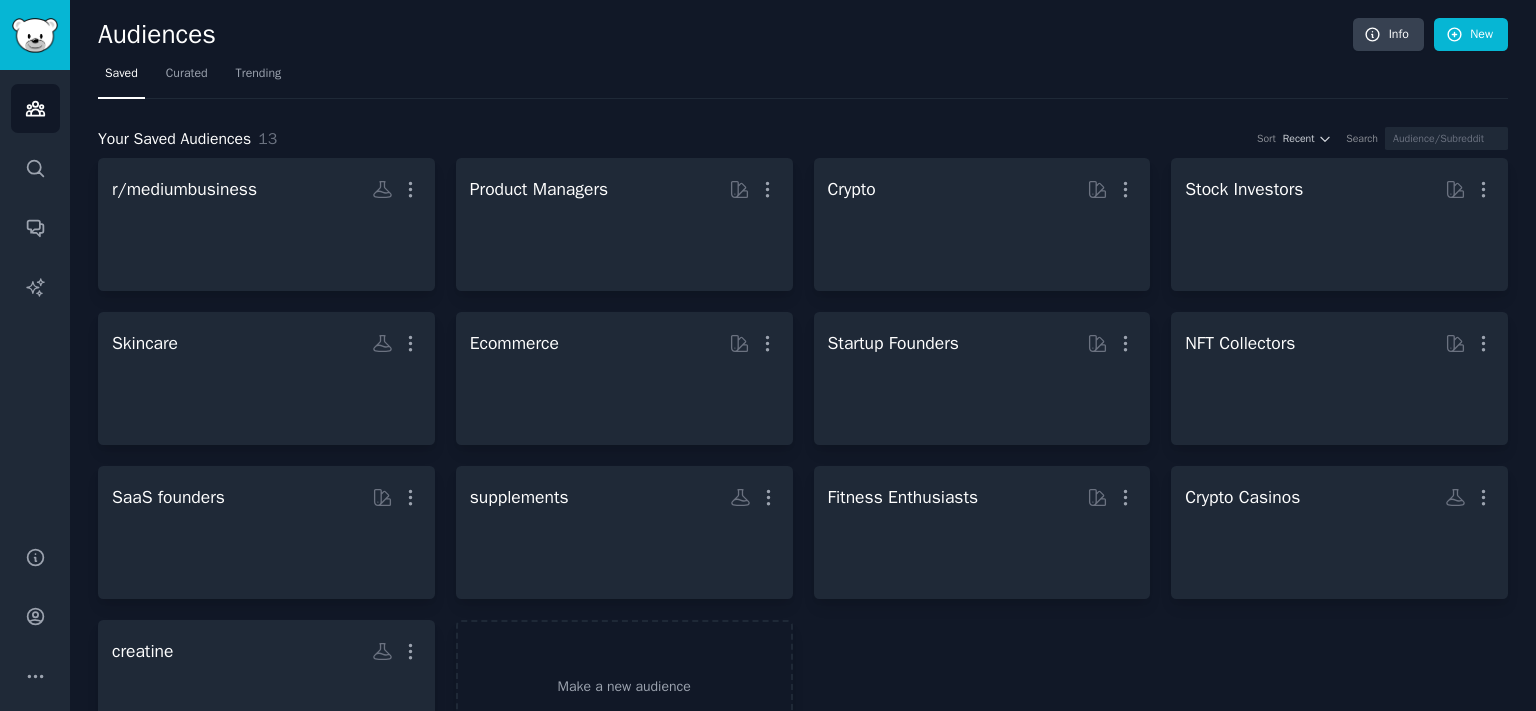 scroll, scrollTop: 5, scrollLeft: 0, axis: vertical 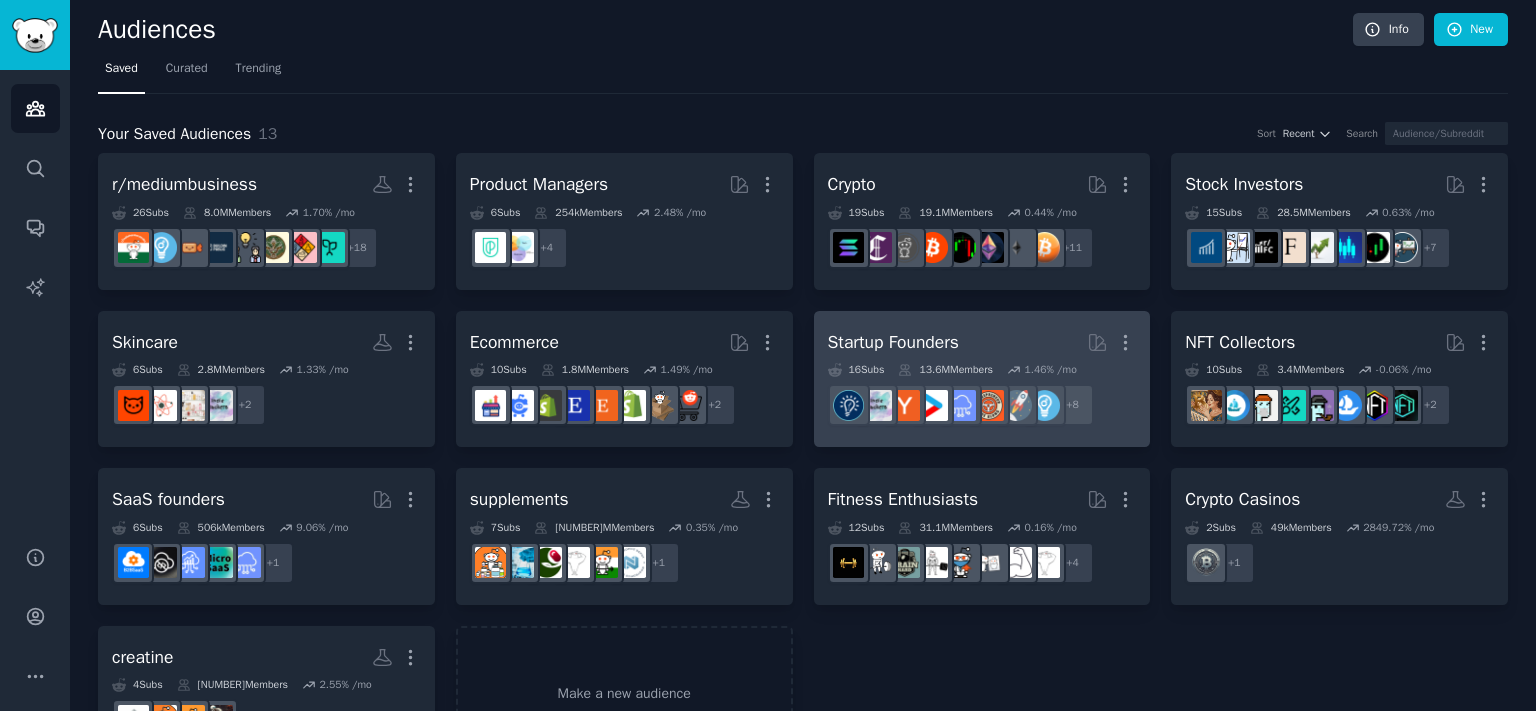 click on "Startup Founders" at bounding box center [893, 342] 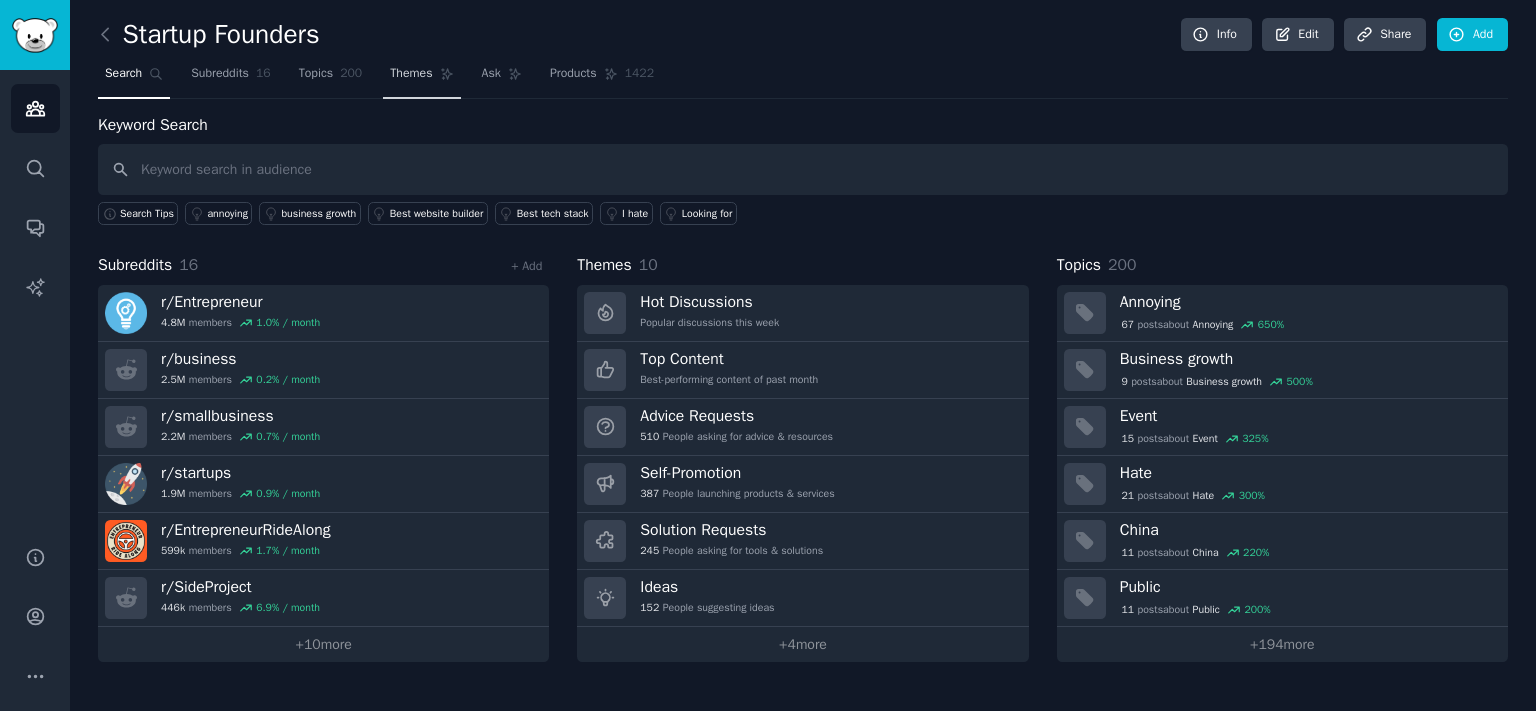 click on "Themes" at bounding box center (421, 78) 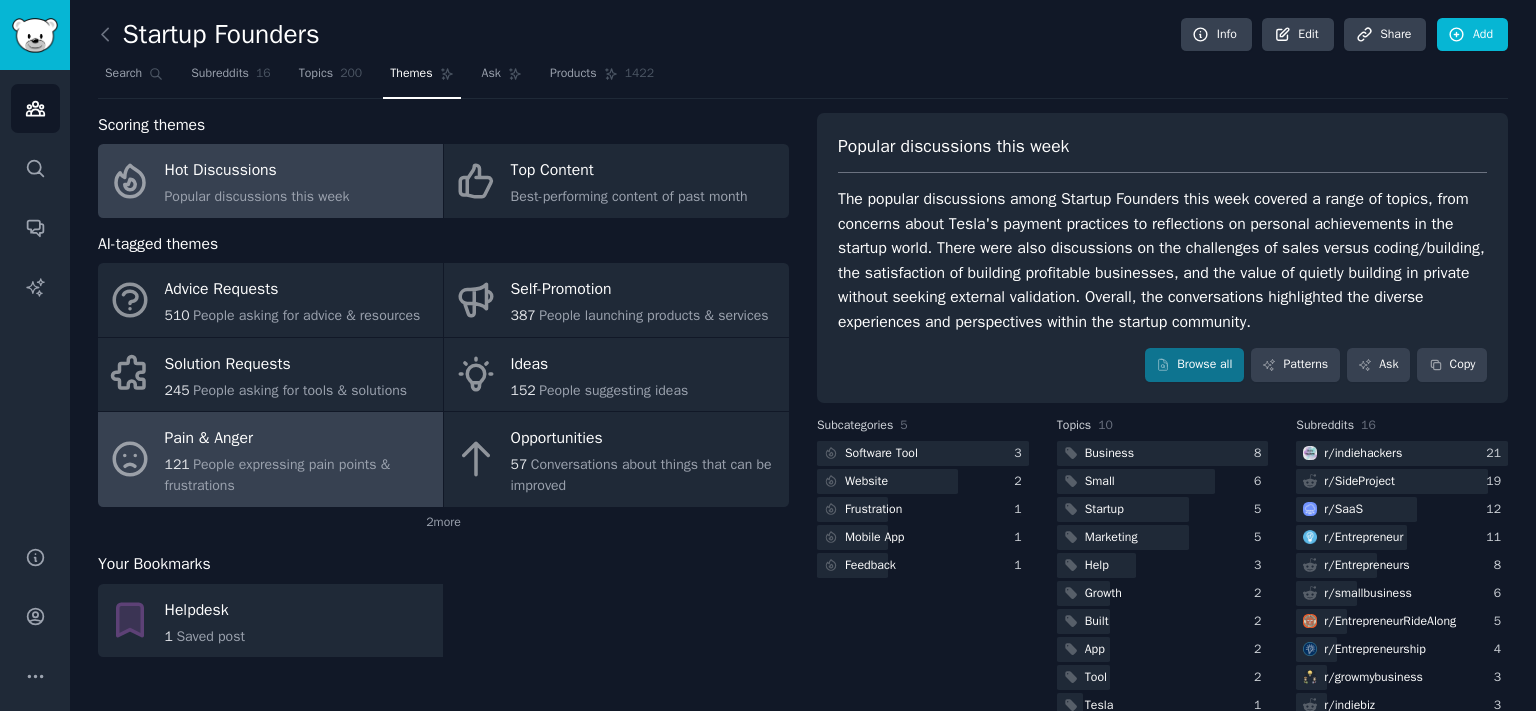click on "Pain & Anger" at bounding box center (299, 439) 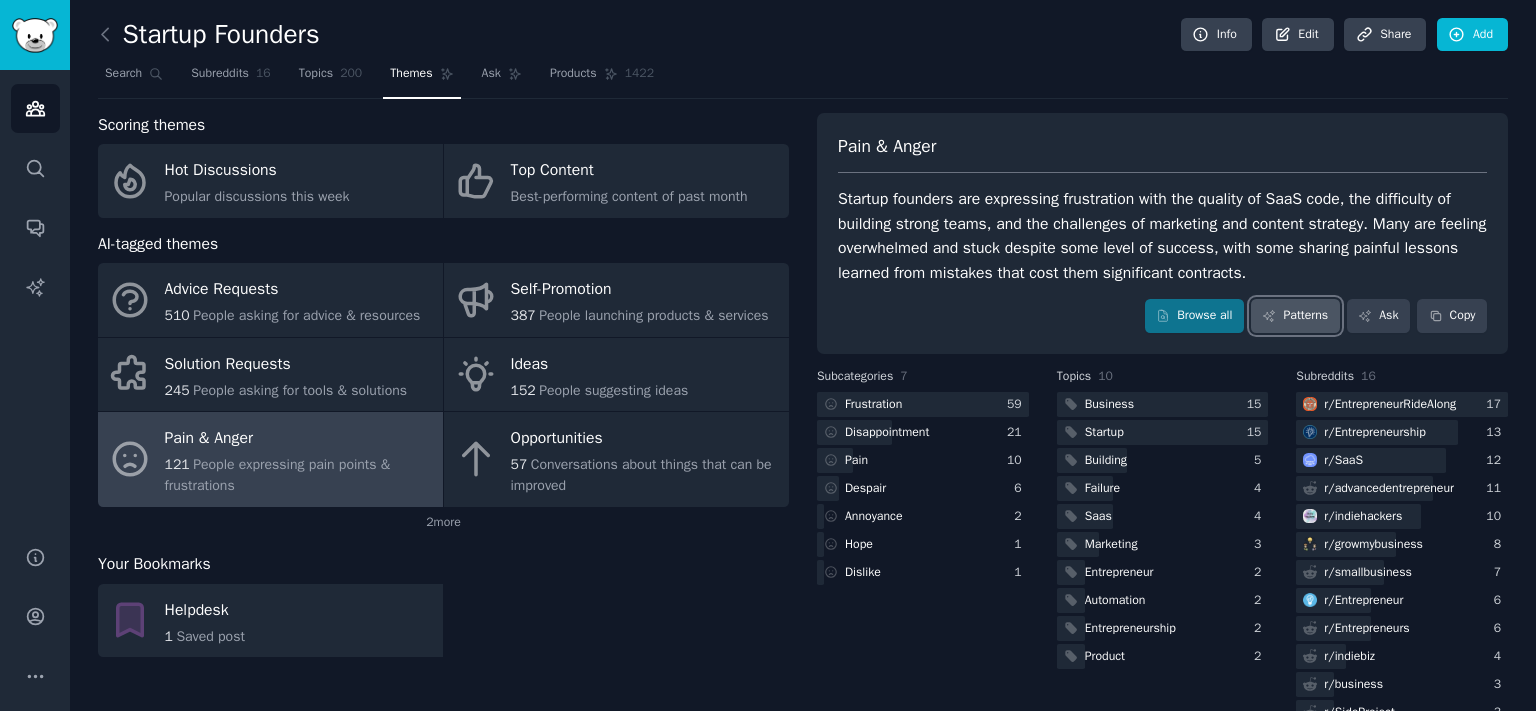 click on "Patterns" at bounding box center (1295, 316) 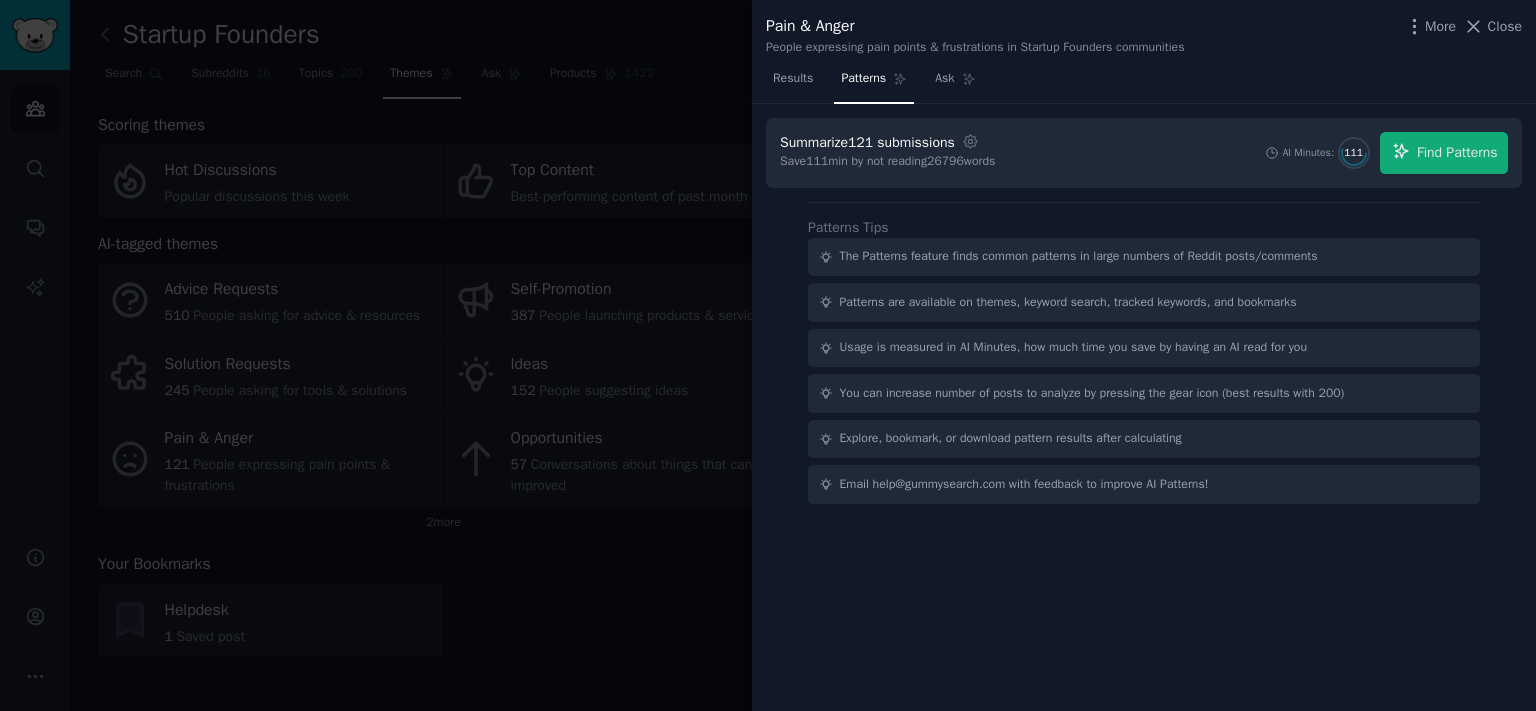 click on "Close" at bounding box center [1505, 26] 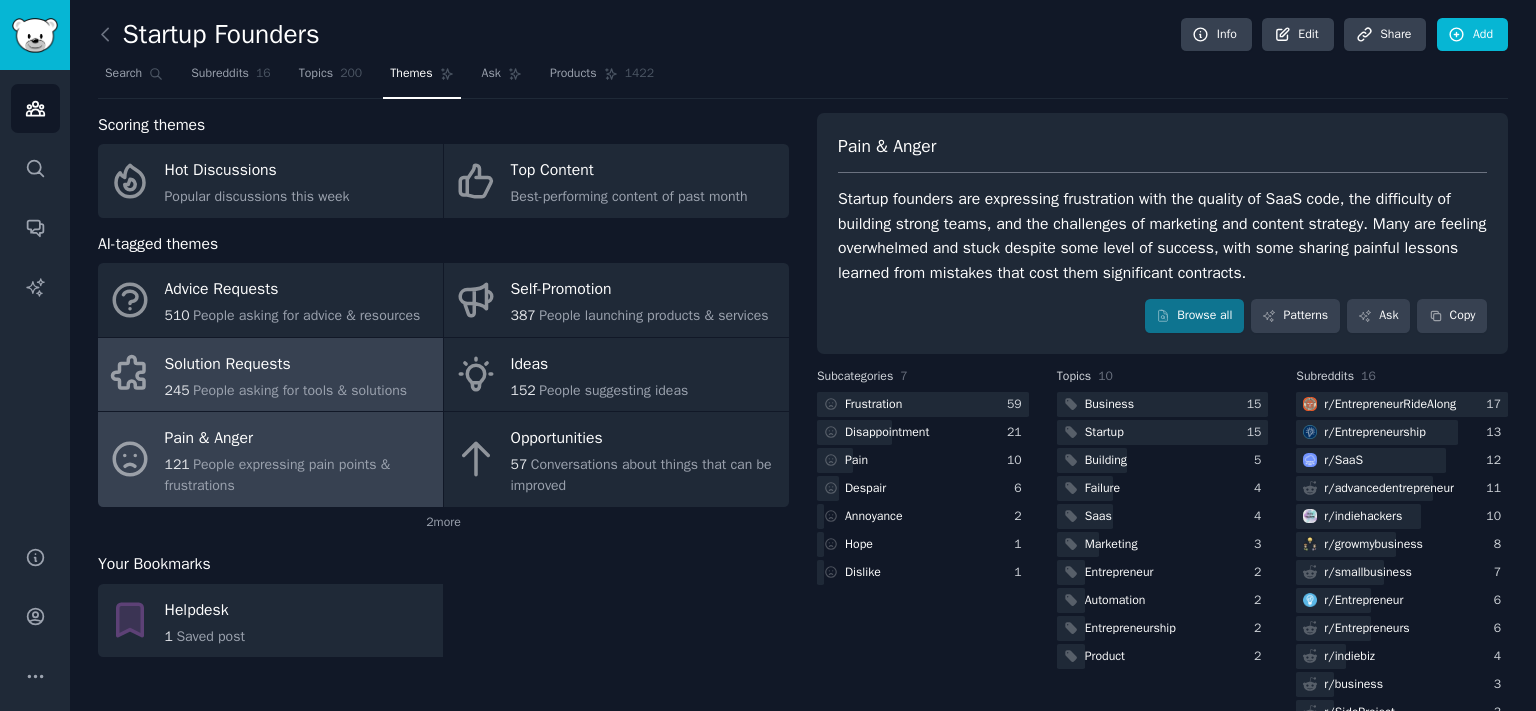 click on "People asking for tools & solutions" at bounding box center (300, 390) 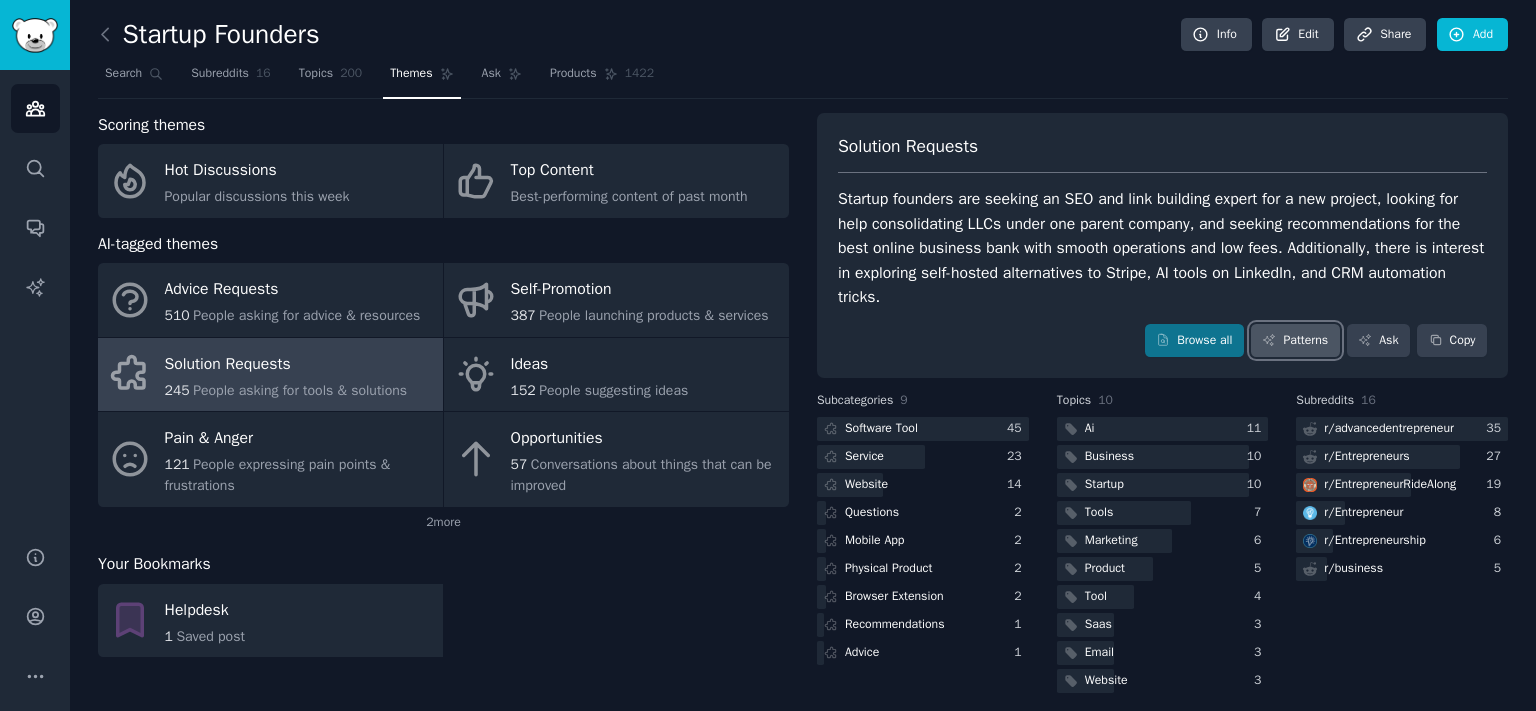 click on "Patterns" at bounding box center (1295, 341) 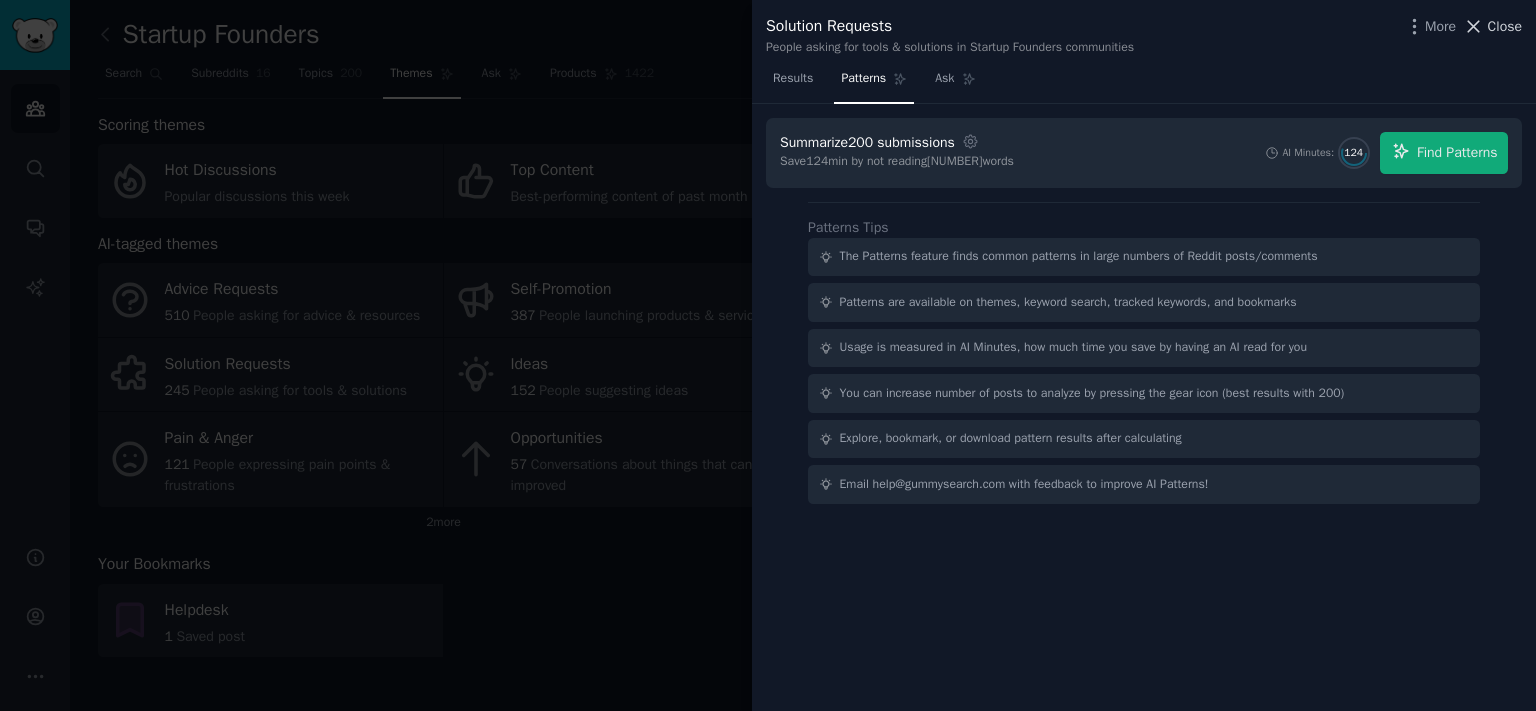 click on "Close" at bounding box center [1505, 26] 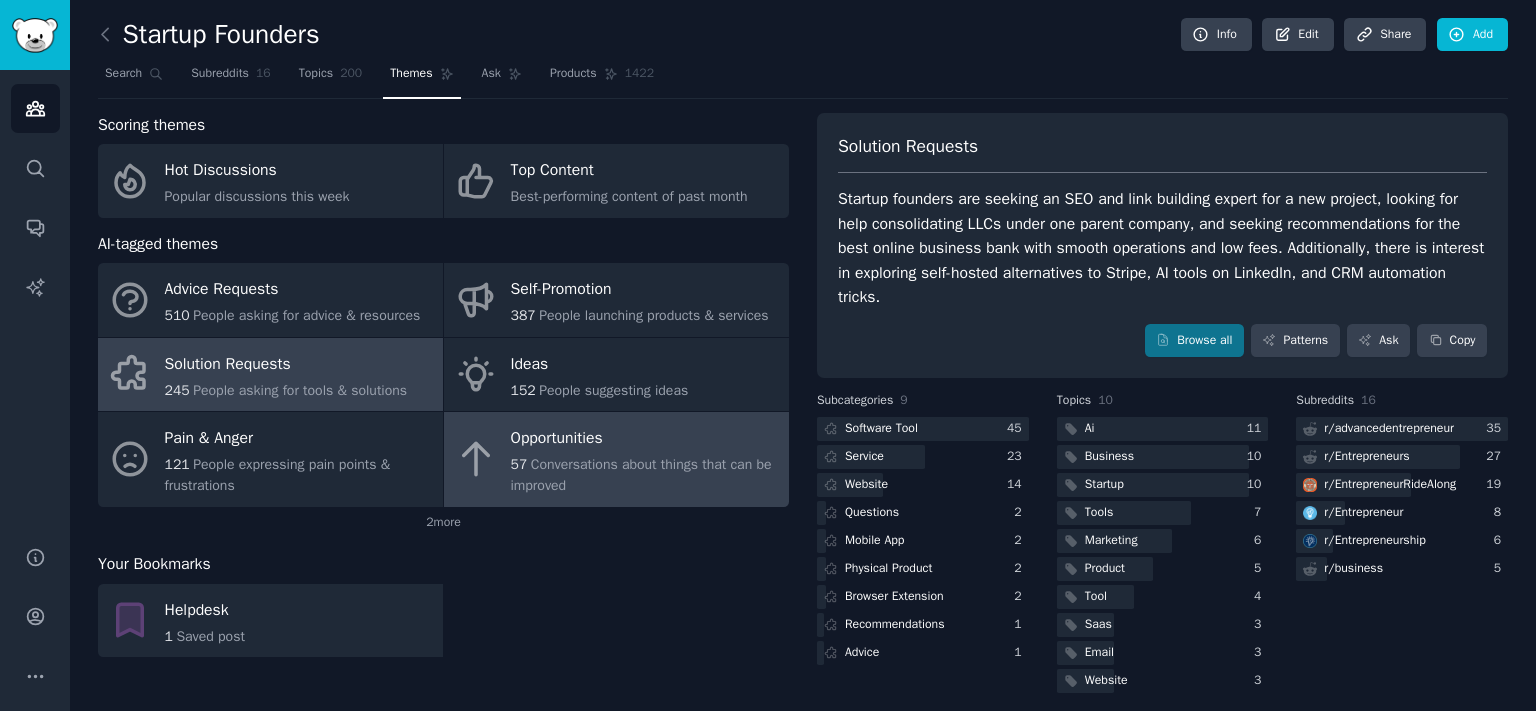 click on "Conversations about things that can be improved" at bounding box center [641, 475] 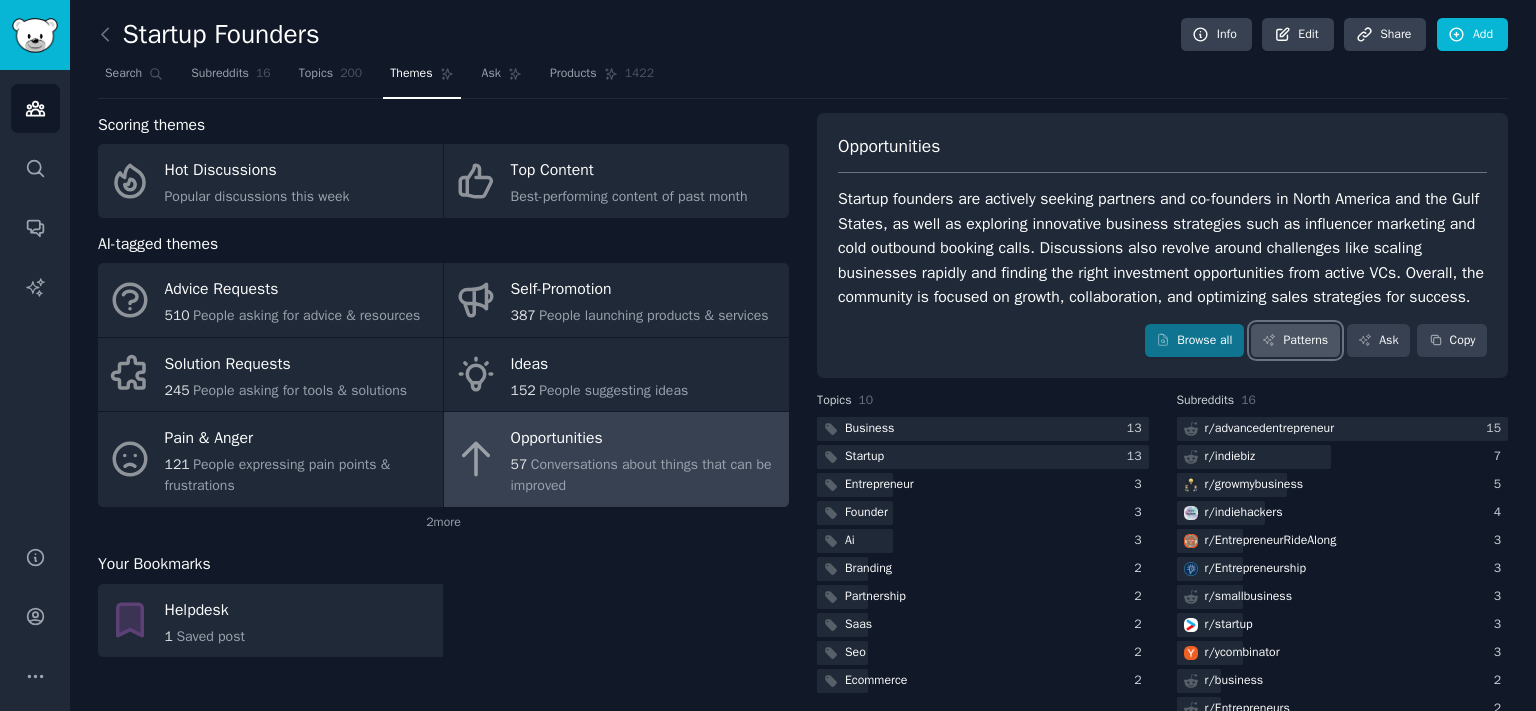 click on "Patterns" at bounding box center (1295, 341) 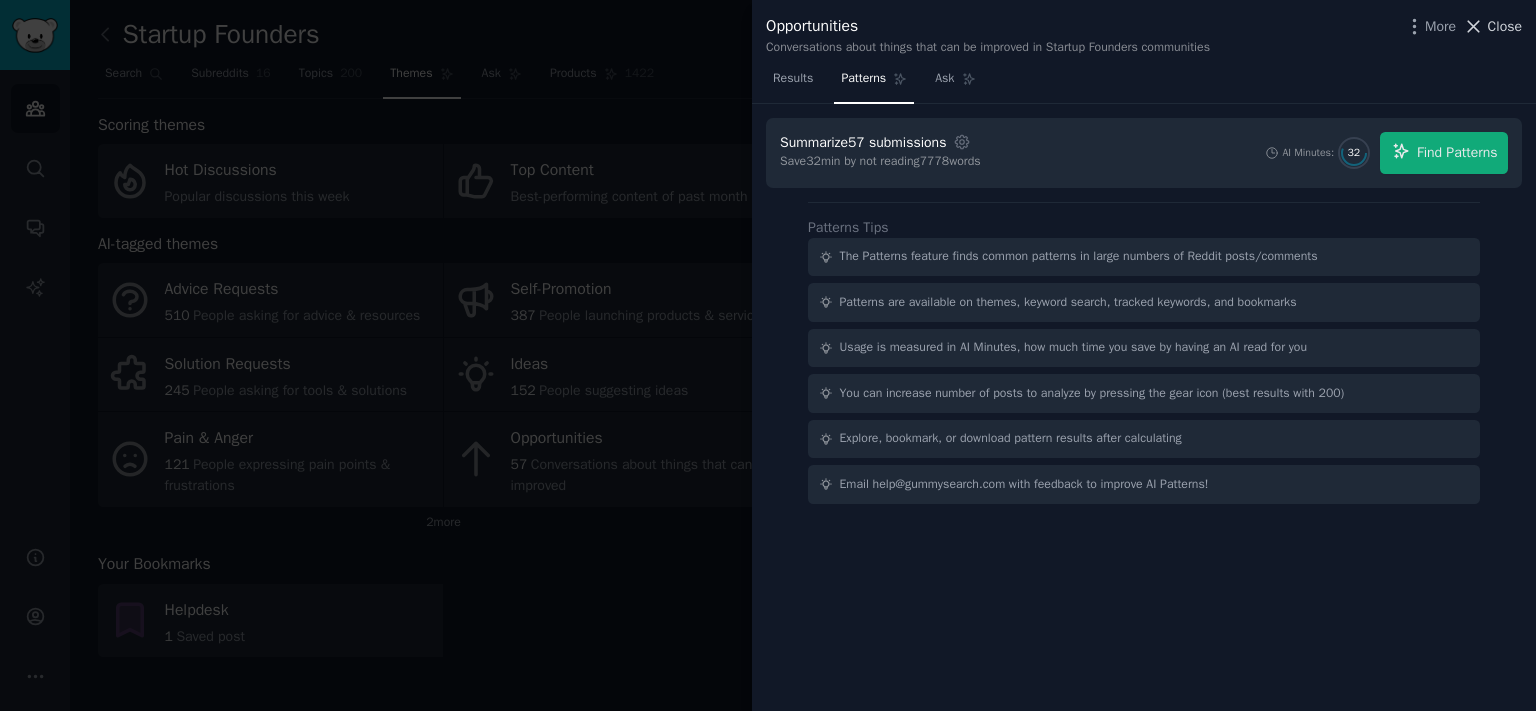 click on "Close" at bounding box center (1505, 26) 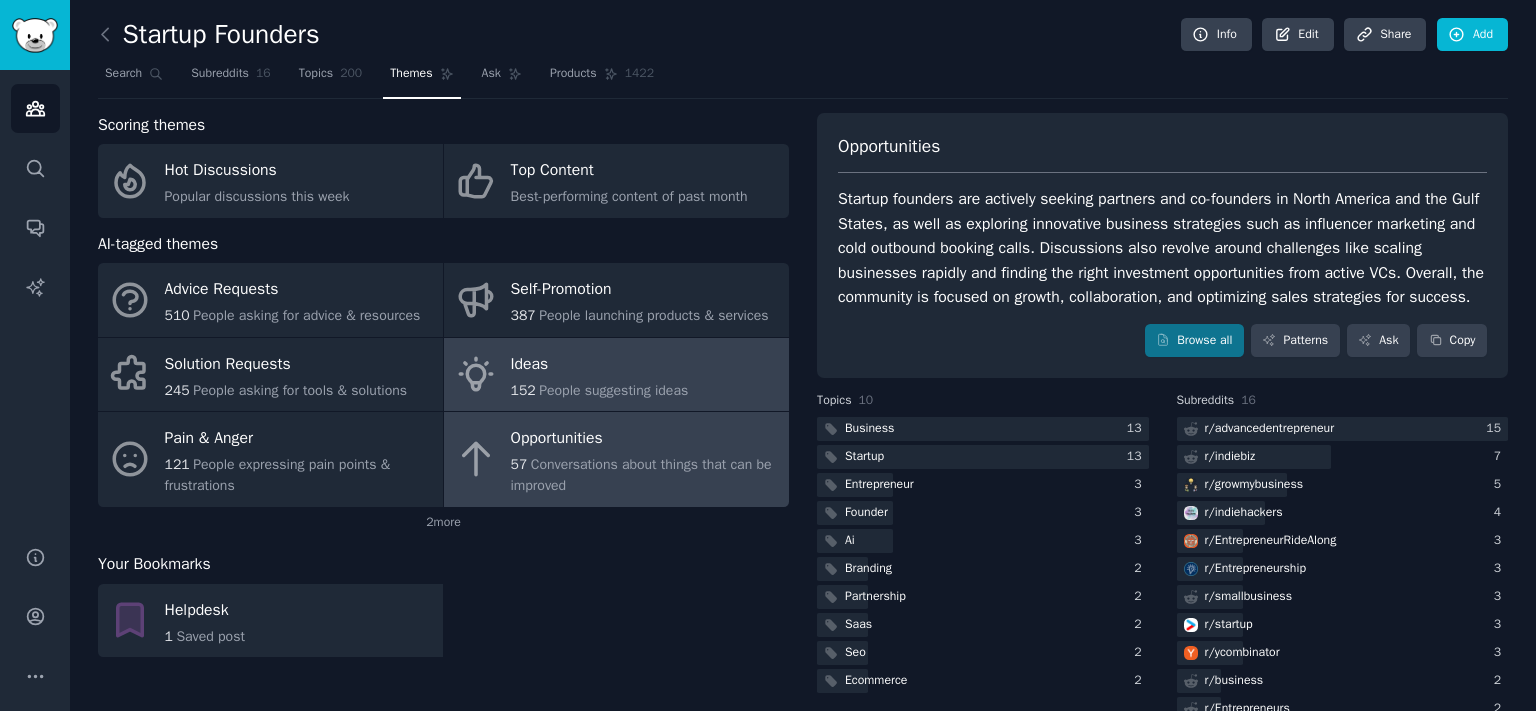 click on "Ideas" at bounding box center (600, 364) 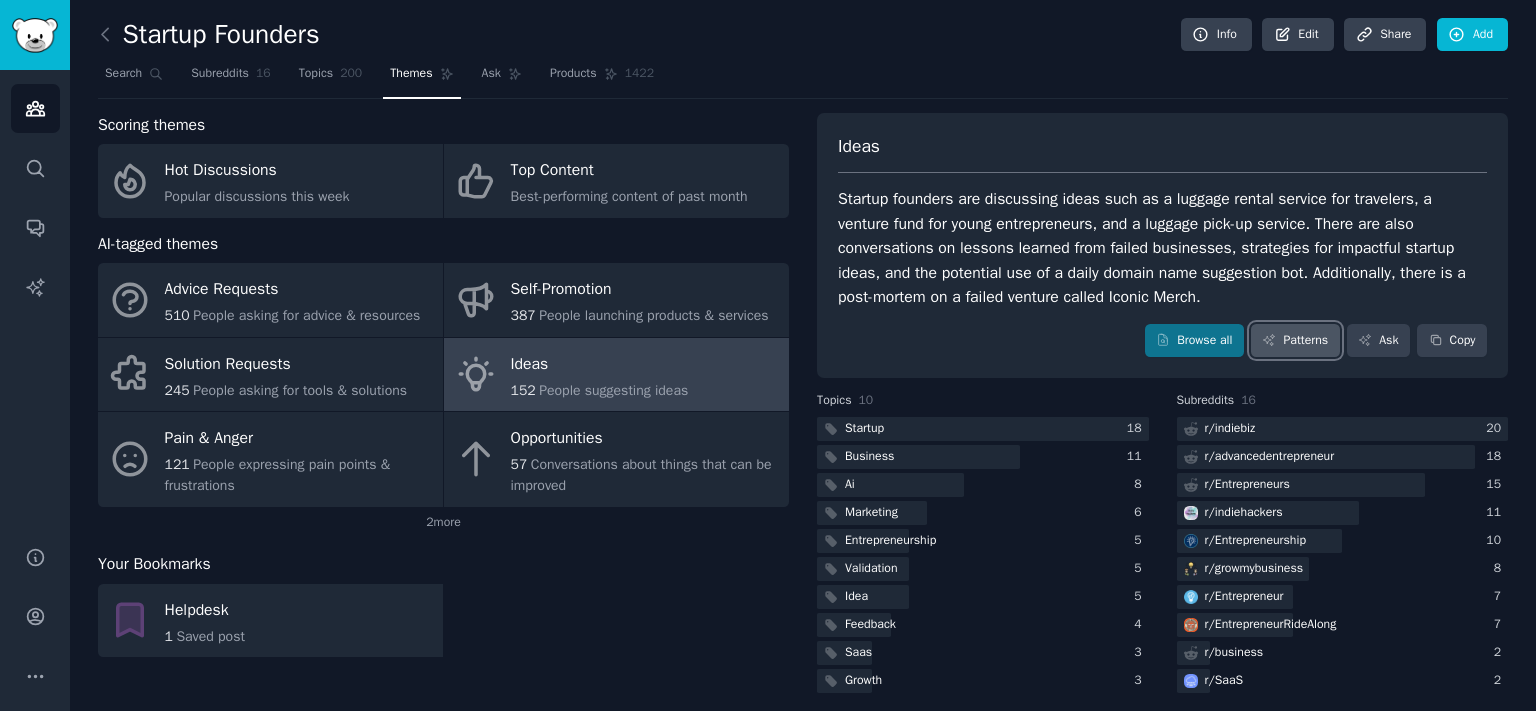 click on "Patterns" at bounding box center [1295, 341] 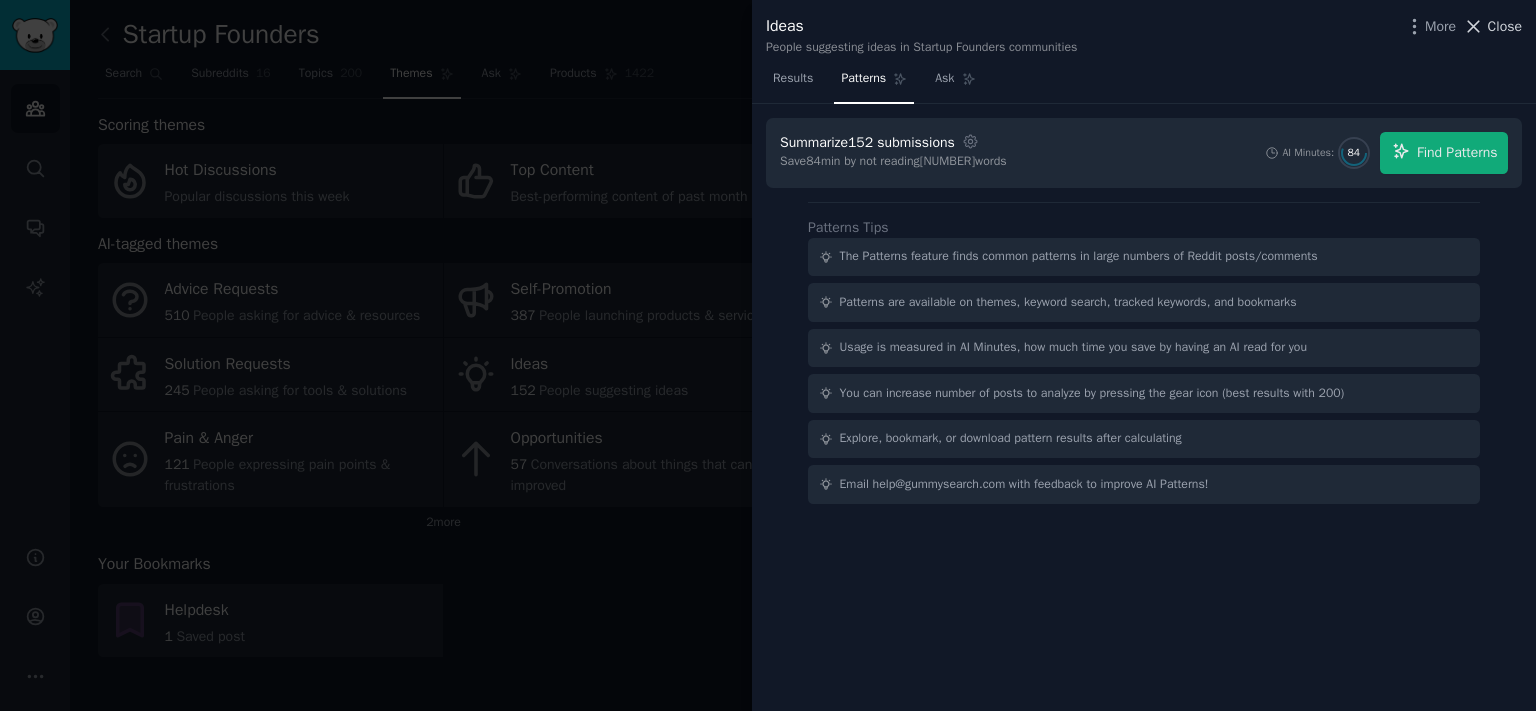 click on "Close" at bounding box center [1505, 26] 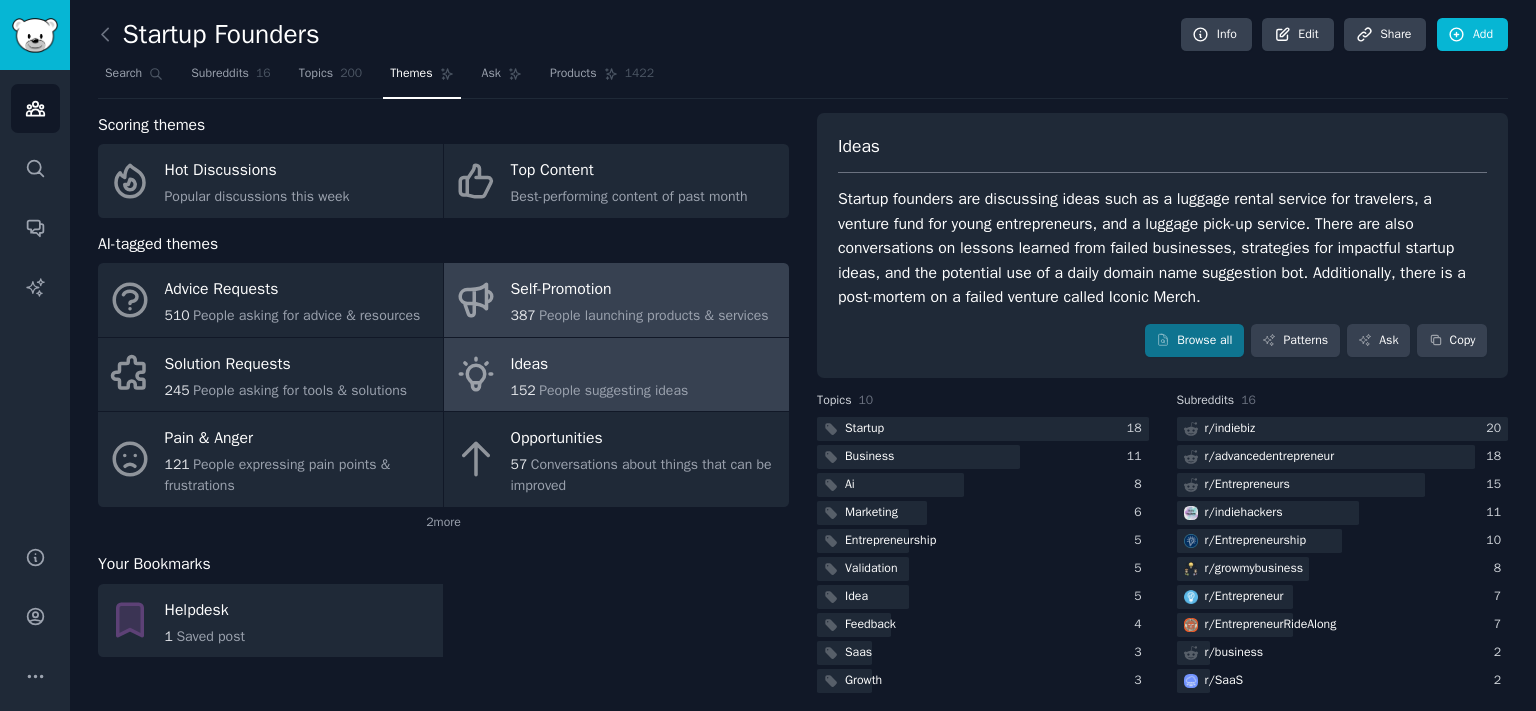 click on "Self-Promotion 387 People launching products & services" at bounding box center (616, 300) 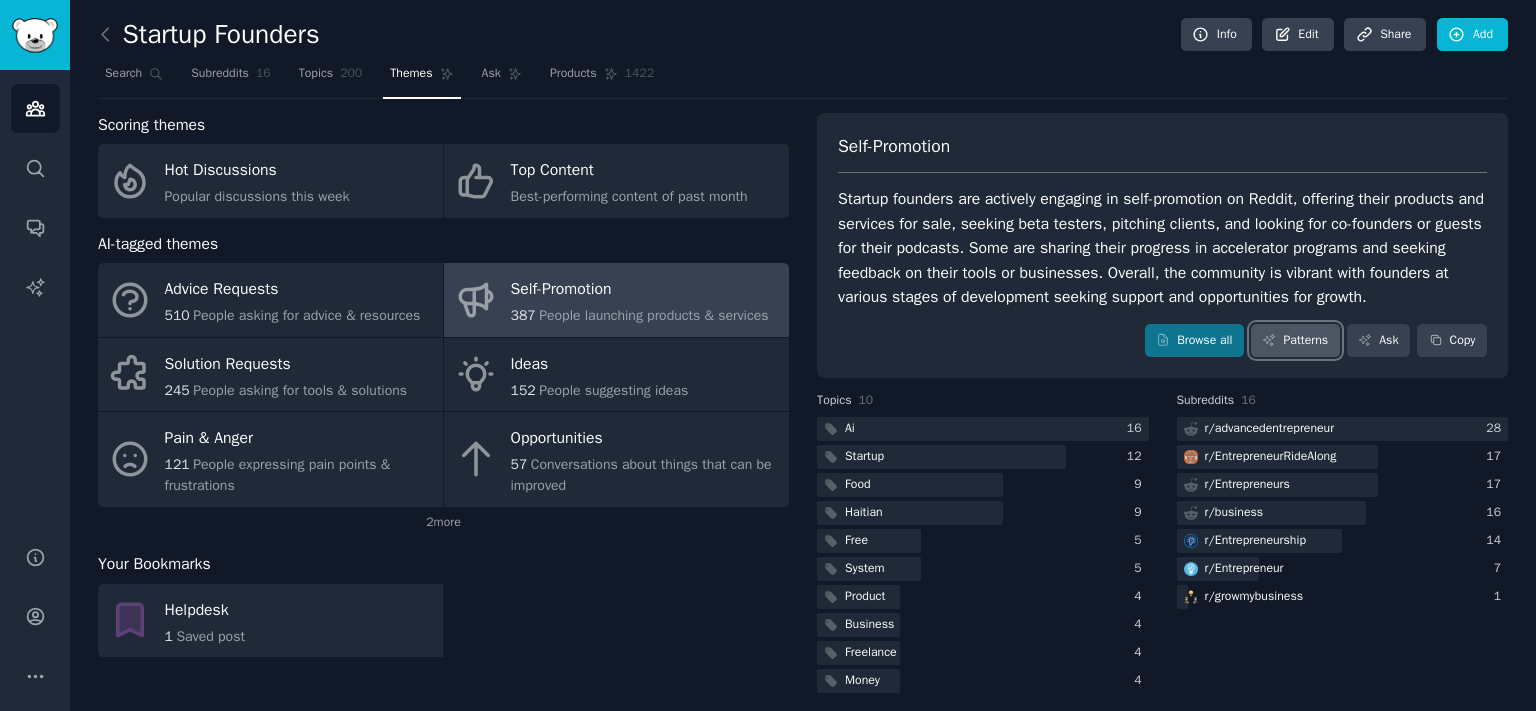 click on "Patterns" at bounding box center (1295, 341) 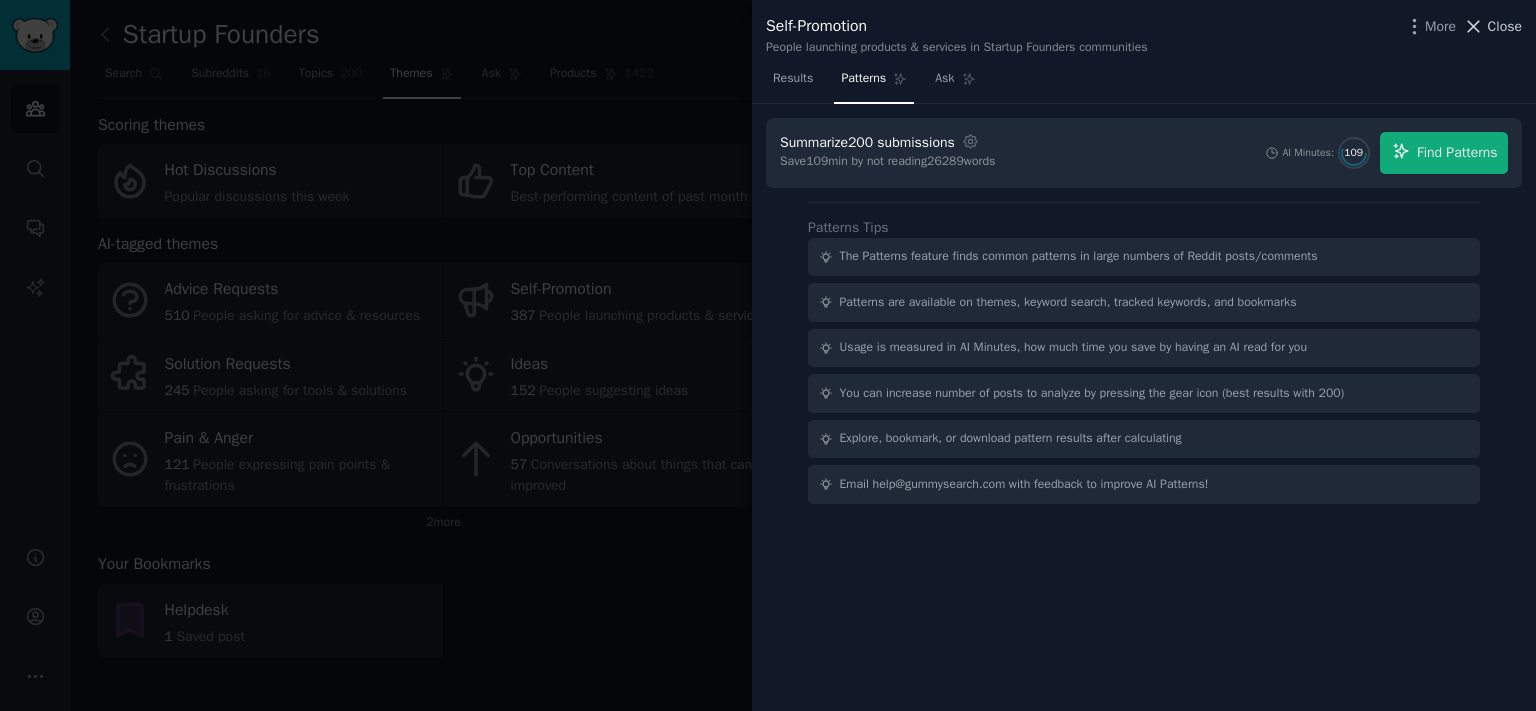 click 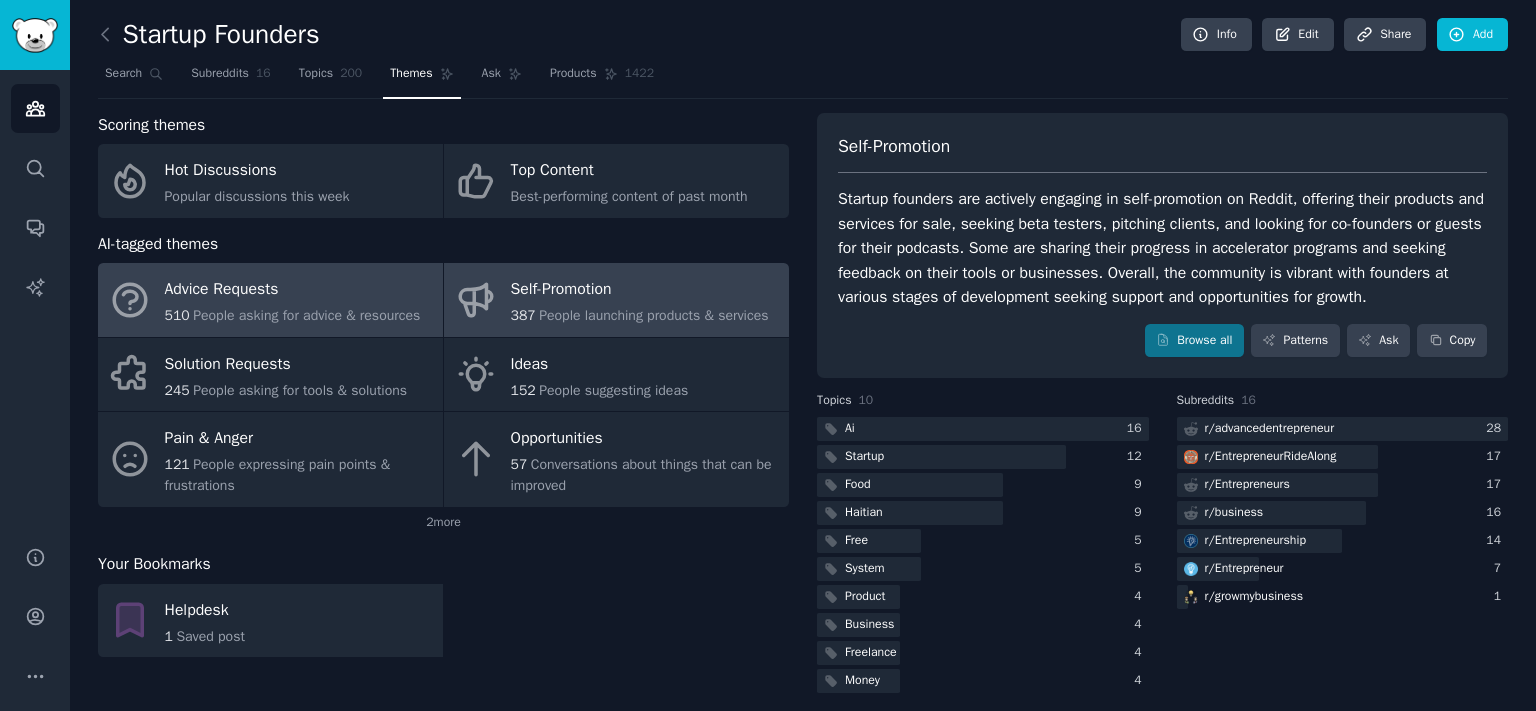 click on "People asking for advice & resources" at bounding box center [306, 315] 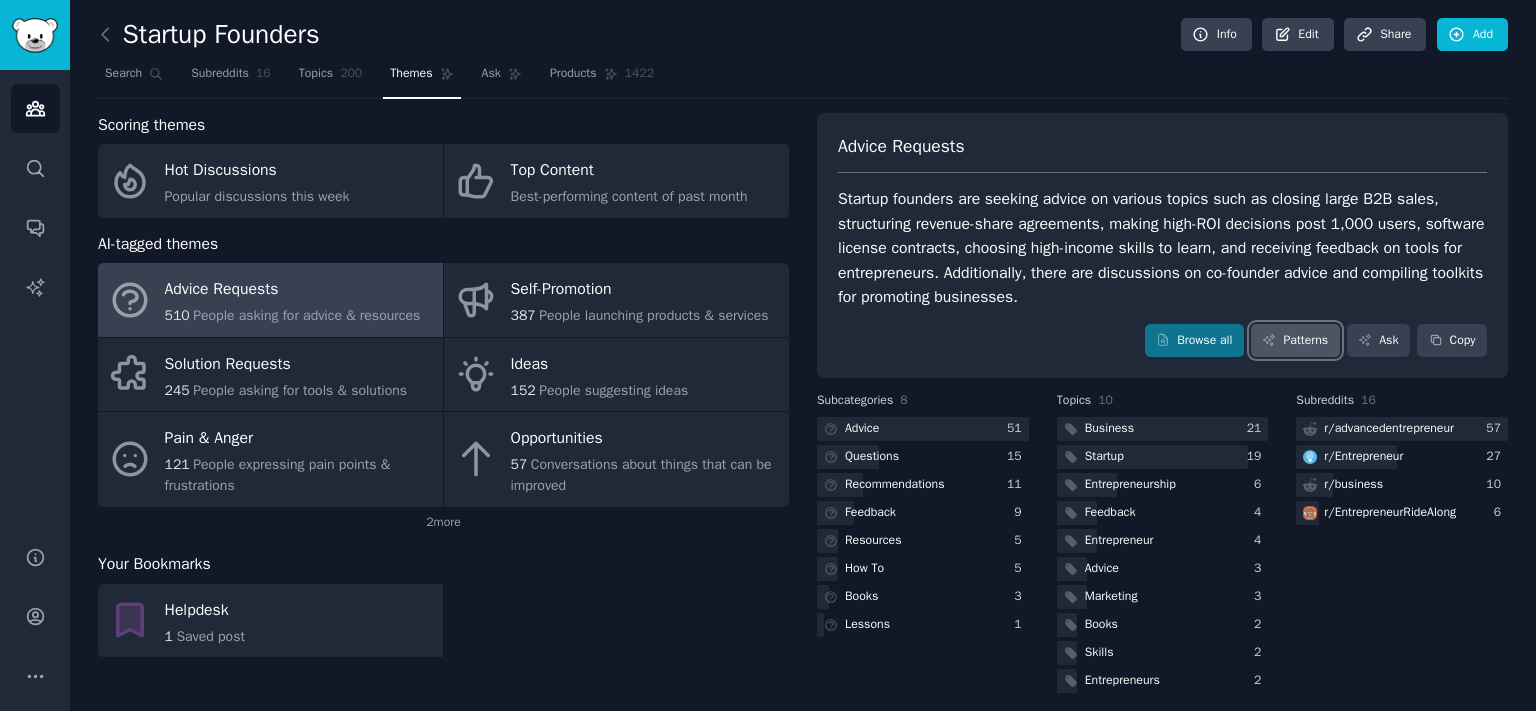click on "Patterns" at bounding box center (1295, 341) 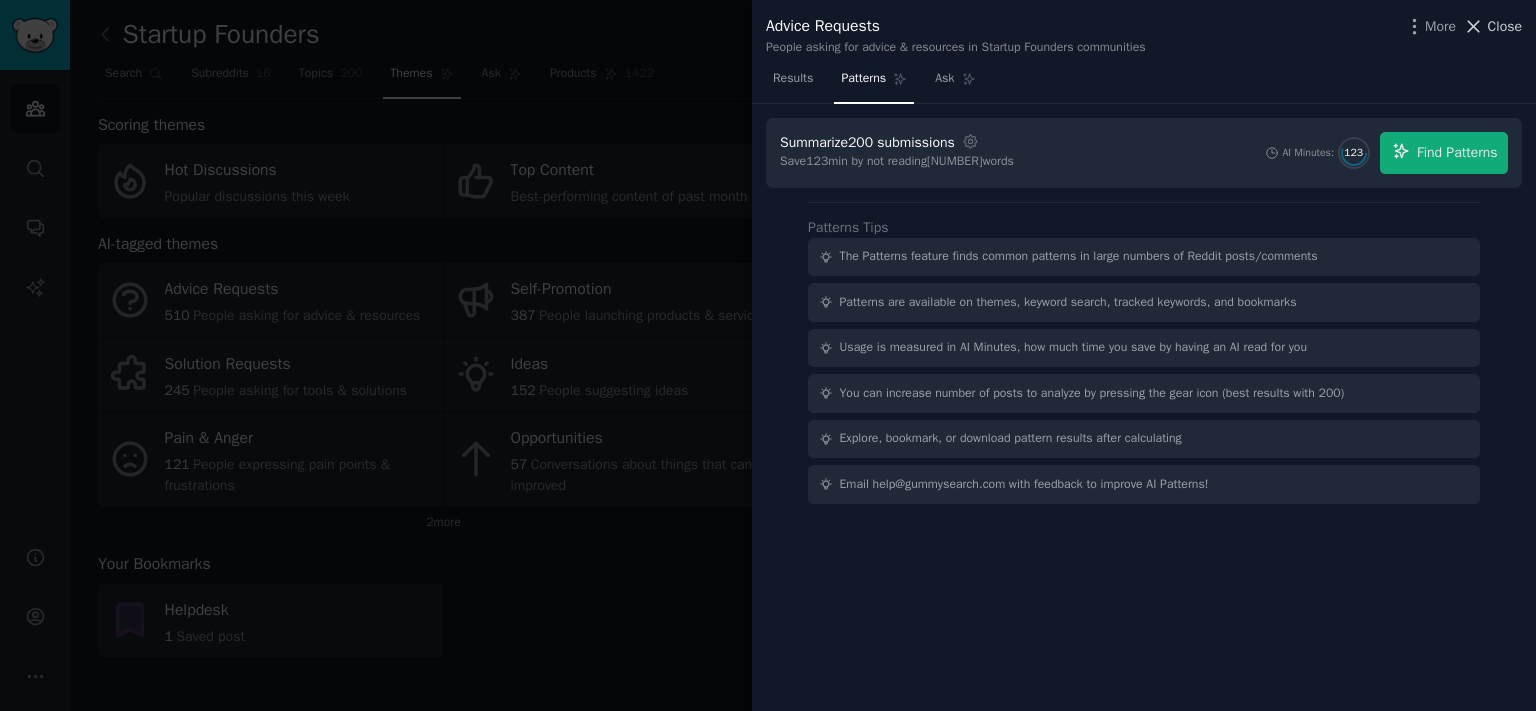 click 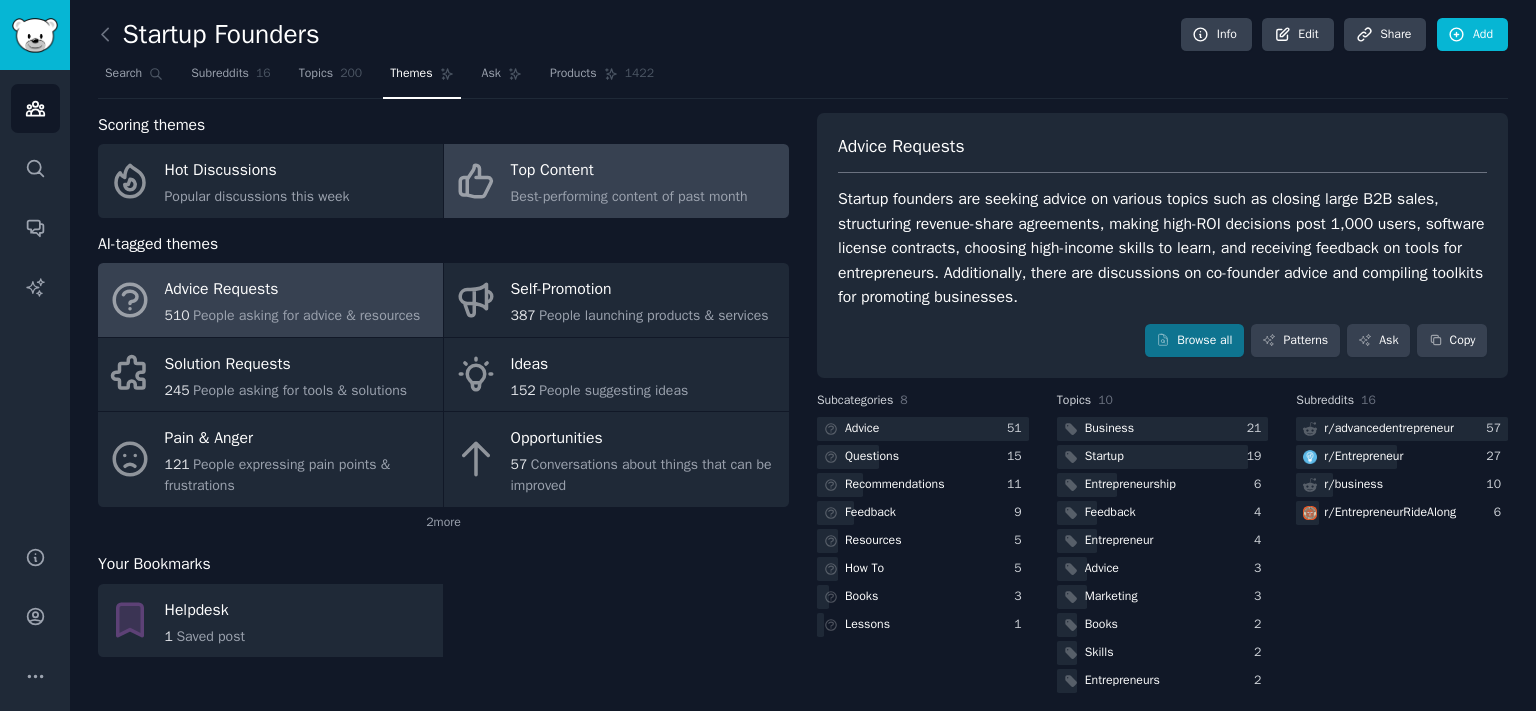 click on "Top Content Best-performing content of past month" at bounding box center [616, 181] 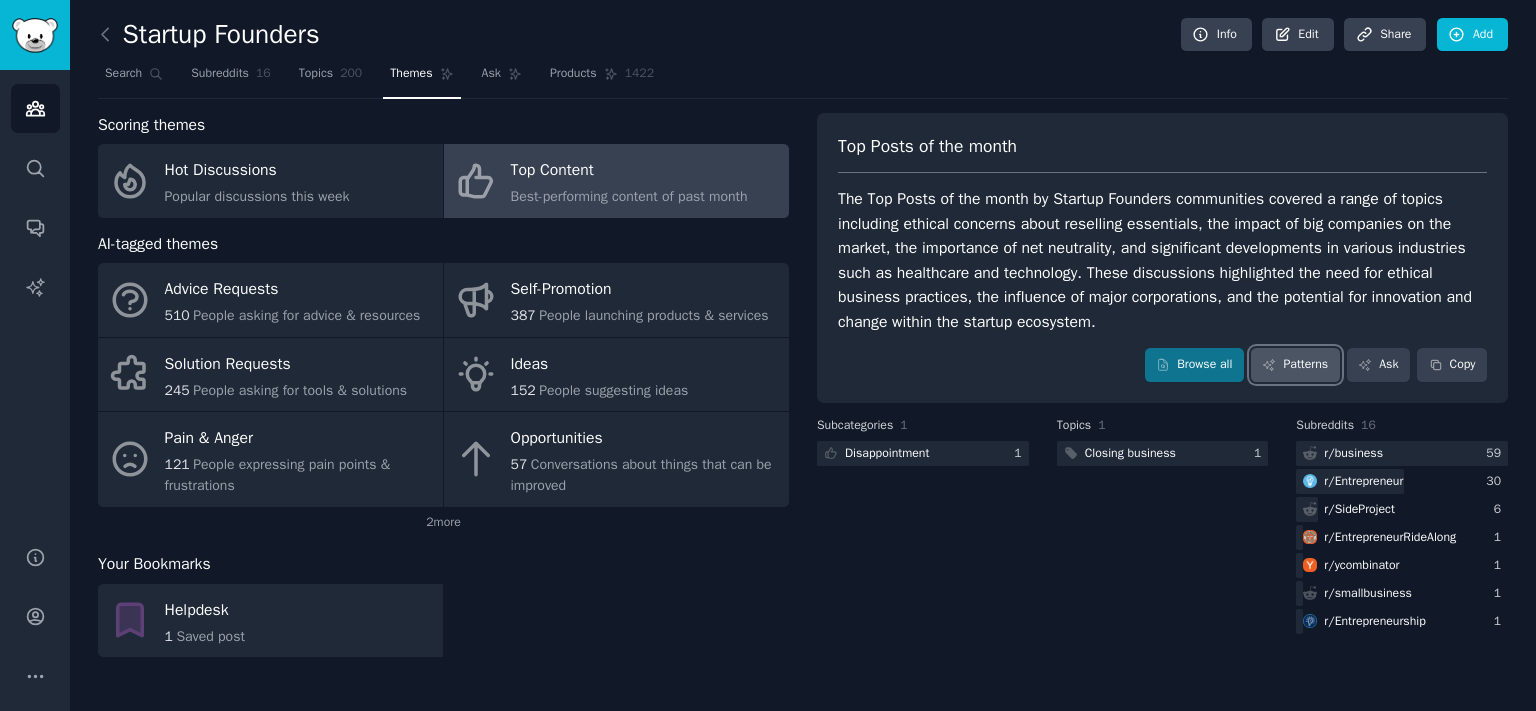 click on "Patterns" at bounding box center (1295, 365) 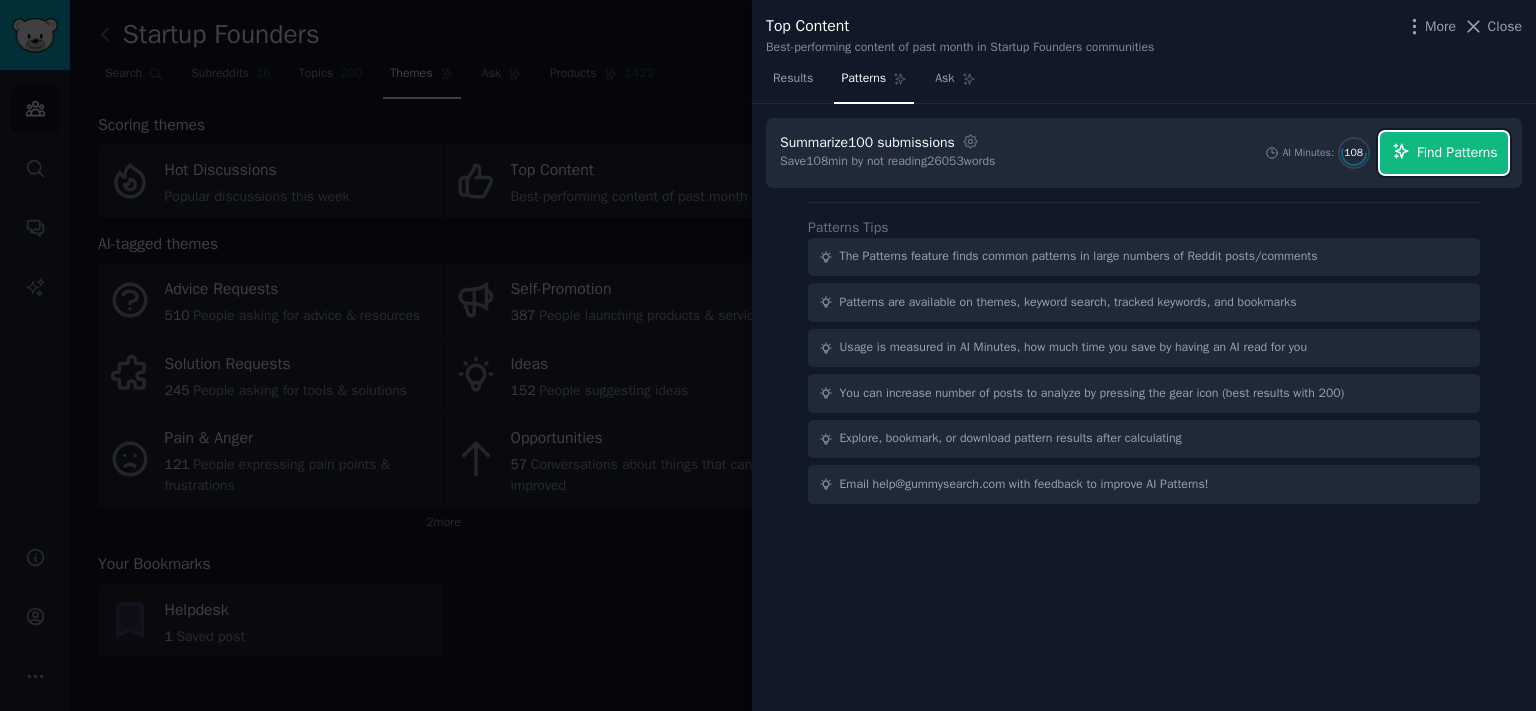 click on "Find Patterns" at bounding box center [1457, 152] 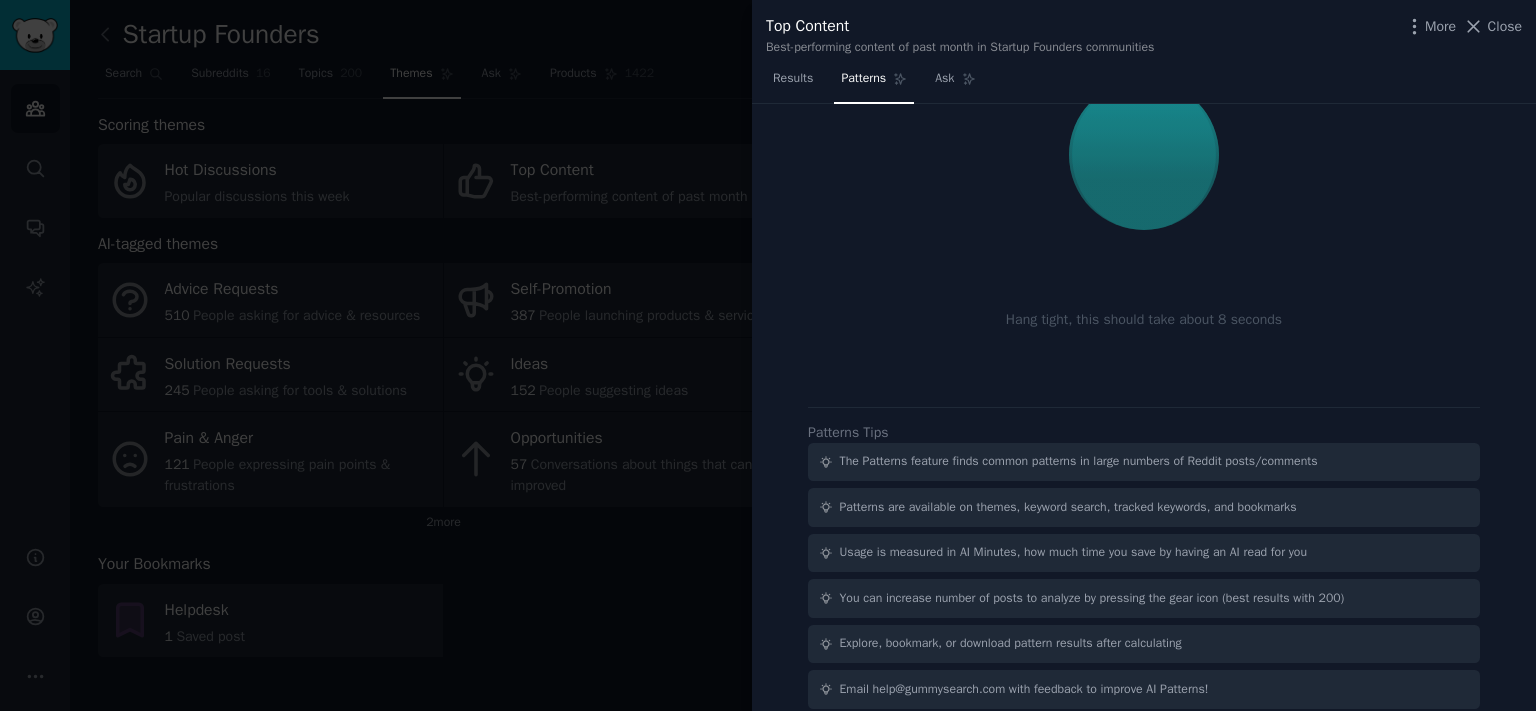 scroll, scrollTop: 78, scrollLeft: 0, axis: vertical 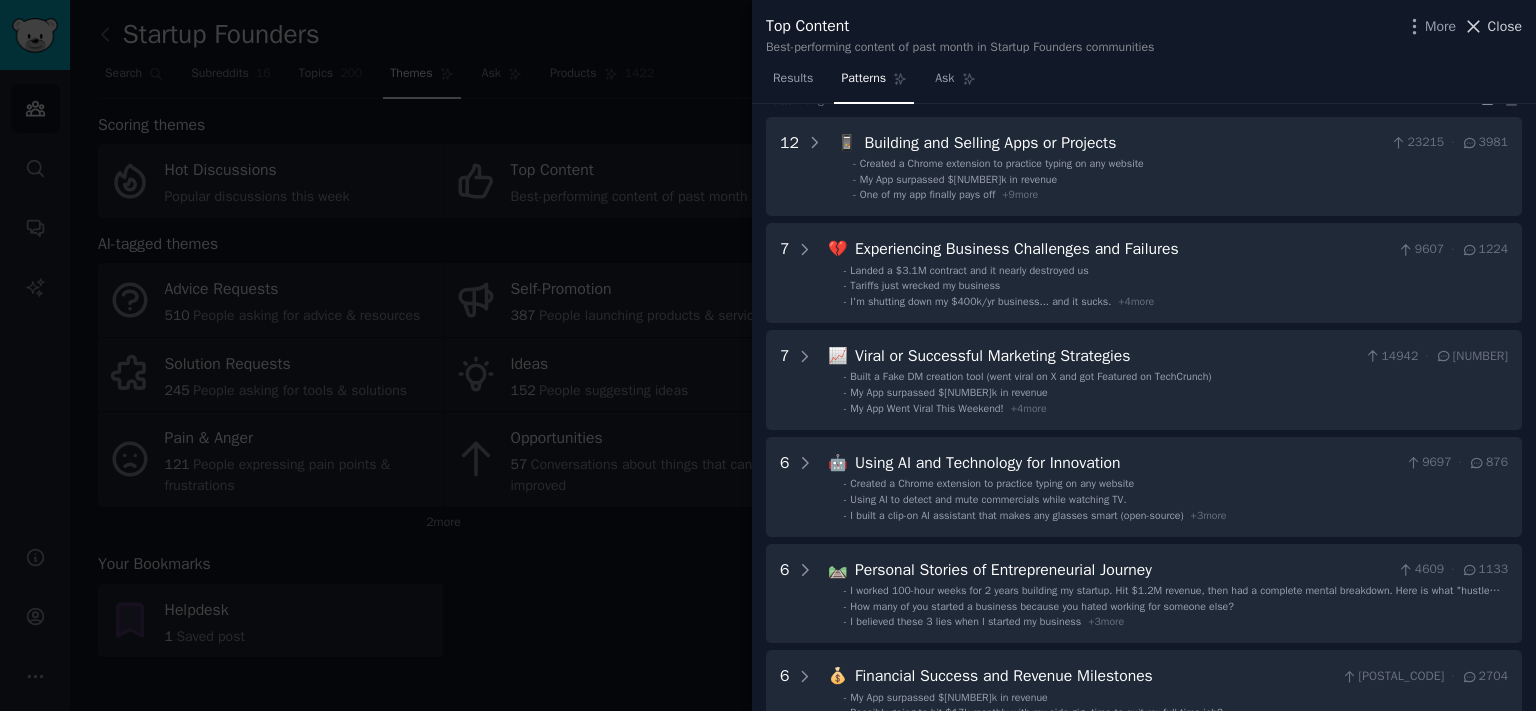 click on "Close" at bounding box center (1505, 26) 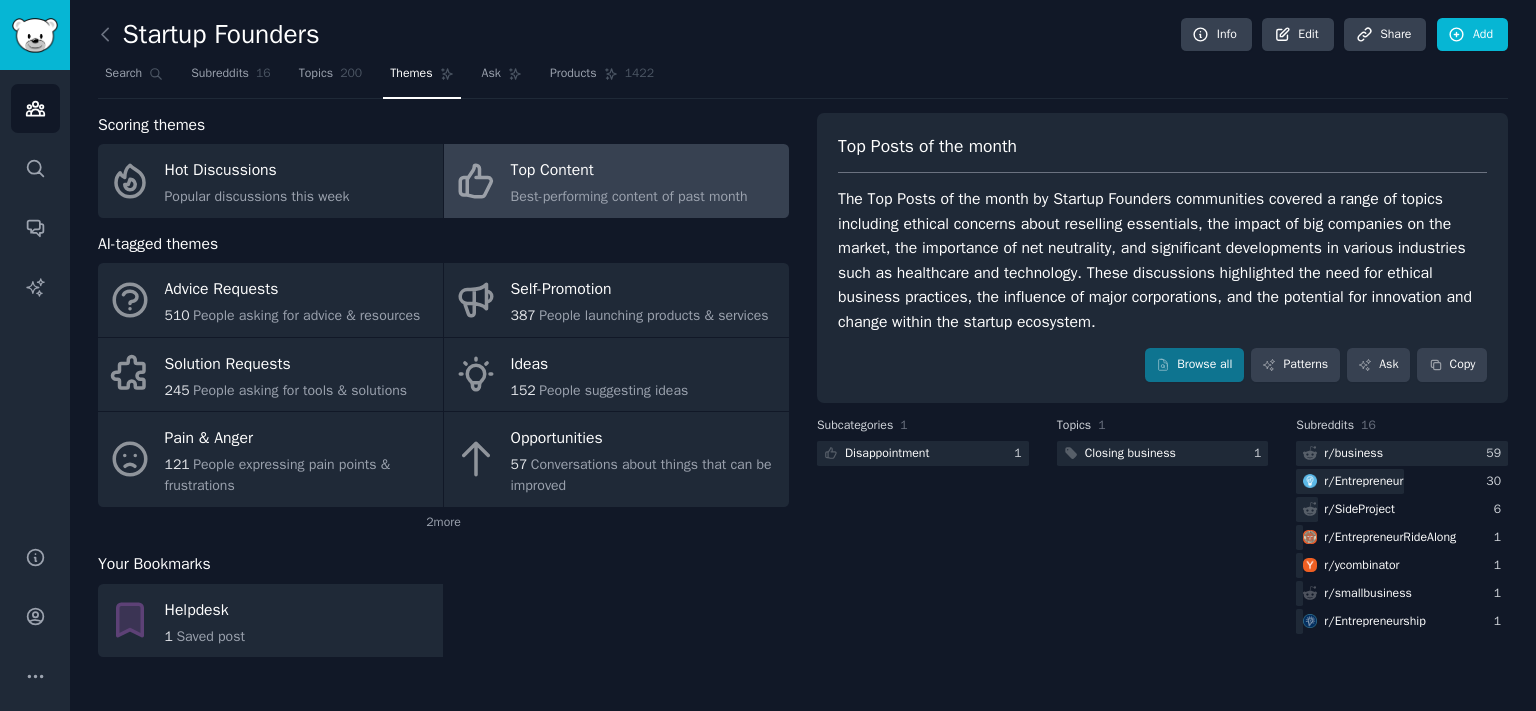 click at bounding box center (110, 35) 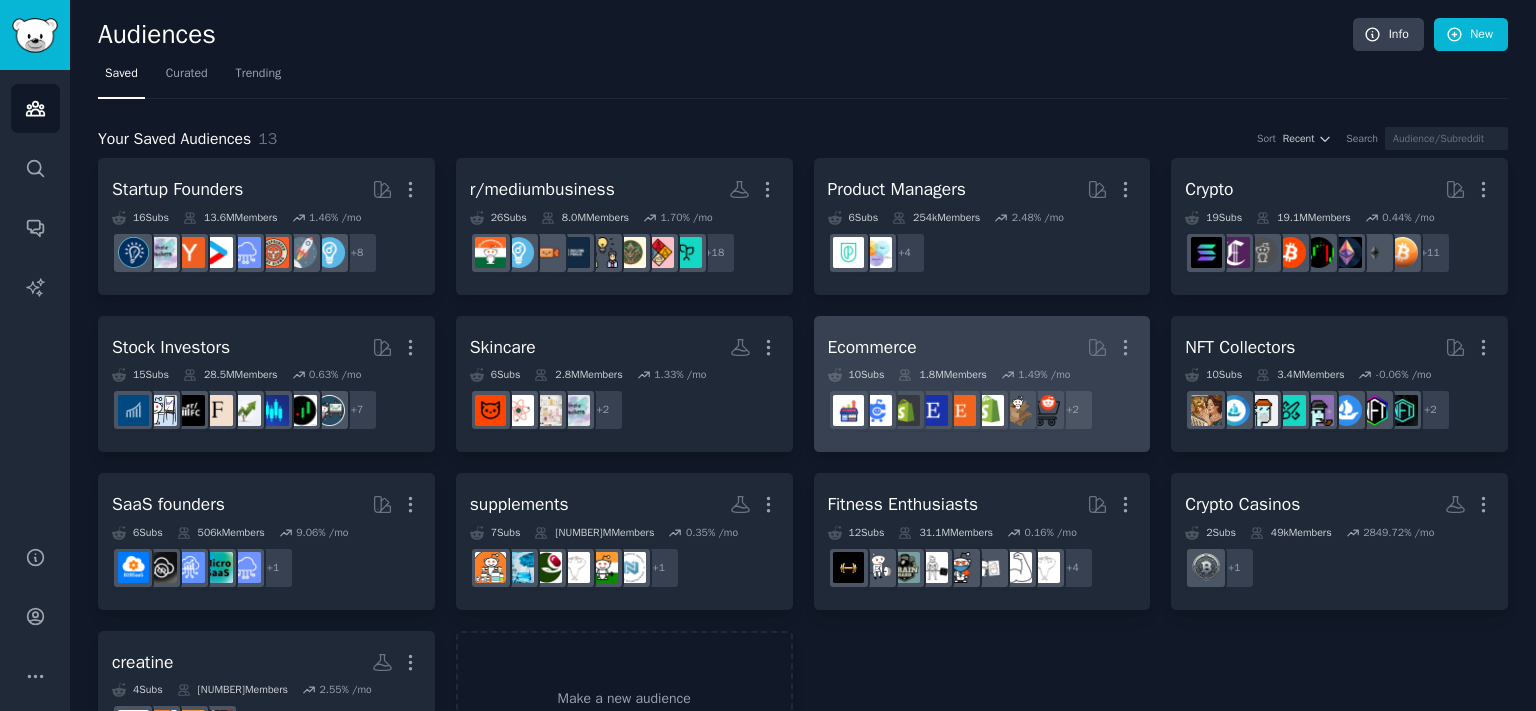 click on "Ecommerce More" at bounding box center (982, 347) 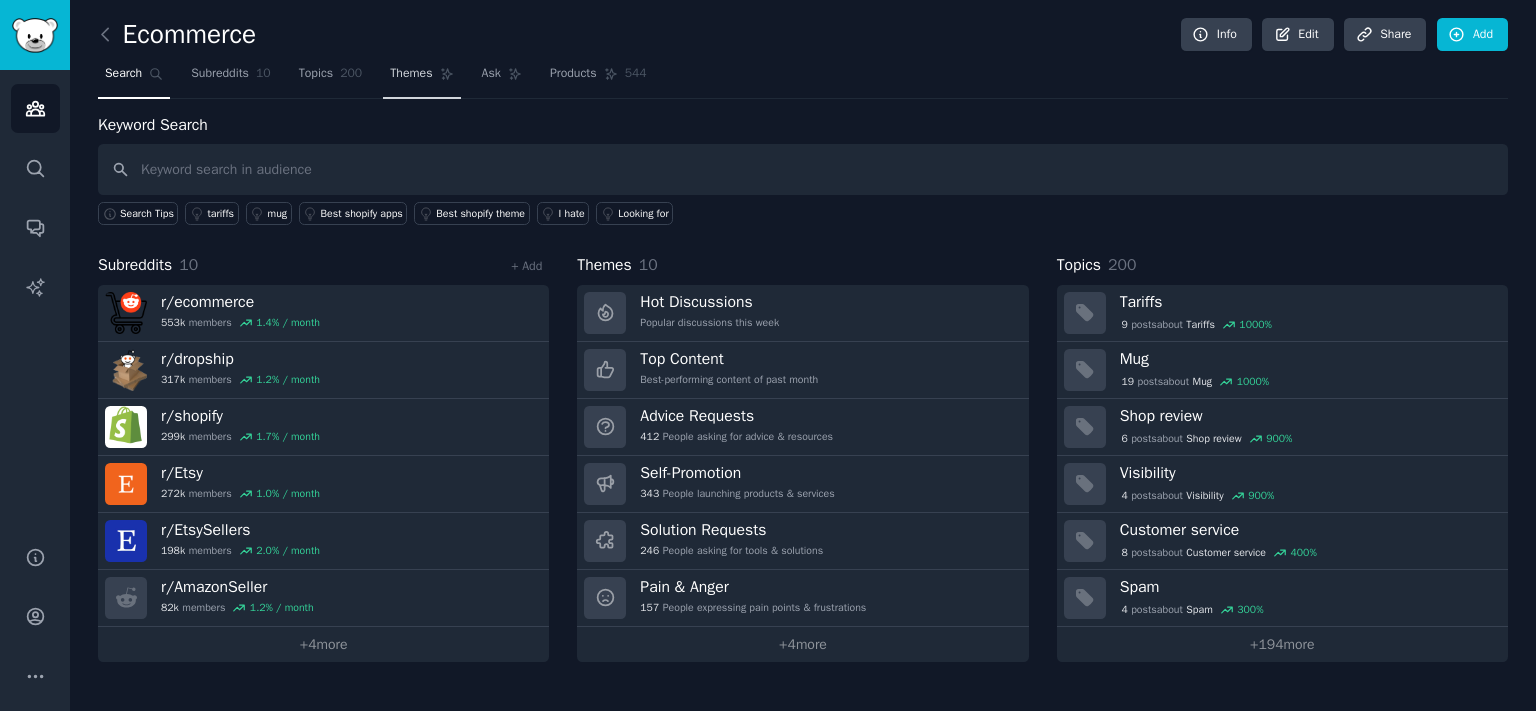 click on "Themes" at bounding box center (421, 78) 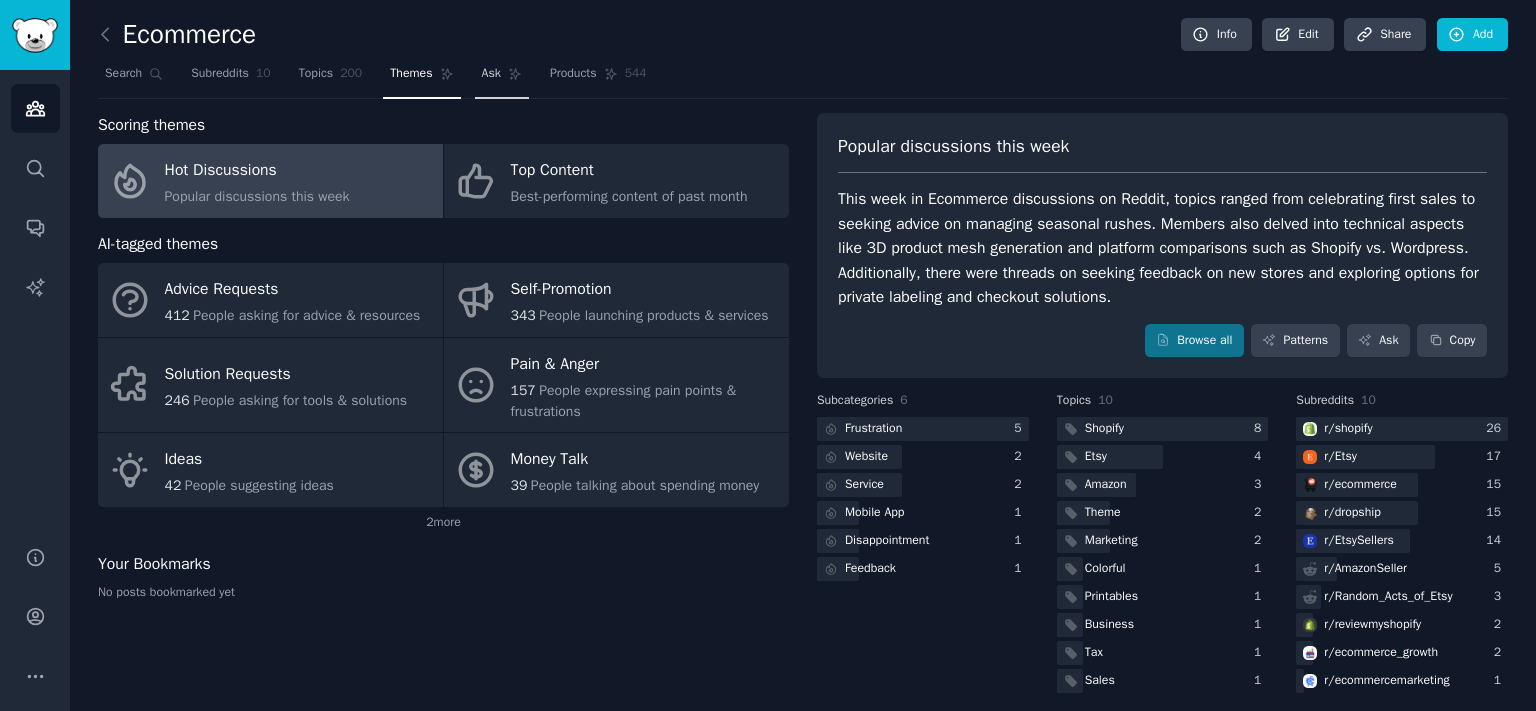 click on "Ask" at bounding box center (491, 74) 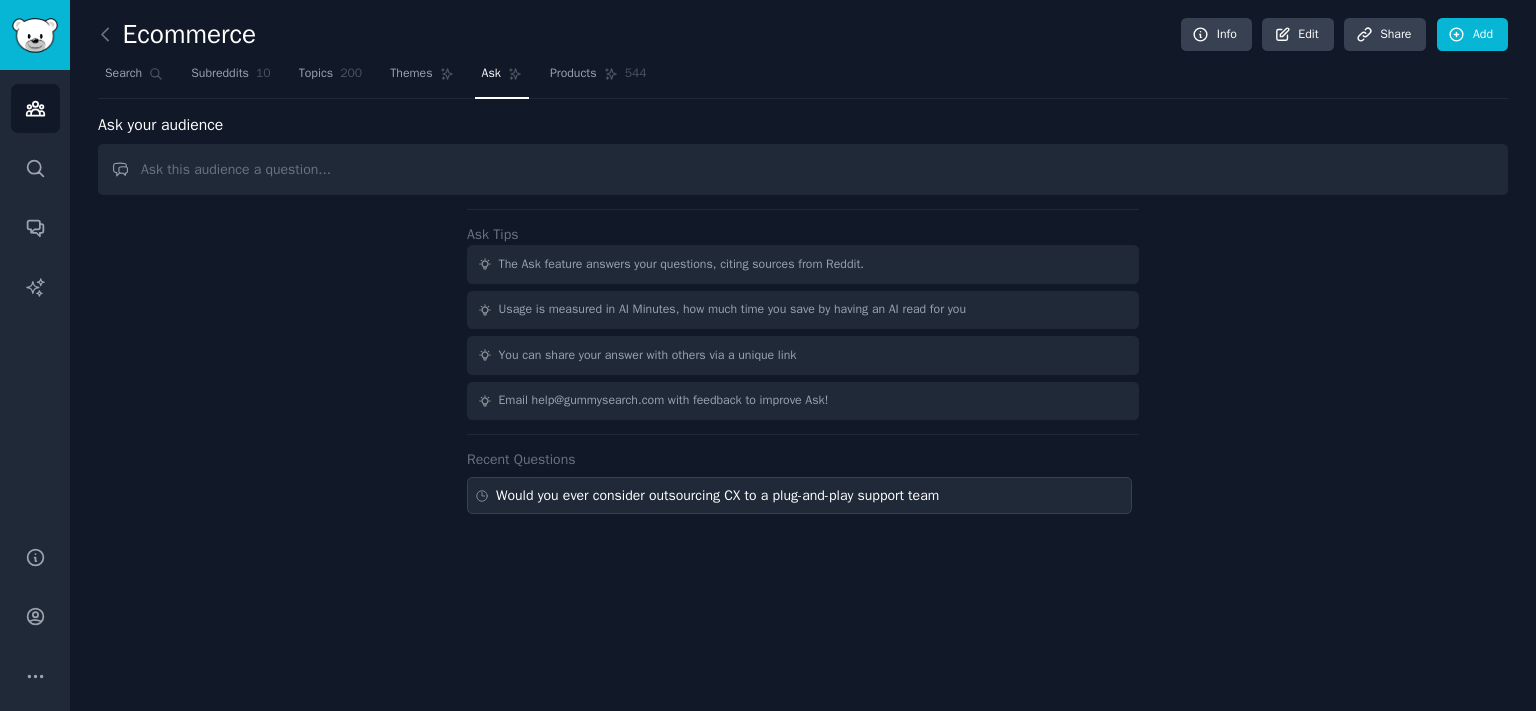 click on "Would you ever consider outsourcing CX to a plug-and-play support team" at bounding box center [717, 495] 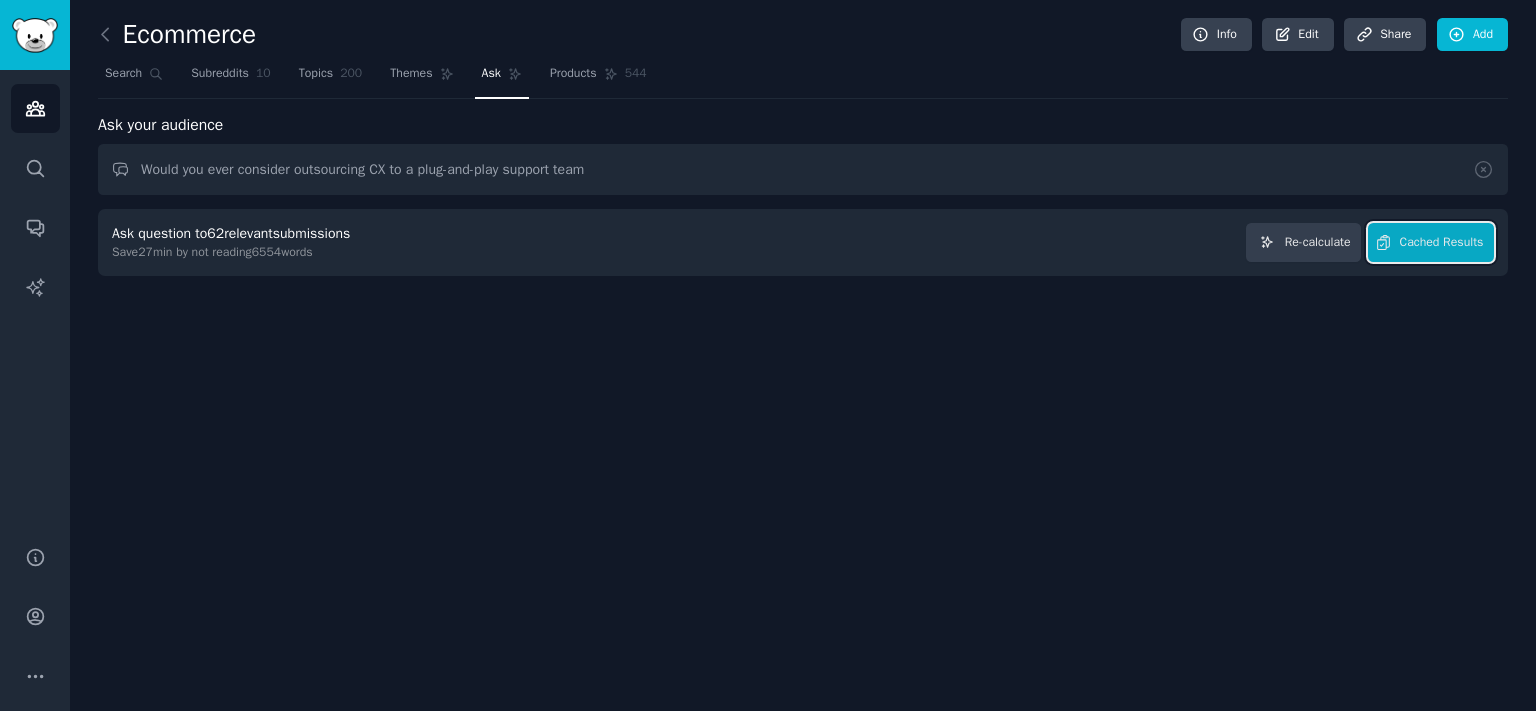 click on "Cached Results" at bounding box center (1431, 242) 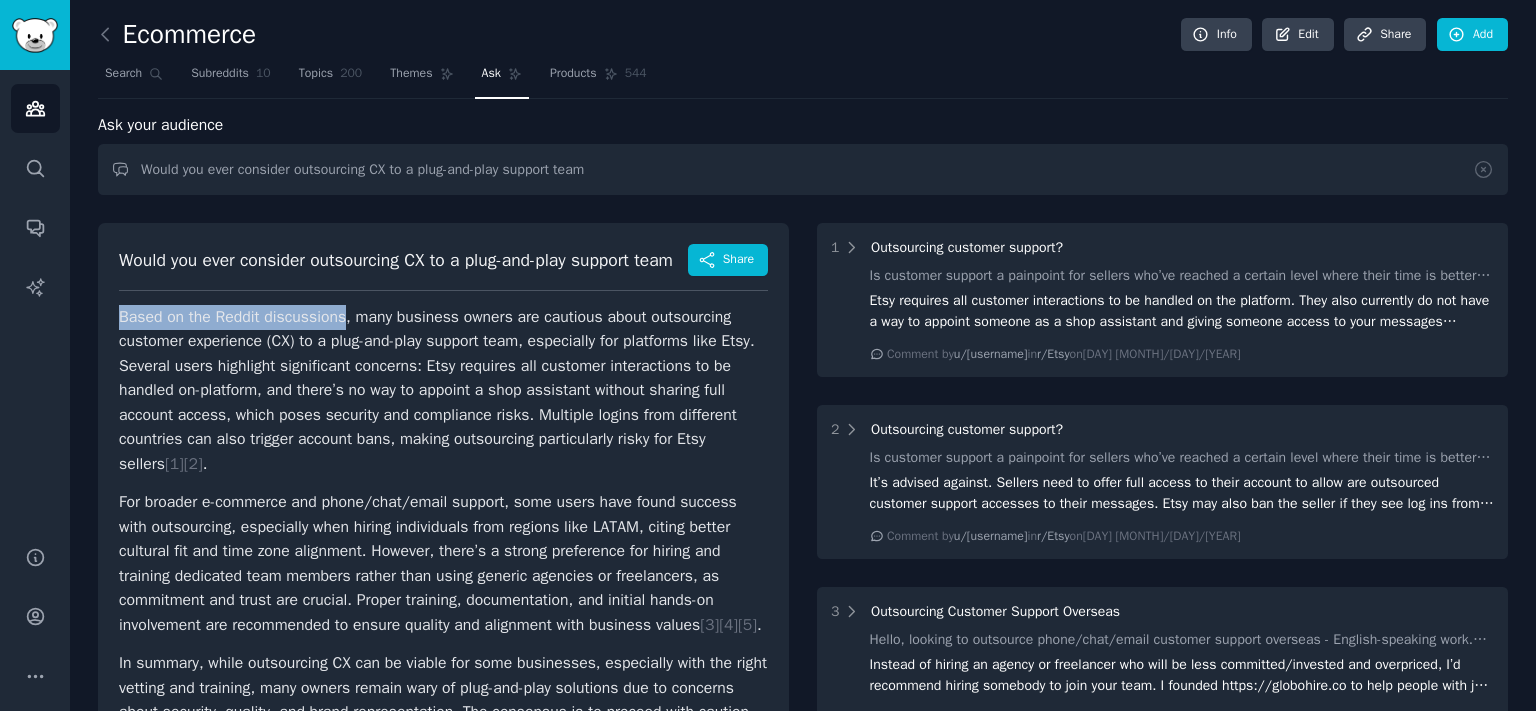 drag, startPoint x: 121, startPoint y: 244, endPoint x: 389, endPoint y: 350, distance: 288.20132 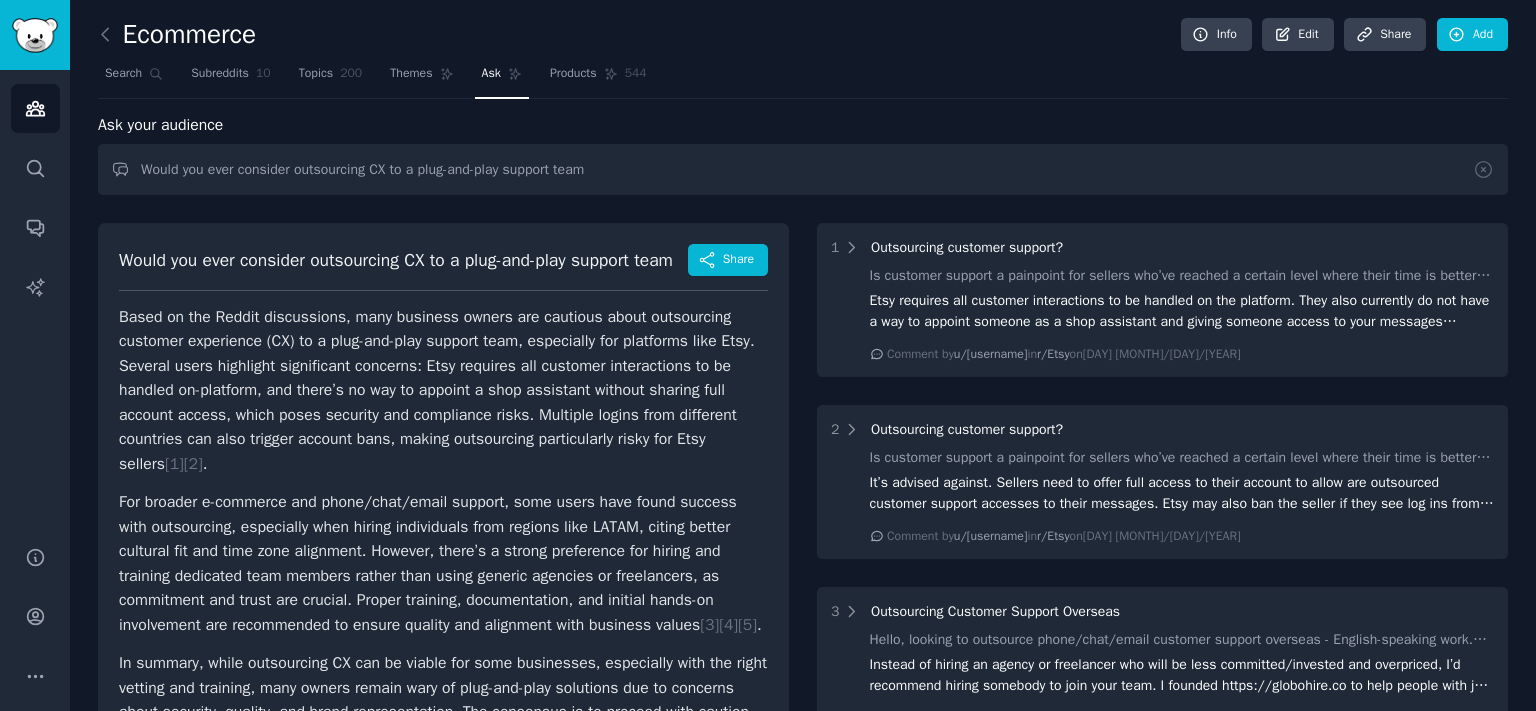click on "Based on the Reddit discussions, many business owners are cautious about outsourcing customer experience (CX) to a plug-and-play support team, especially for platforms like Etsy. Several users highlight significant concerns: Etsy requires all customer interactions to be handled on-platform, and there’s no way to appoint a shop assistant without sharing full account access, which poses security and compliance risks. Multiple logins from different countries can also trigger account bans, making outsourcing particularly risky for Etsy sellers [ 1 ] [ 2 ] ." at bounding box center (443, 391) 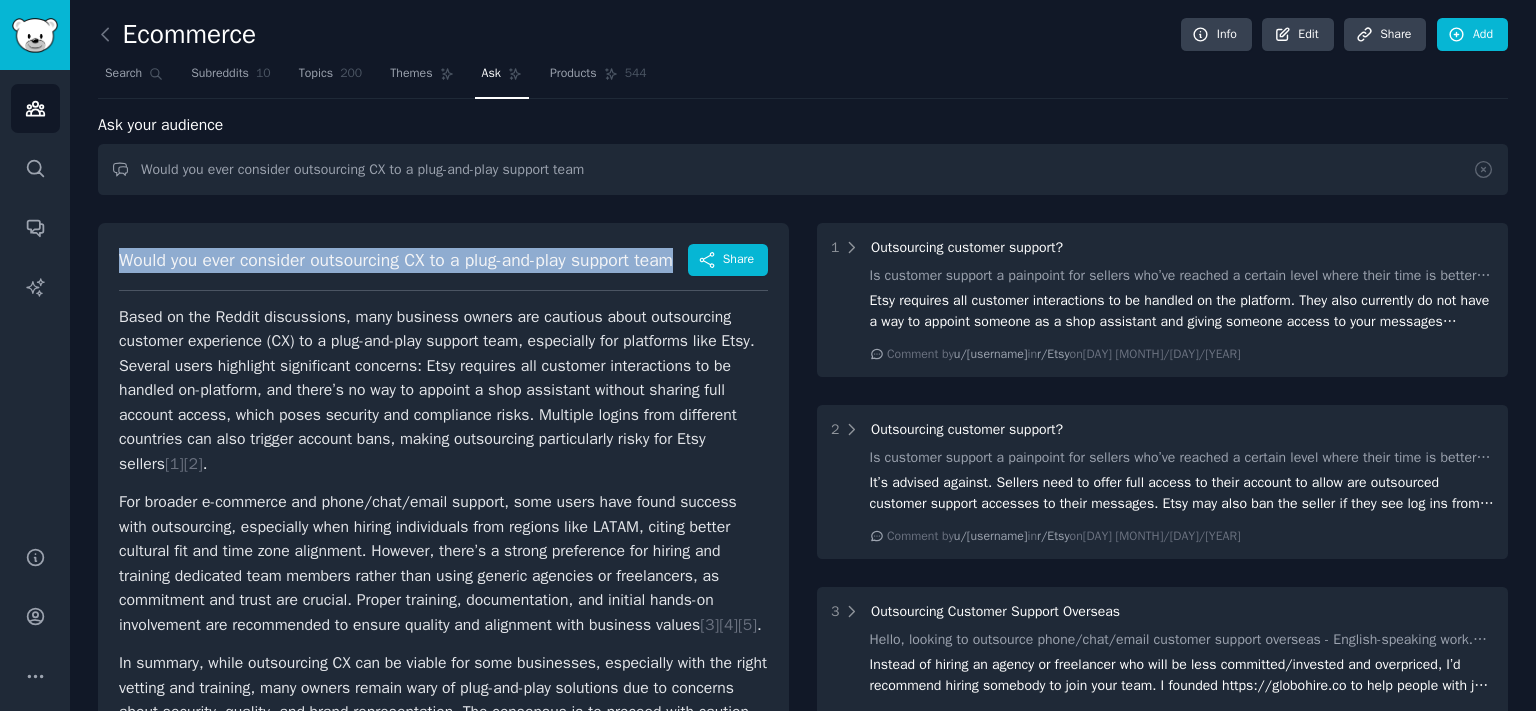 drag, startPoint x: 125, startPoint y: 255, endPoint x: 226, endPoint y: 286, distance: 105.65037 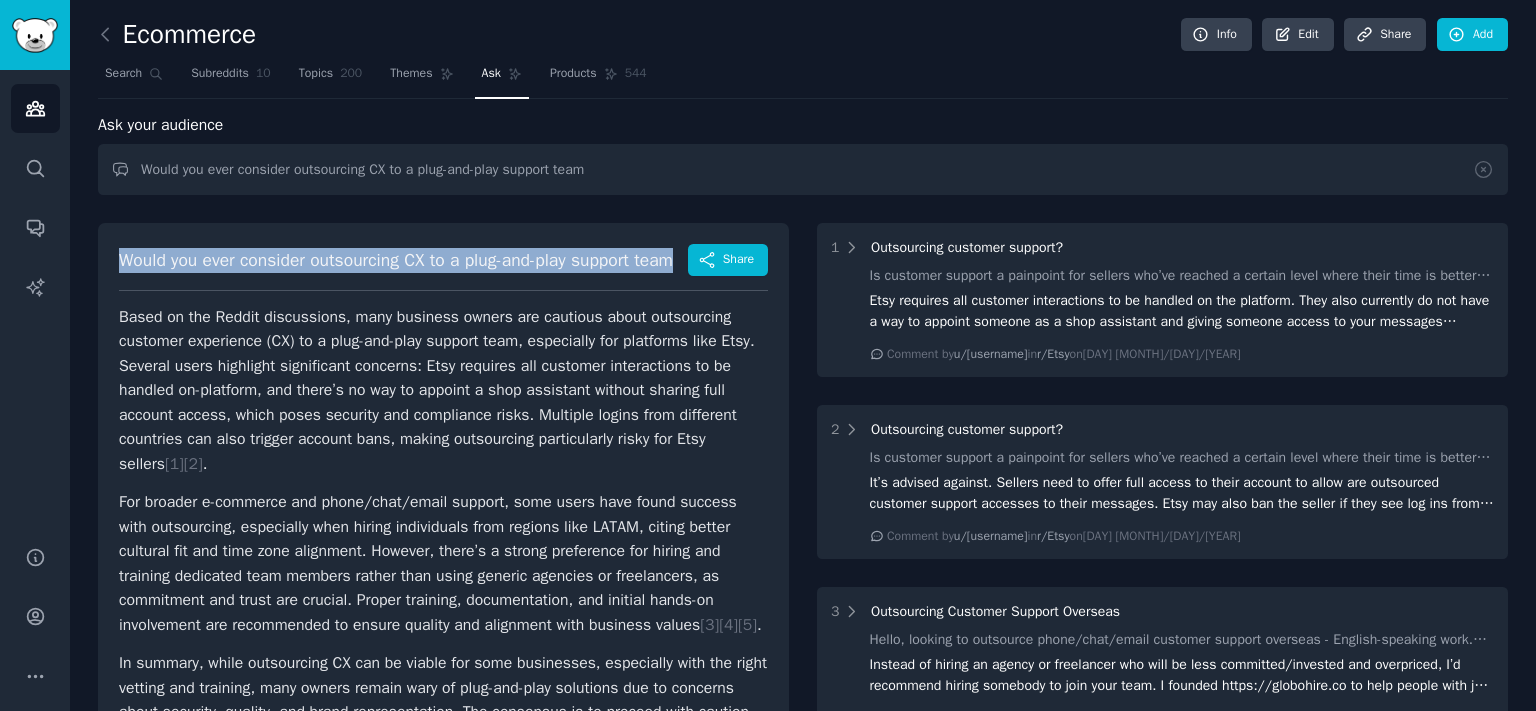copy on "Would you ever consider outsourcing CX to a plug-and-play support team" 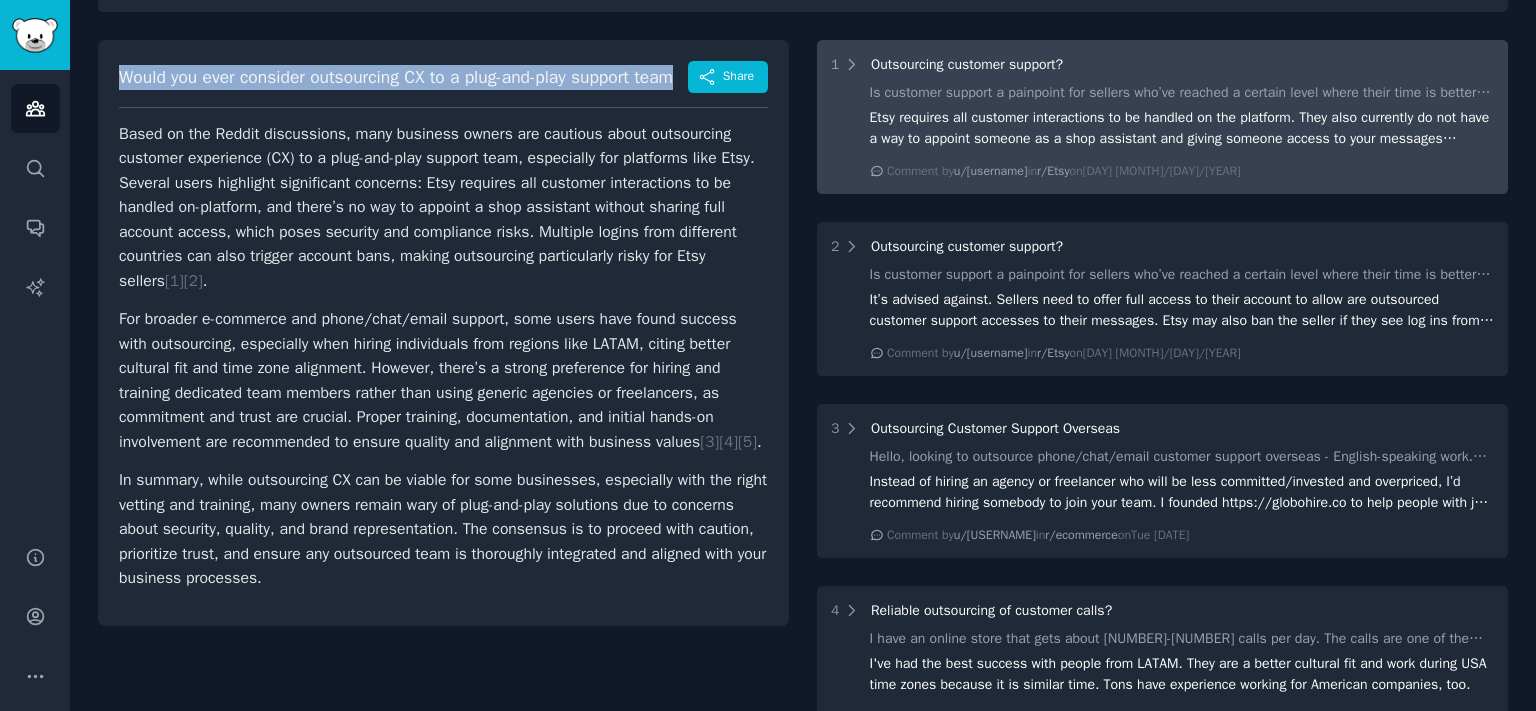 scroll, scrollTop: 0, scrollLeft: 0, axis: both 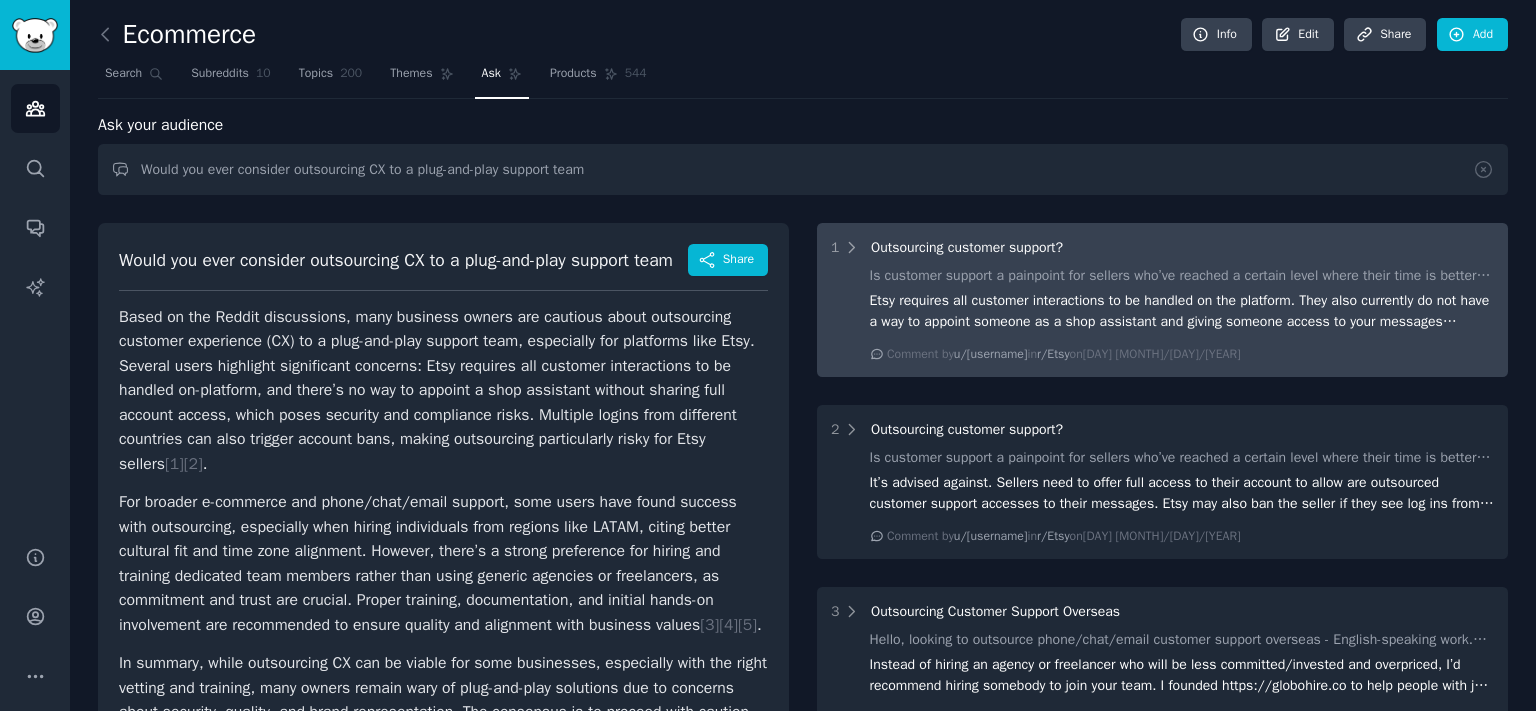 click on "1 Outsourcing customer support? Is customer support a painpoint for sellers who’ve reached a certain level where their time is better spent elsewhere on the business?
I’m toying with the idea of offering customer support a service to sellers on various marketplaces. Not sure if this would be something useful for those on the Etsy platform or not! Etsy requires all customer interactions to be handled on the platform. They also currently do not have a way to appoint someone as a shop assistant and giving someone access to your messages involves giving them your one and only shop login with access to your entire store, banking, etc.
While I'm sure some sellers may benefit from outsourced customer support, I couldn't in good conscience suggest it as a platform to use because one wrong step on one store you access could get all of them banned. Comment by u/[USERNAME] in r/Etsy on [DAY] [MONTH]/[DAY]/[YEAR]" at bounding box center [1162, 300] 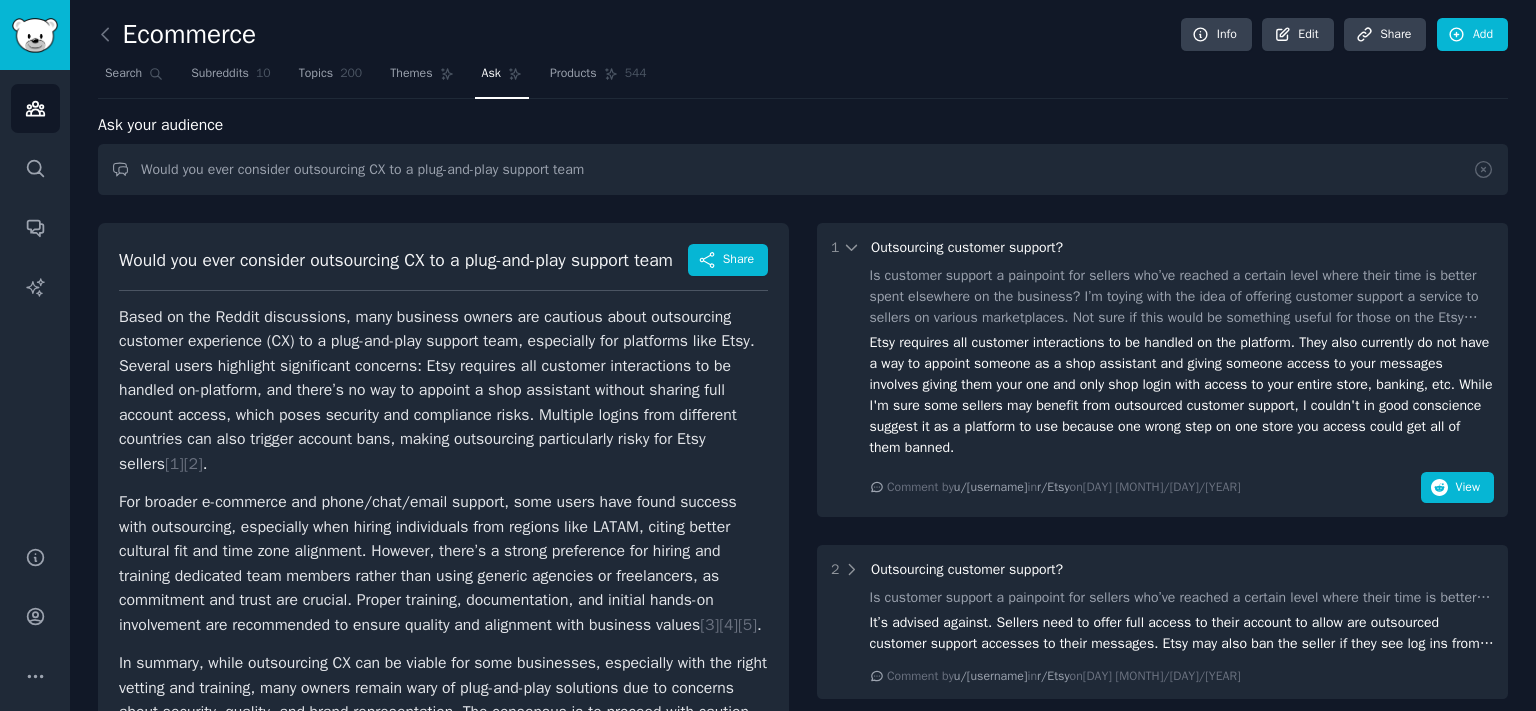 click on "1 Outsourcing customer support? Is customer support a painpoint for sellers who’ve reached a certain level where their time is better spent elsewhere on the business?
I’m toying with the idea of offering customer support a service to sellers on various marketplaces. Not sure if this would be something useful for those on the Etsy platform or not! Etsy requires all customer interactions to be handled on the platform. They also currently do not have a way to appoint someone as a shop assistant and giving someone access to your messages involves giving them your one and only shop login with access to your entire store, banking, etc.
While I'm sure some sellers may benefit from outsourced customer support, I couldn't in good conscience suggest it as a platform to use because one wrong step on one store you access could get all of them banned. Comment by  u/[USERNAME]  in  r/Etsy  on  Fri [MONTH]/[DAY]/[YEAR] View" at bounding box center (1162, 370) 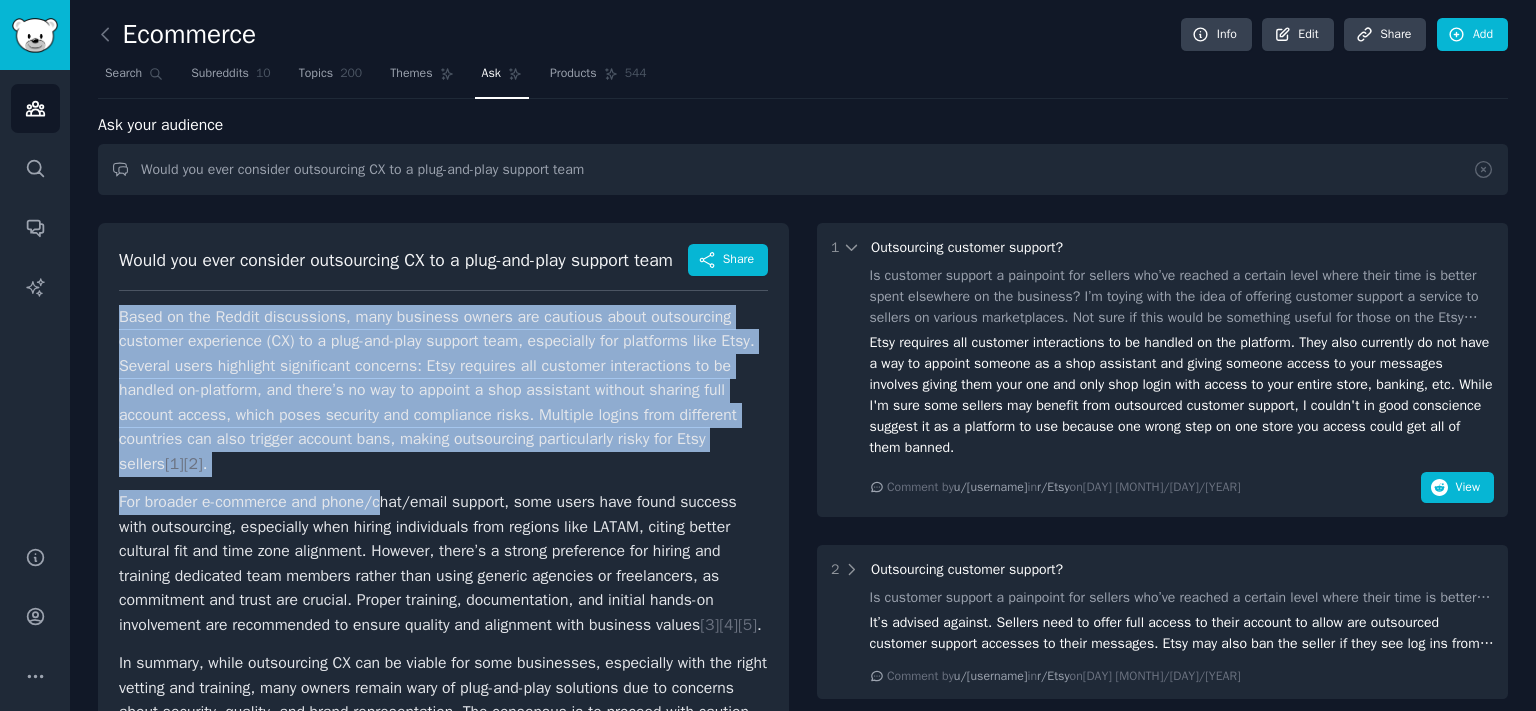 scroll, scrollTop: 662, scrollLeft: 0, axis: vertical 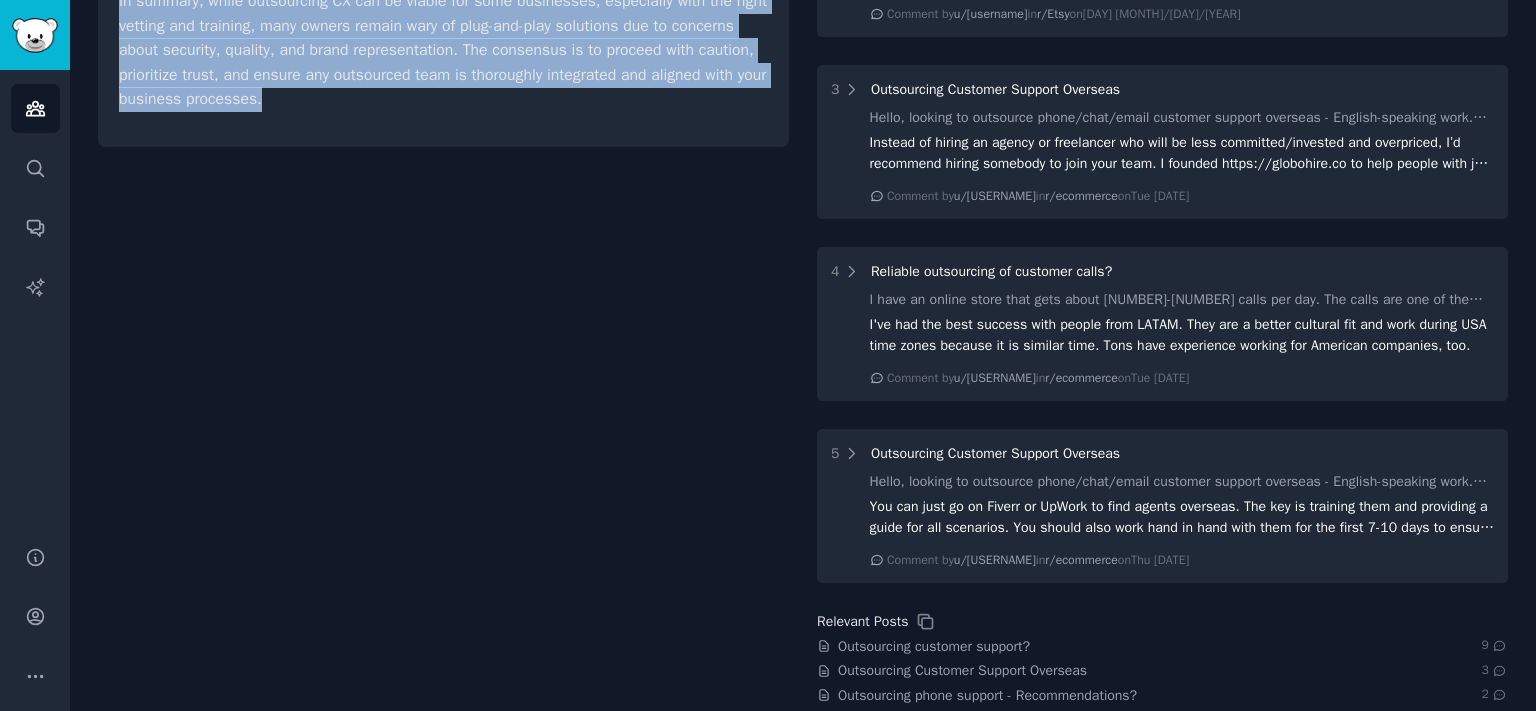 drag, startPoint x: 112, startPoint y: 327, endPoint x: 424, endPoint y: 212, distance: 332.51917 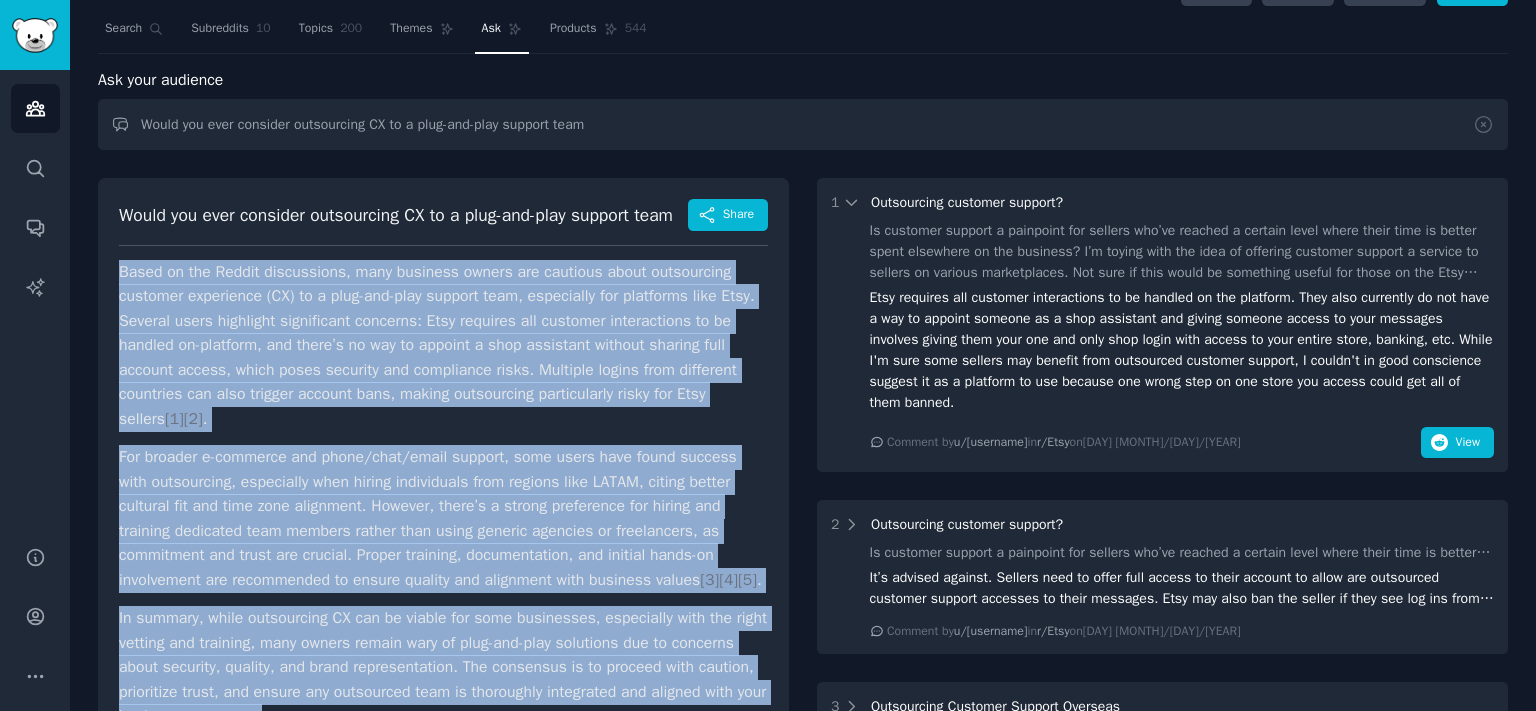 scroll, scrollTop: 0, scrollLeft: 0, axis: both 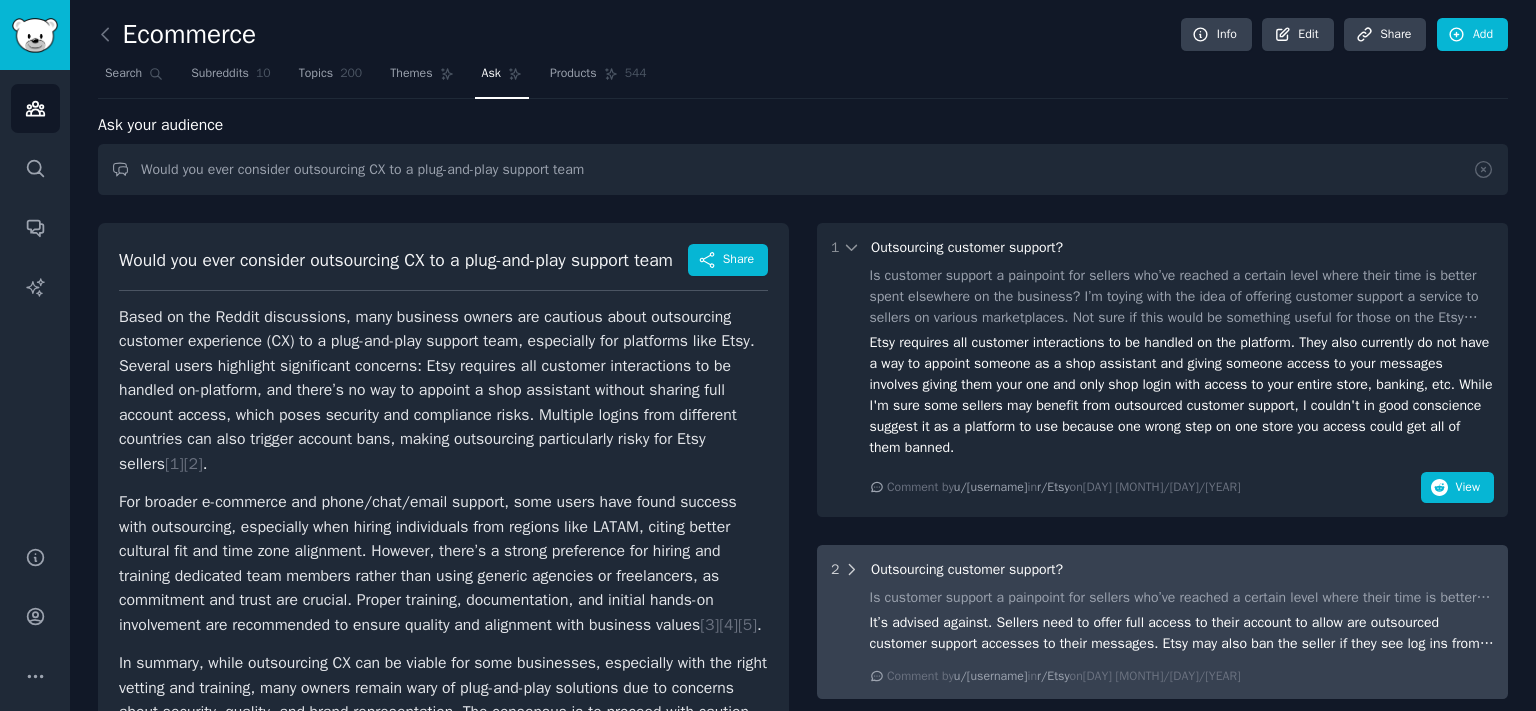 click 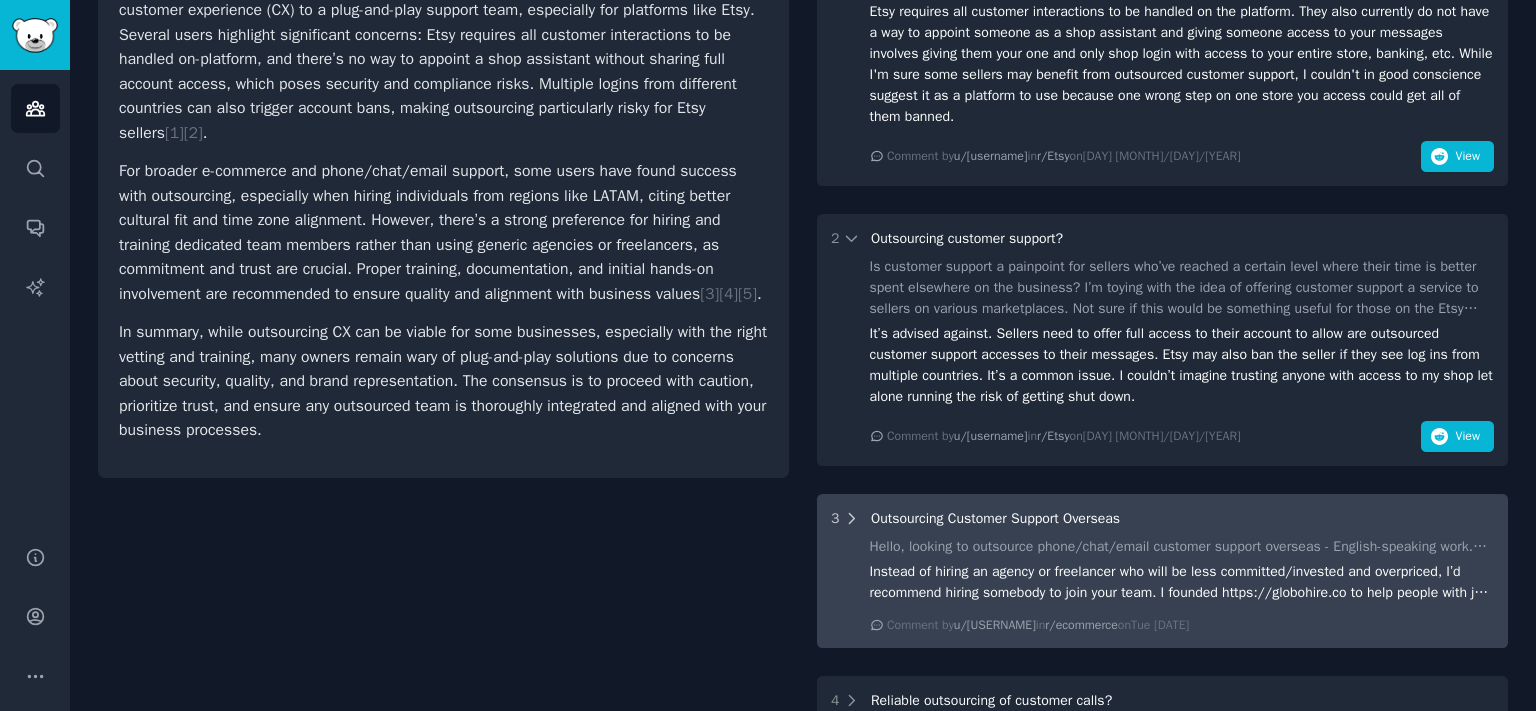 click 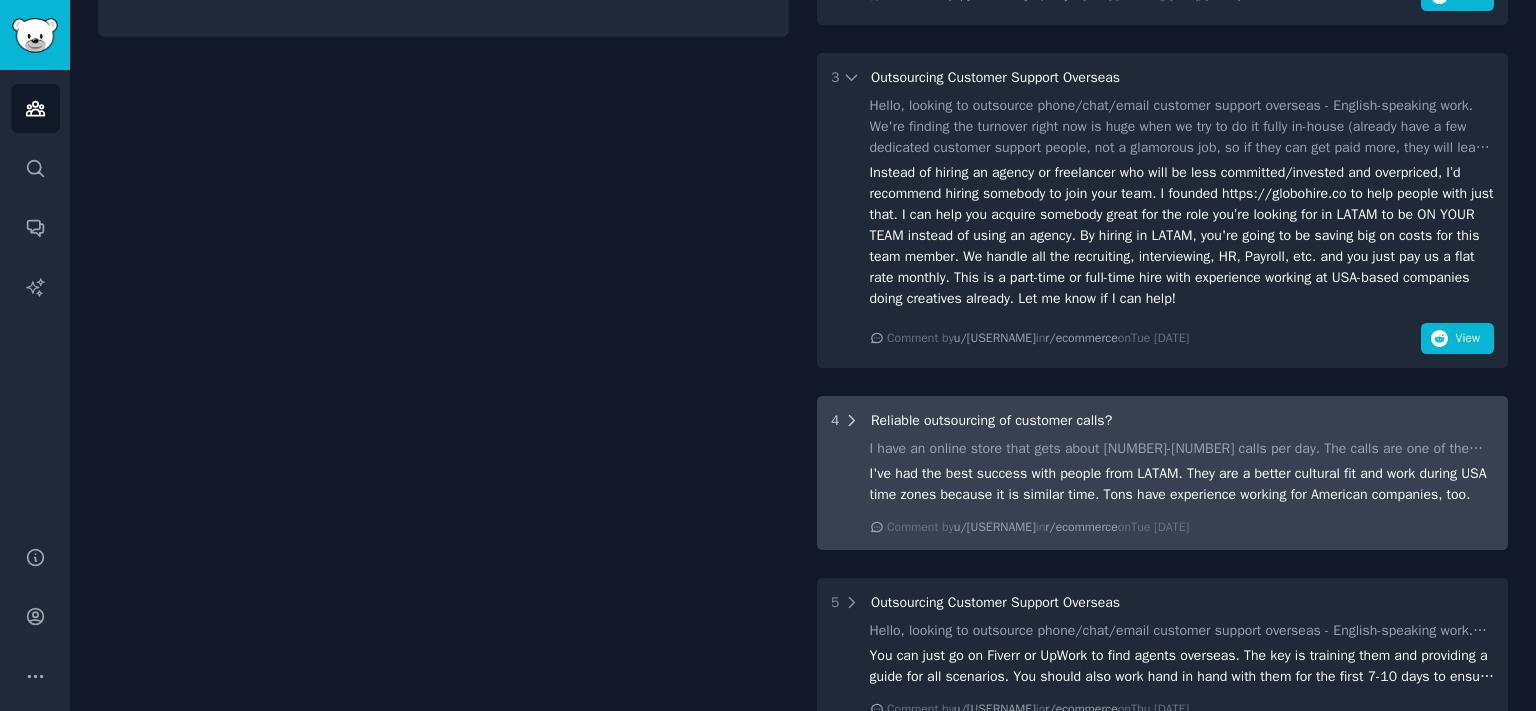 click 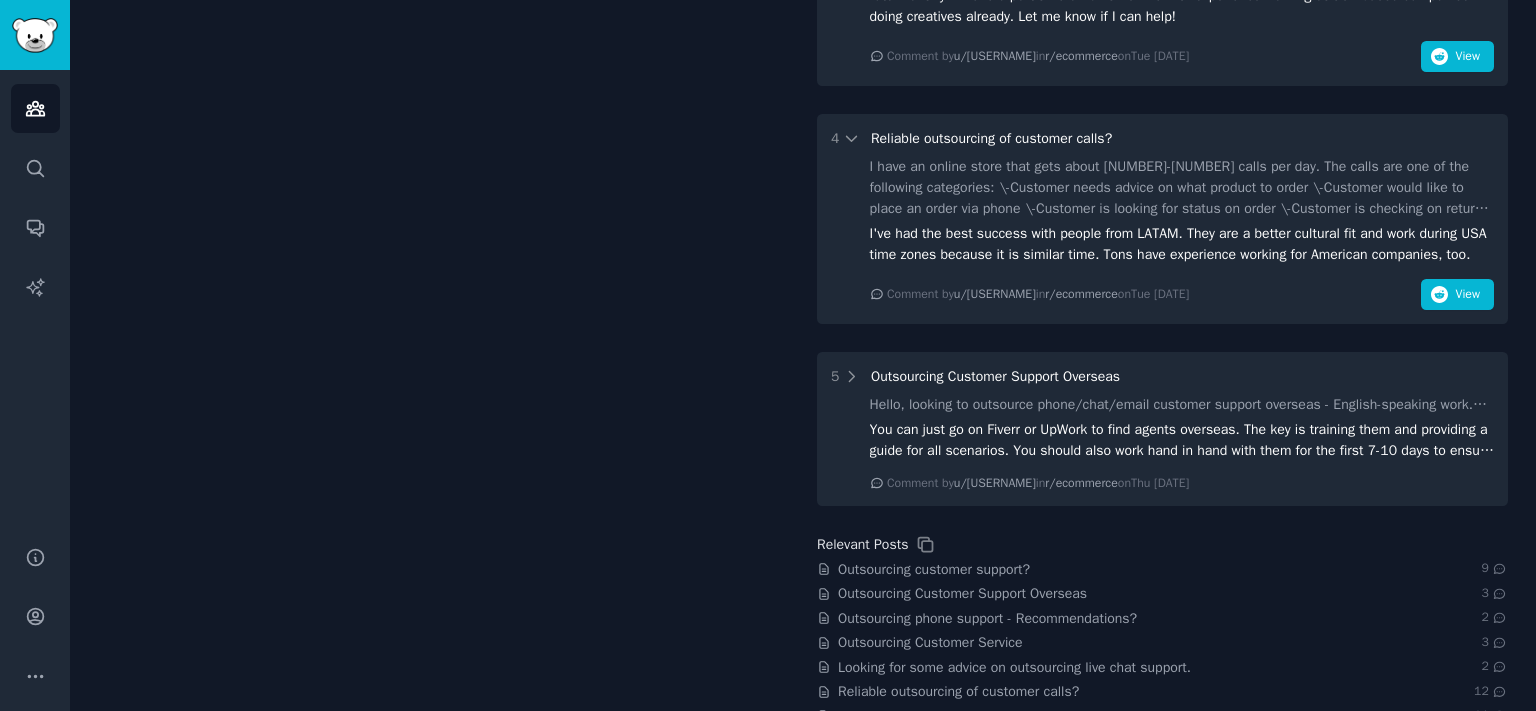 scroll, scrollTop: 1104, scrollLeft: 0, axis: vertical 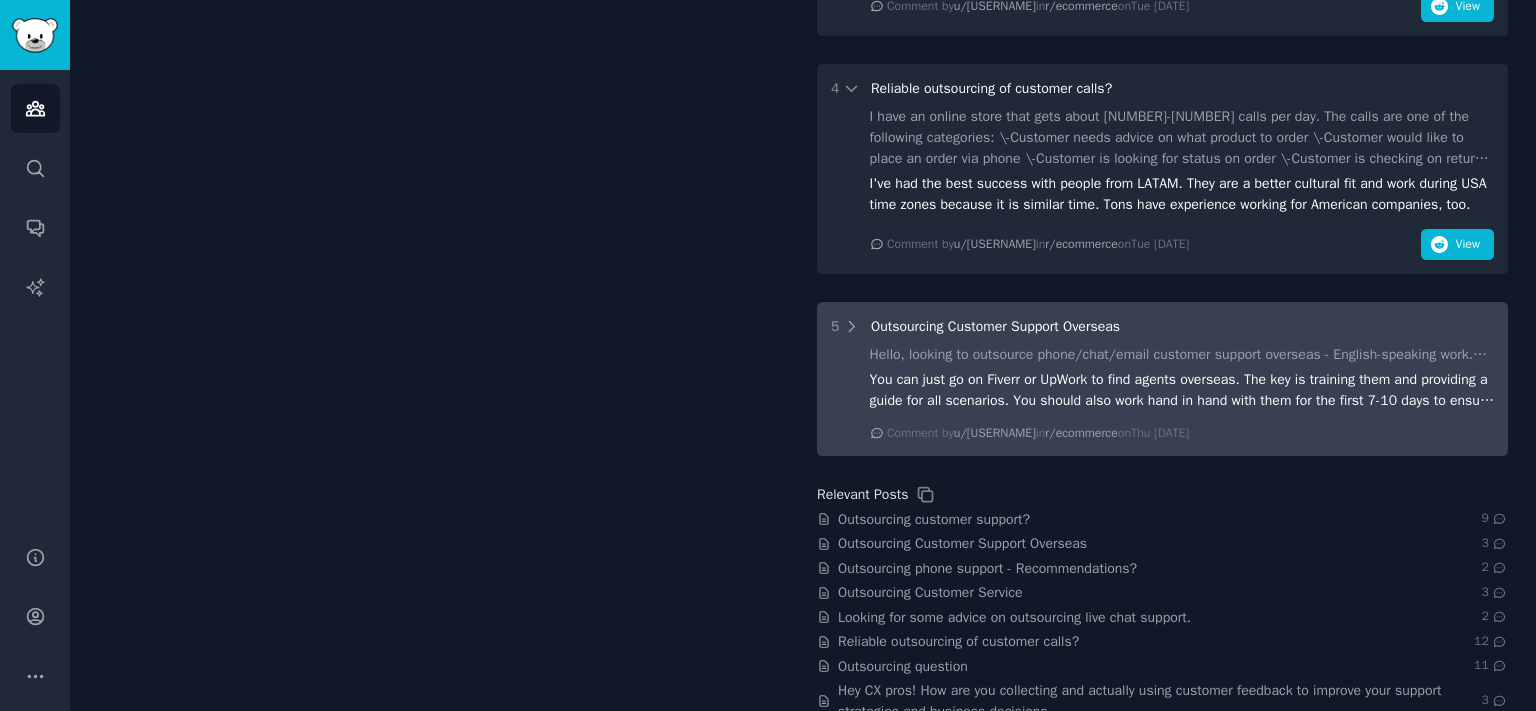 click on "5 Outsourcing Customer Support Overseas Hello, looking to outsource phone/chat/email customer support overseas - English-speaking work. We're finding the turnover right now is huge when we try to do it fully in-house (already have a few dedicated customer support people, not a glamorous job, so if they can get paid more, they will leave - especially in the pandemic-world where you don't have to move), to the point where we want to take a stab at it with an overseas alternative, and see how it works. There isn't anything complicated that is being done by this team, usually it's the same bunch of question - we just need someone that is dedicated and engaged.
I'm looking for help pointing me in the right direction. For those that have had positive experiences, would you mind sharing the group/agencies you have/do use, so I can look into them. Comment by u/uploto in r/ecommerce on Thu 9/30/2021" at bounding box center (1162, 379) 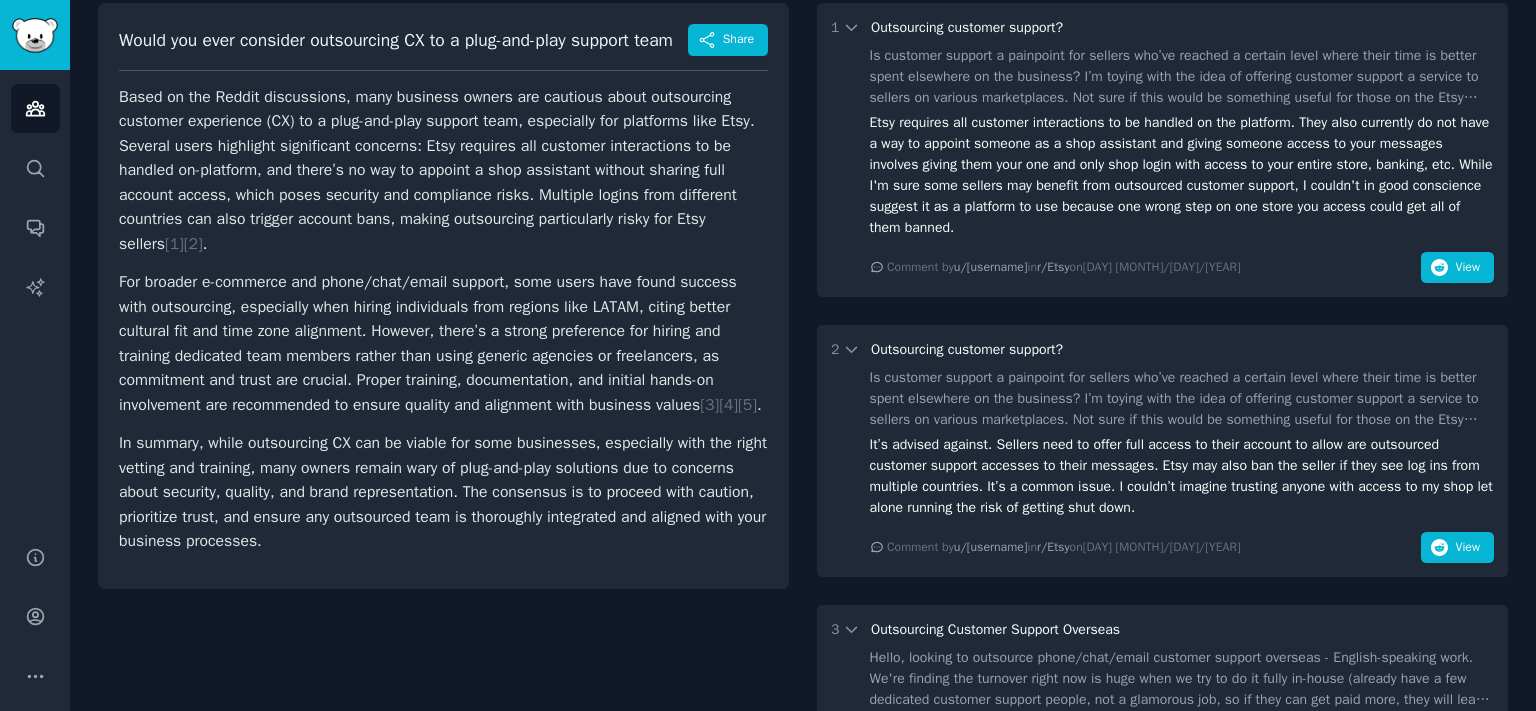 scroll, scrollTop: 0, scrollLeft: 0, axis: both 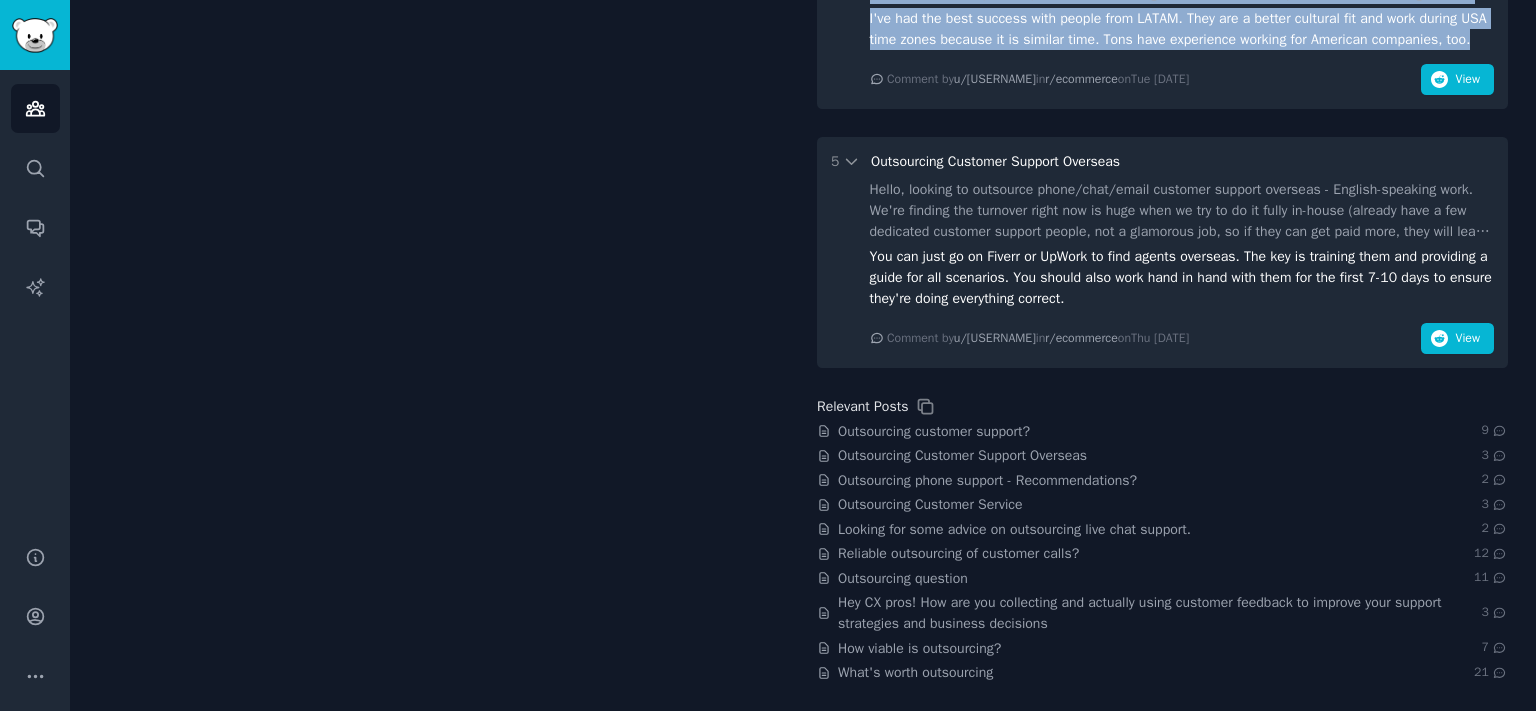 drag, startPoint x: 856, startPoint y: 241, endPoint x: 1217, endPoint y: 331, distance: 372.0497 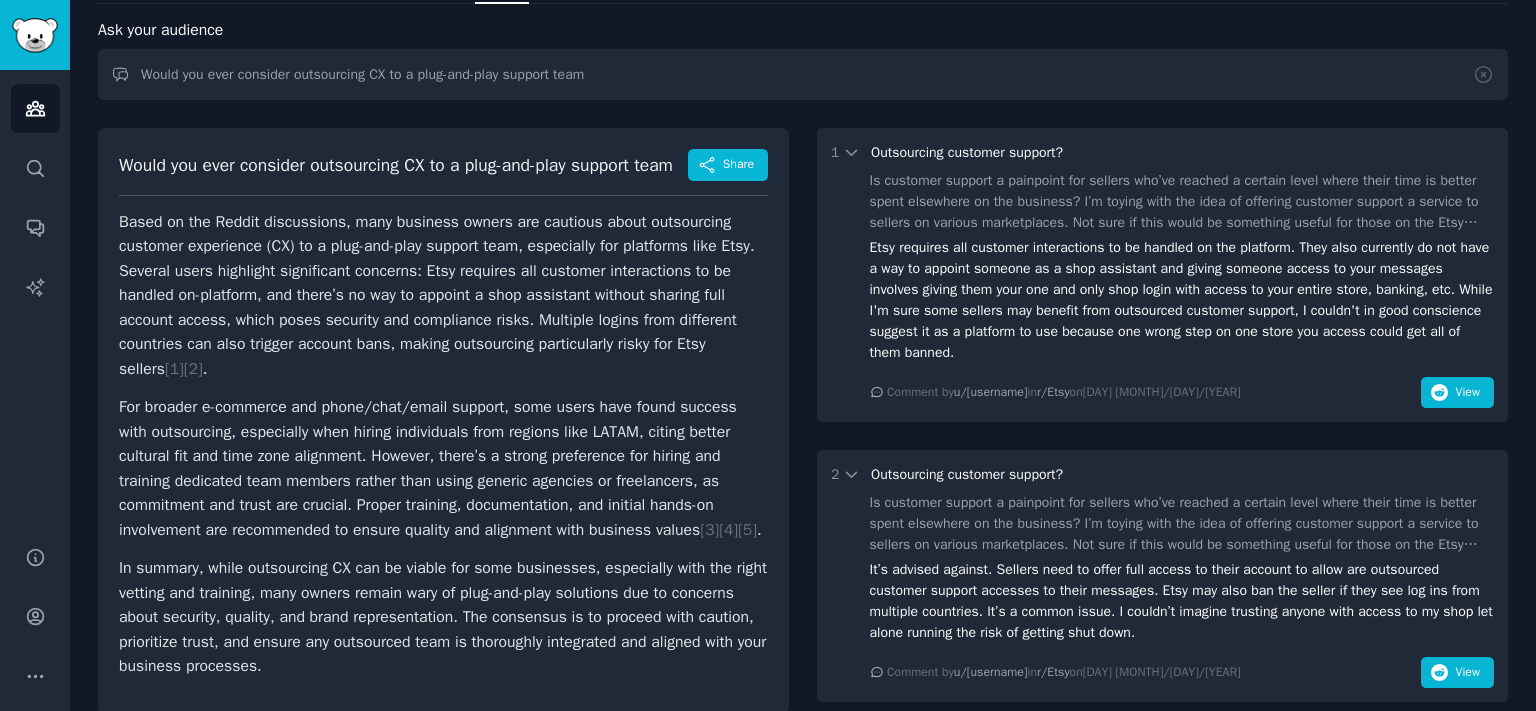 scroll, scrollTop: 0, scrollLeft: 0, axis: both 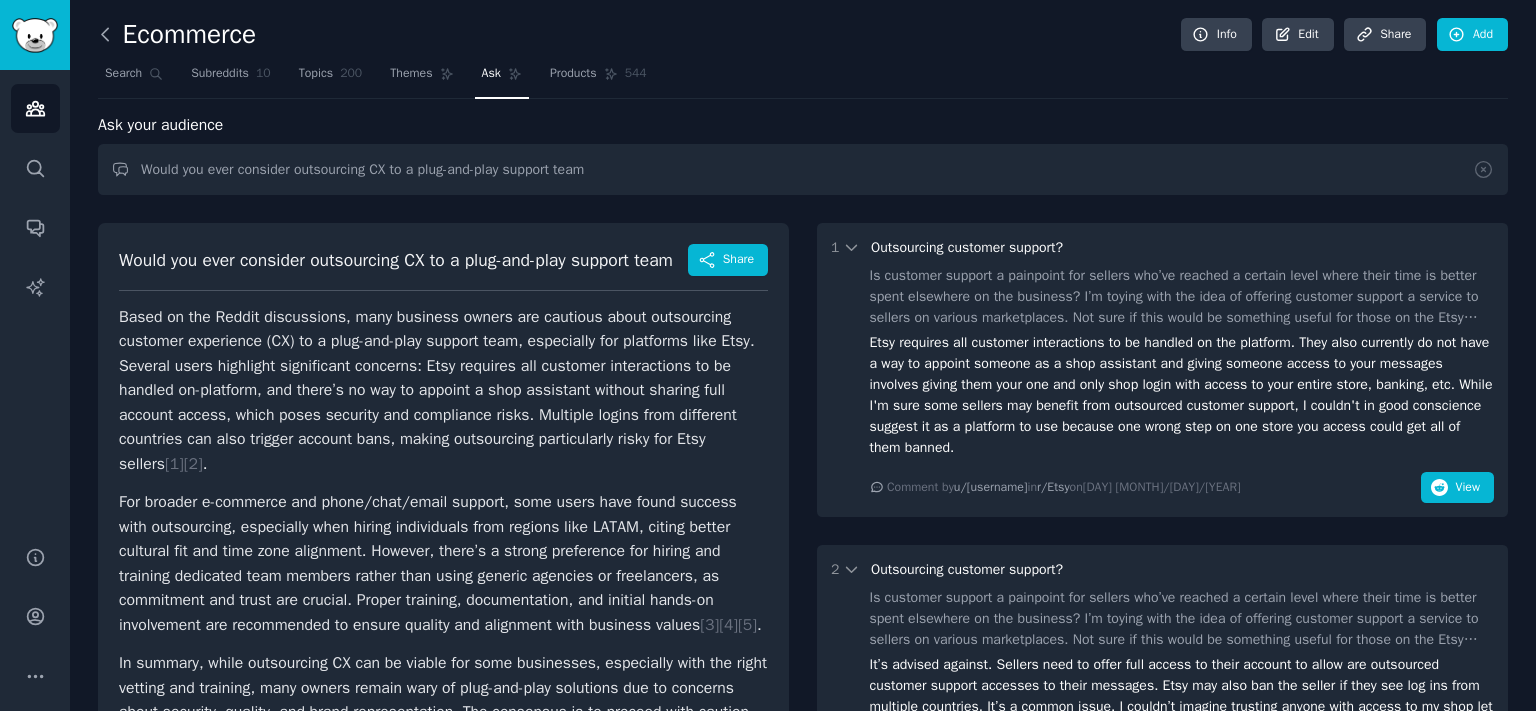 click 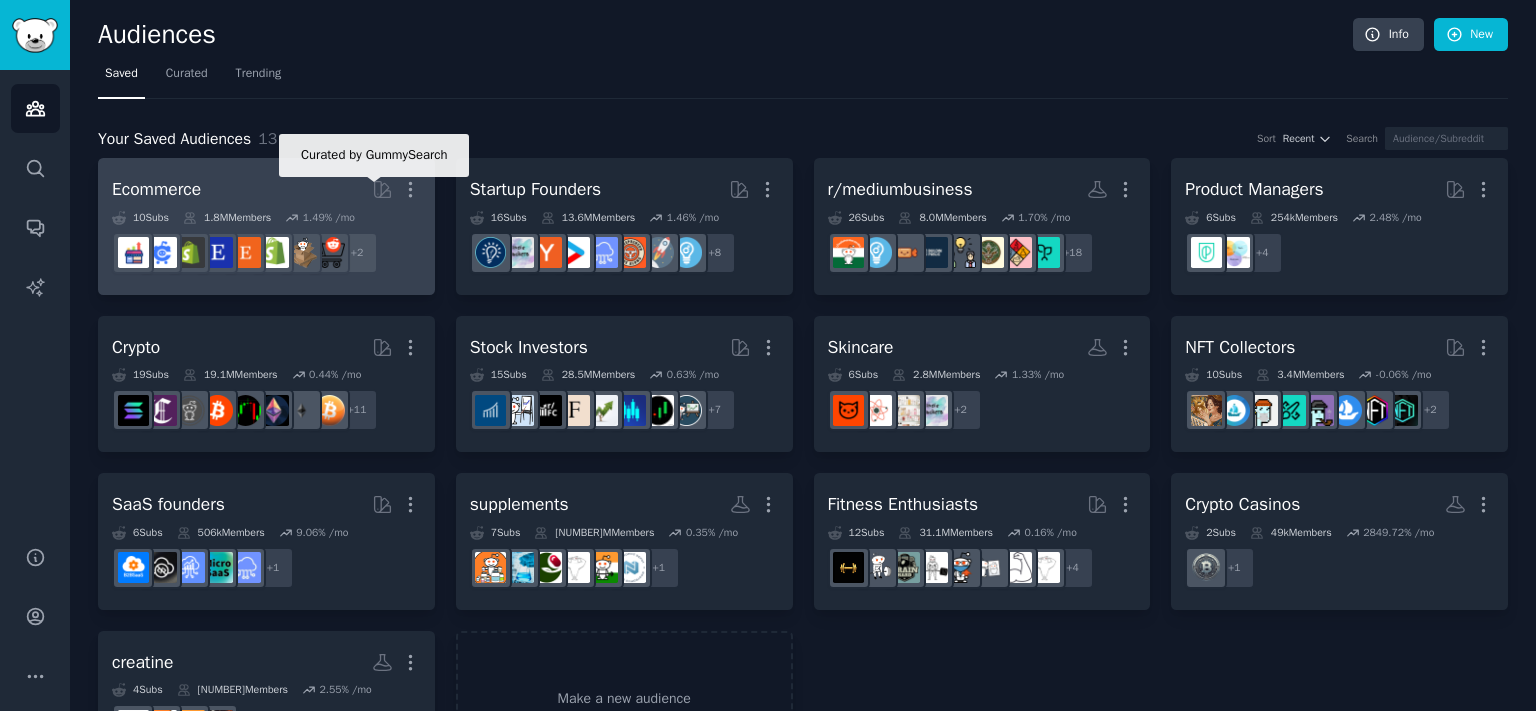 click on "Ecommerce Curated by GummySearch More" at bounding box center [266, 189] 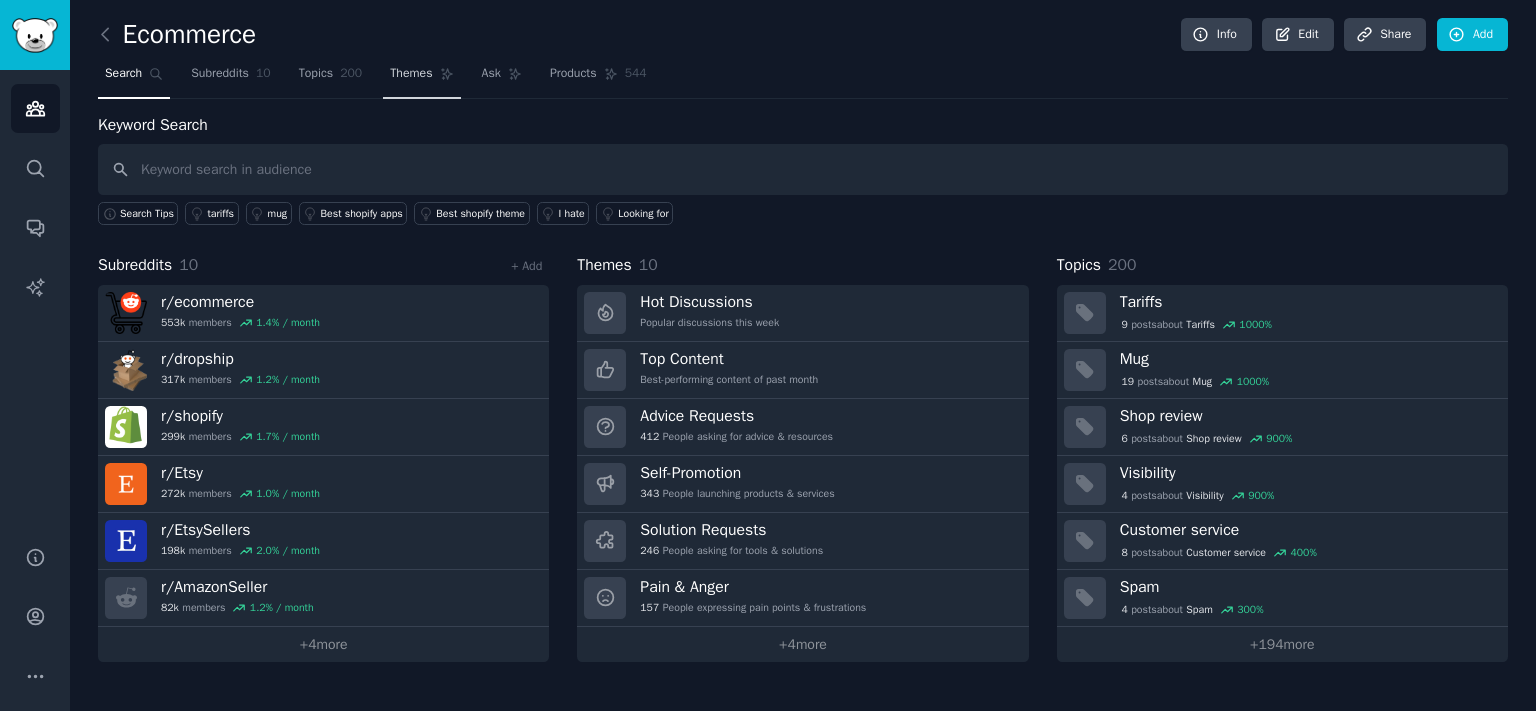 click on "Themes" at bounding box center [421, 78] 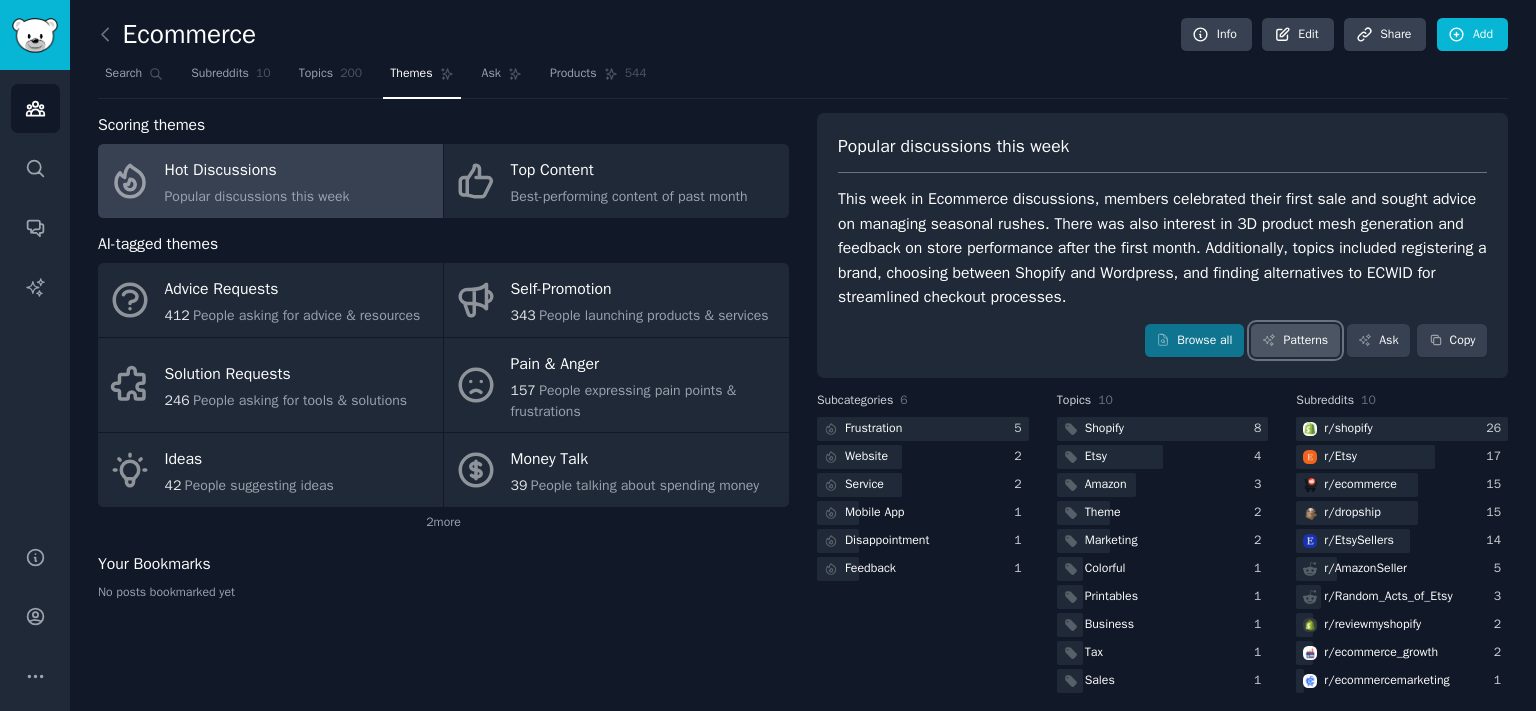 click on "Patterns" at bounding box center (1295, 341) 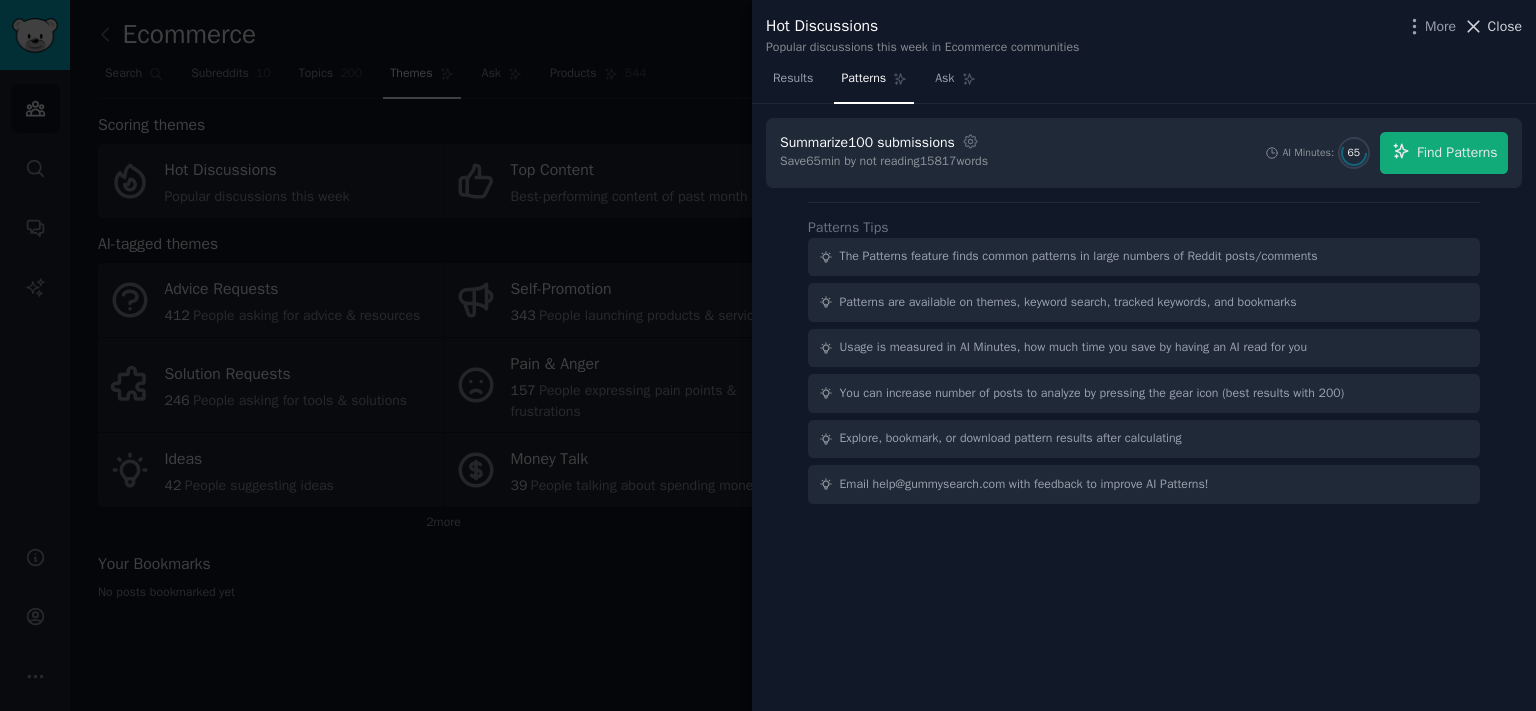 click on "Close" at bounding box center (1505, 26) 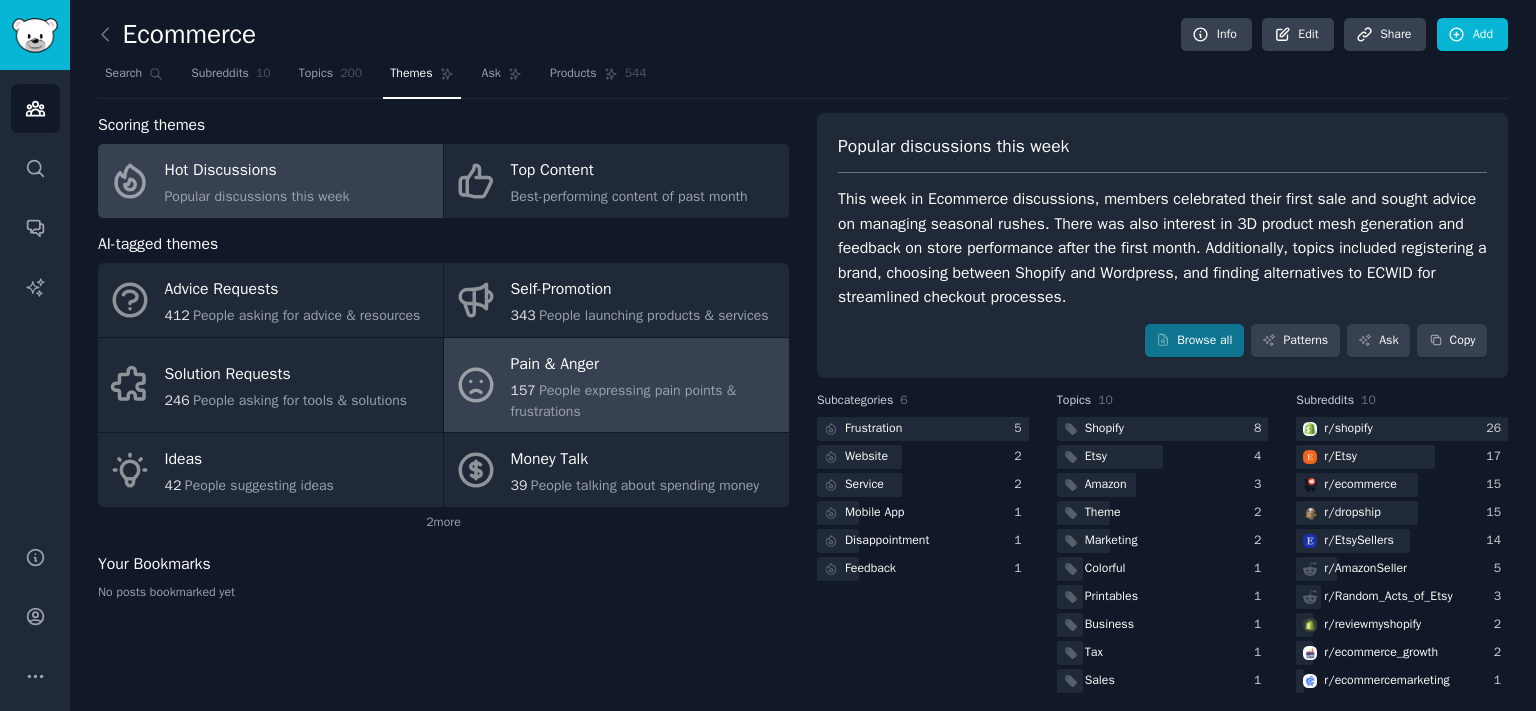 drag, startPoint x: 542, startPoint y: 381, endPoint x: 555, endPoint y: 378, distance: 13.341664 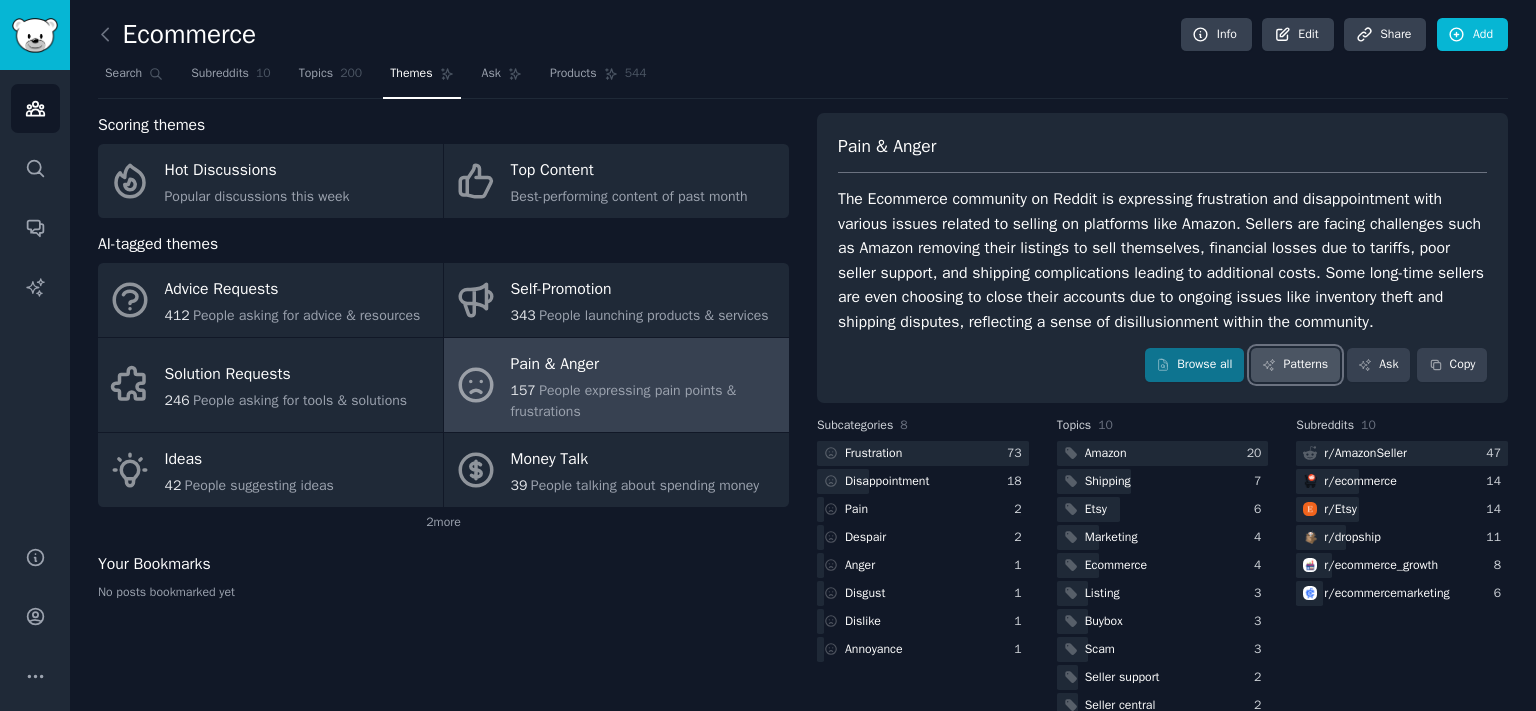 click on "Patterns" at bounding box center (1295, 365) 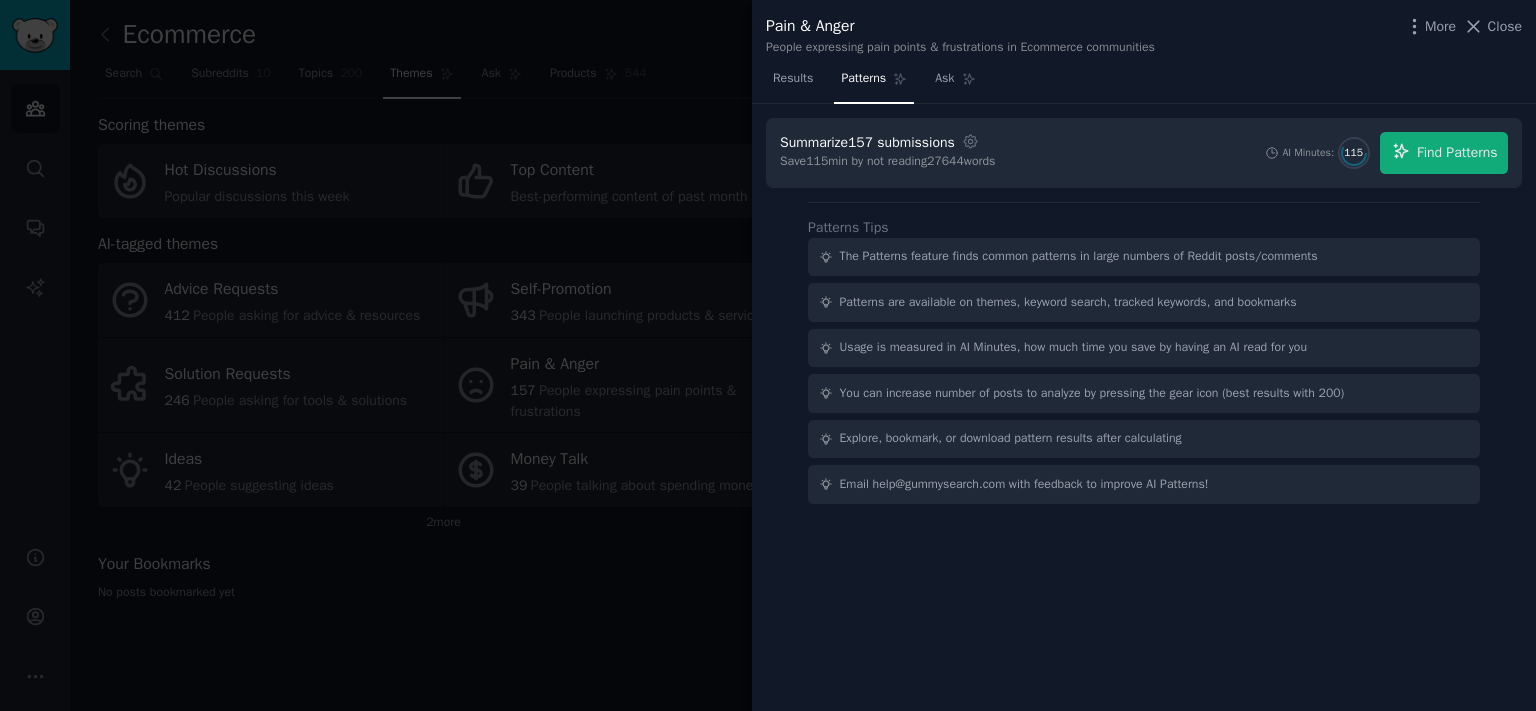 click on "Close" at bounding box center [1505, 26] 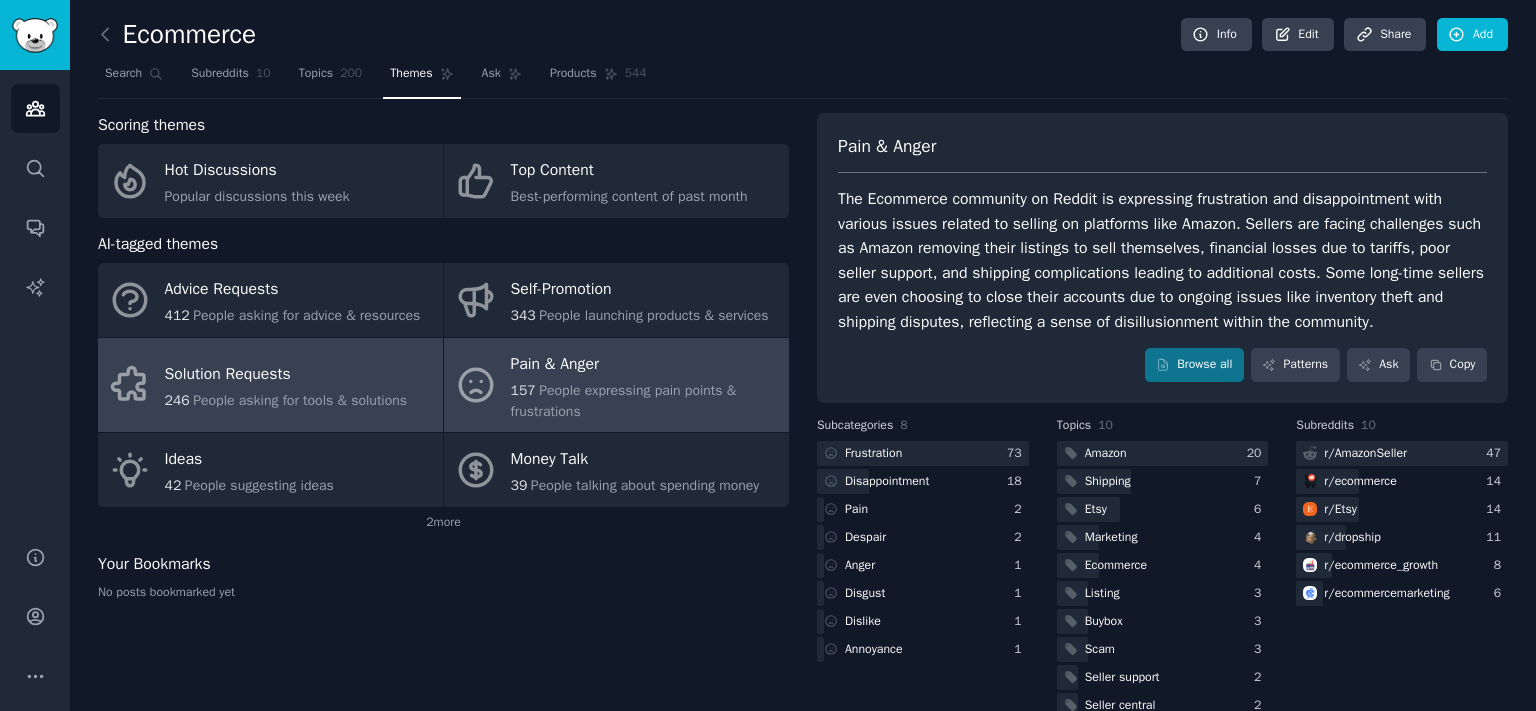 click on "Solution Requests" at bounding box center [286, 375] 